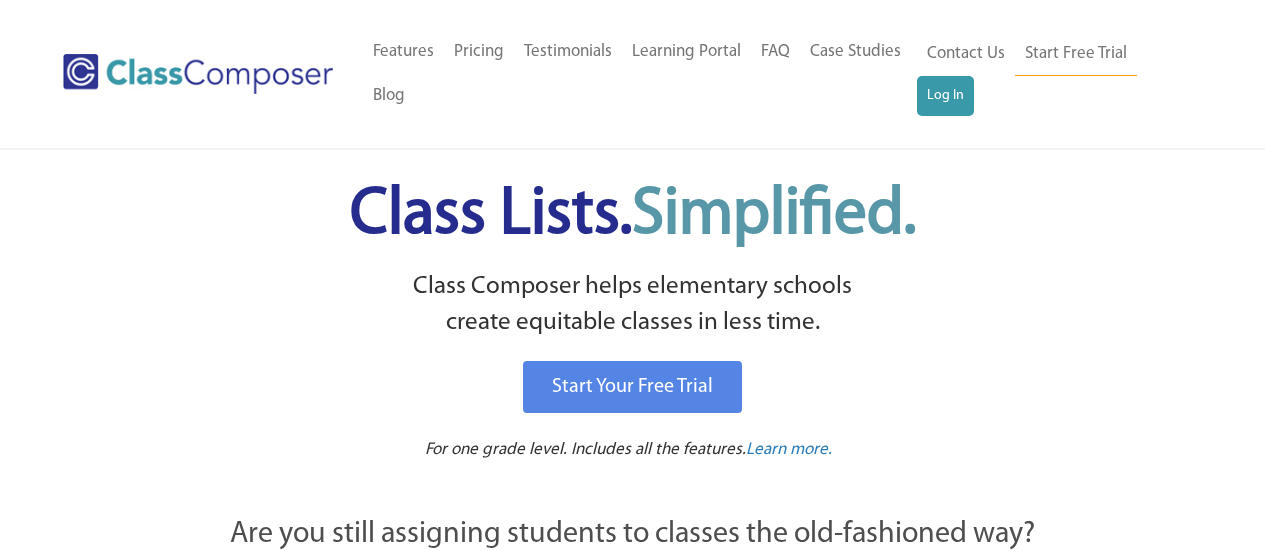 scroll, scrollTop: 0, scrollLeft: 0, axis: both 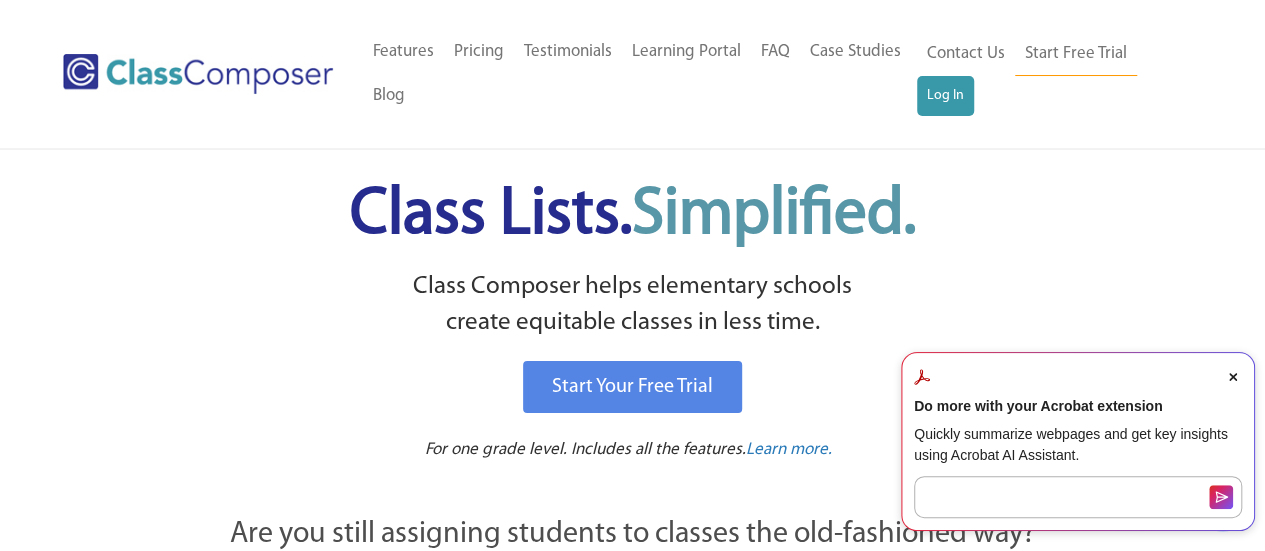 click 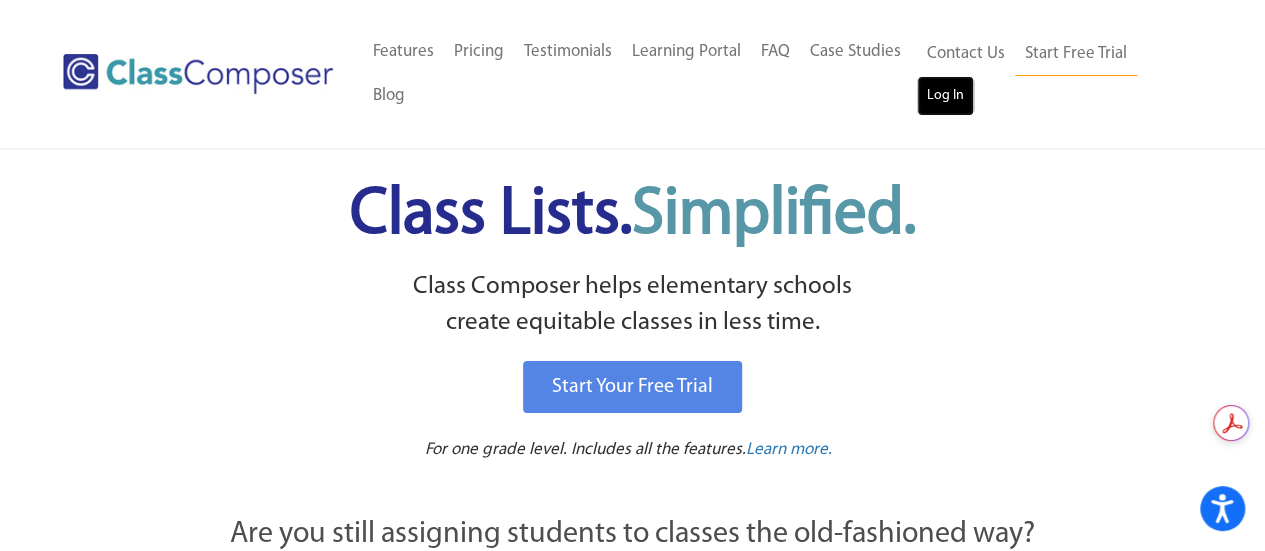 click on "Log In" at bounding box center [945, 96] 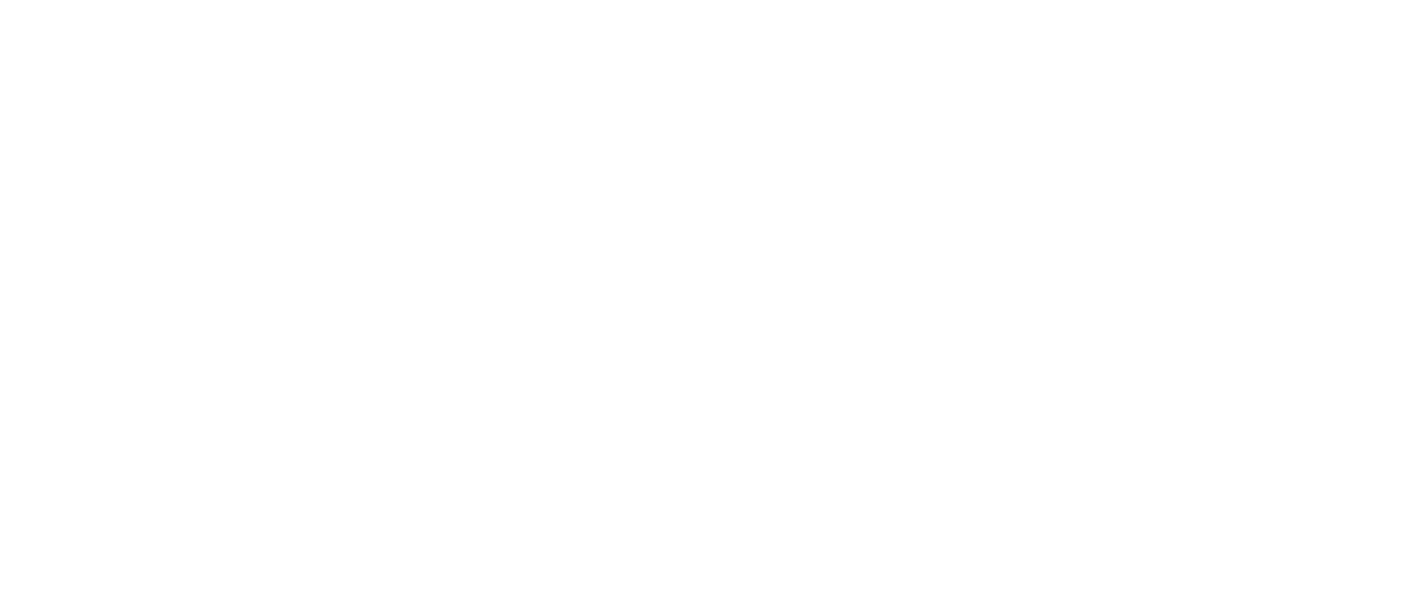 scroll, scrollTop: 0, scrollLeft: 0, axis: both 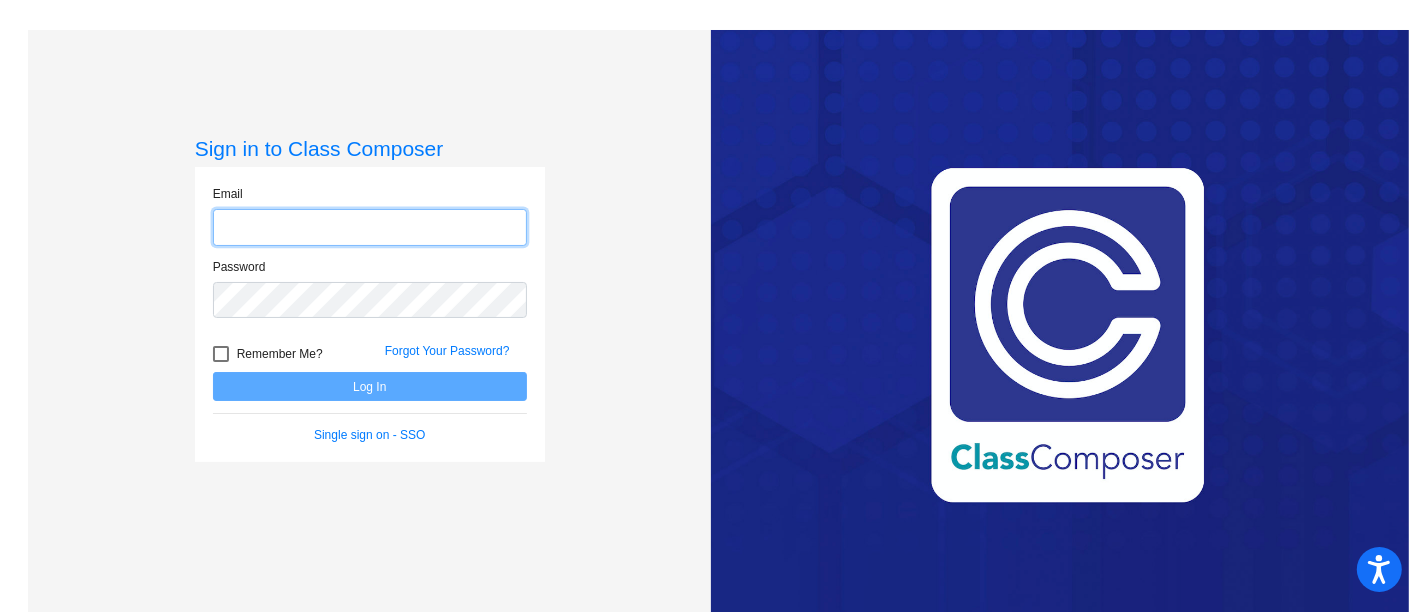 type on "[EMAIL]" 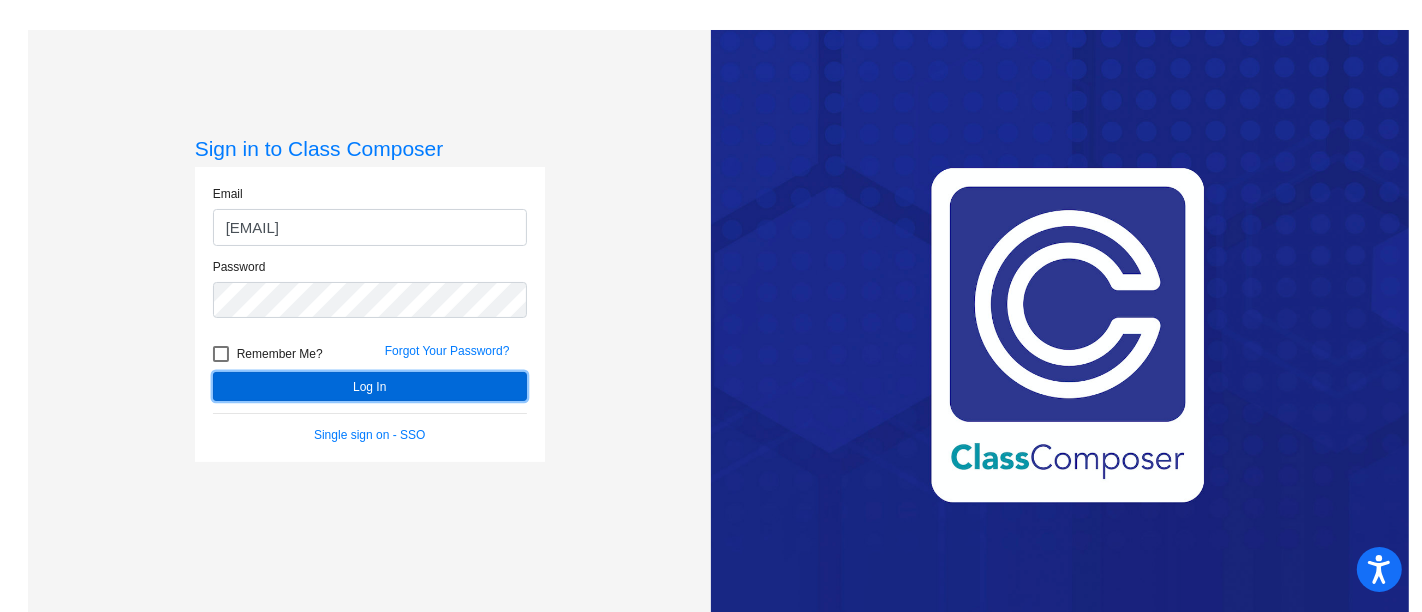 click on "Log In" 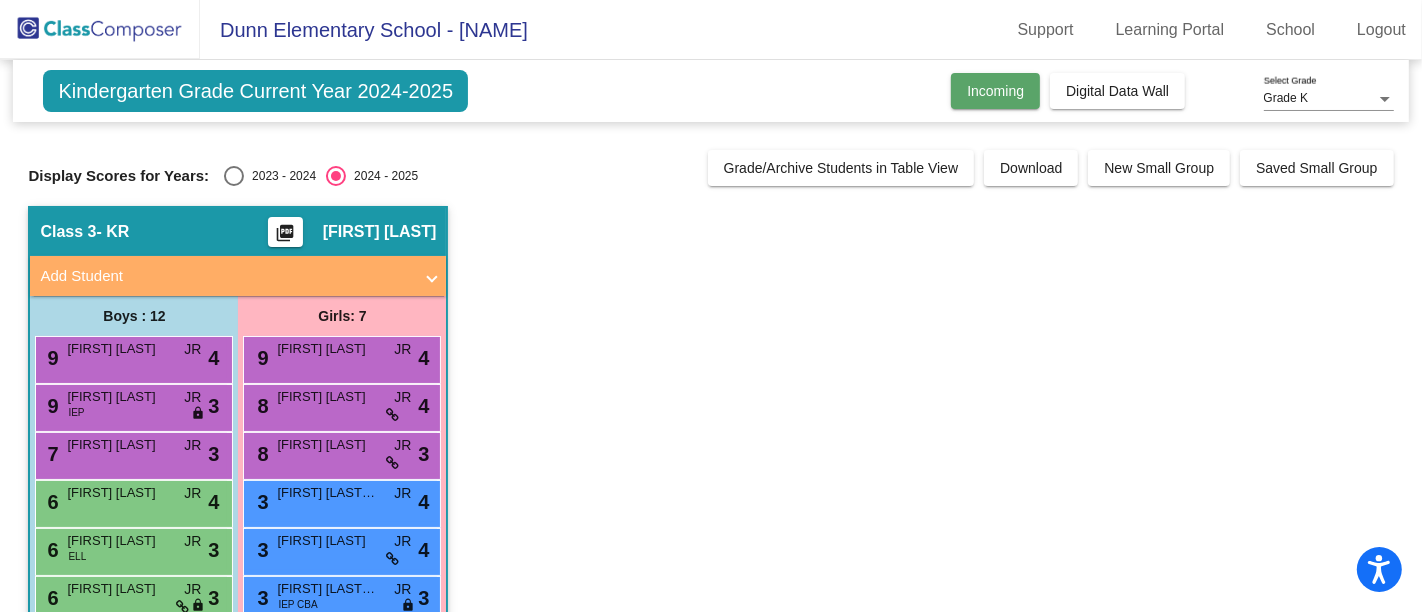 click on "Incoming" 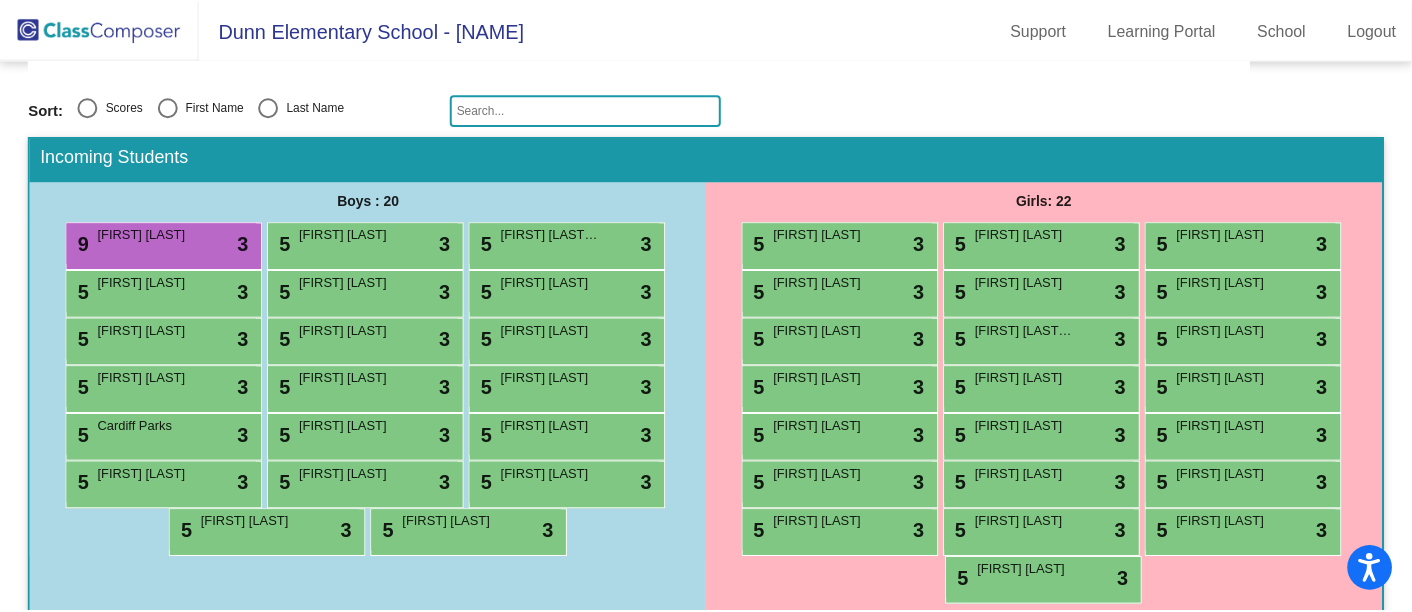 scroll, scrollTop: 203, scrollLeft: 0, axis: vertical 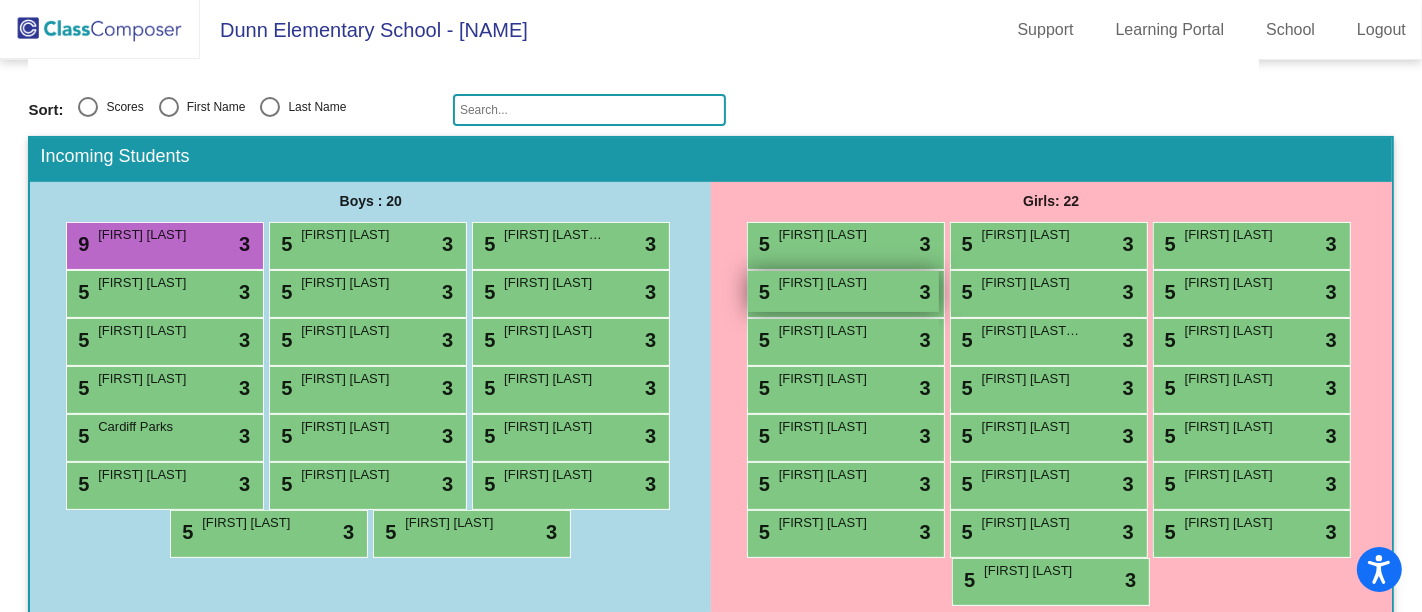 click on "[FIRST] [LAST]" at bounding box center (829, 283) 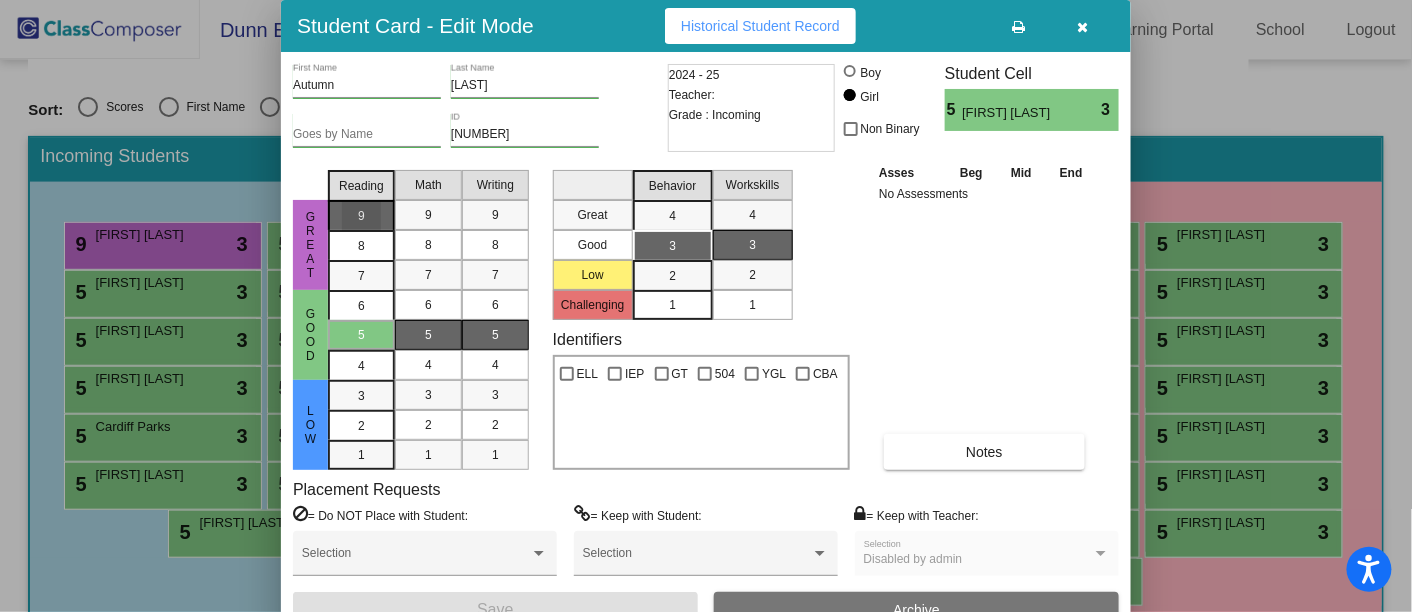 click on "9" at bounding box center (361, 216) 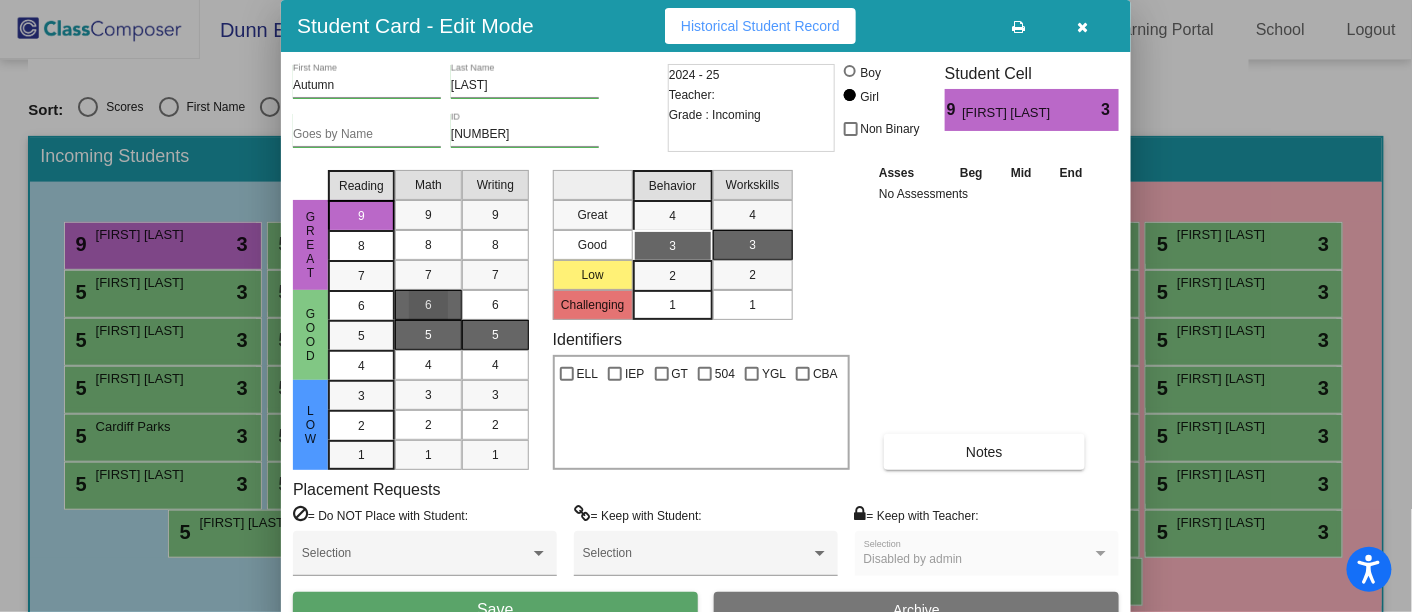 click on "6" at bounding box center [428, 305] 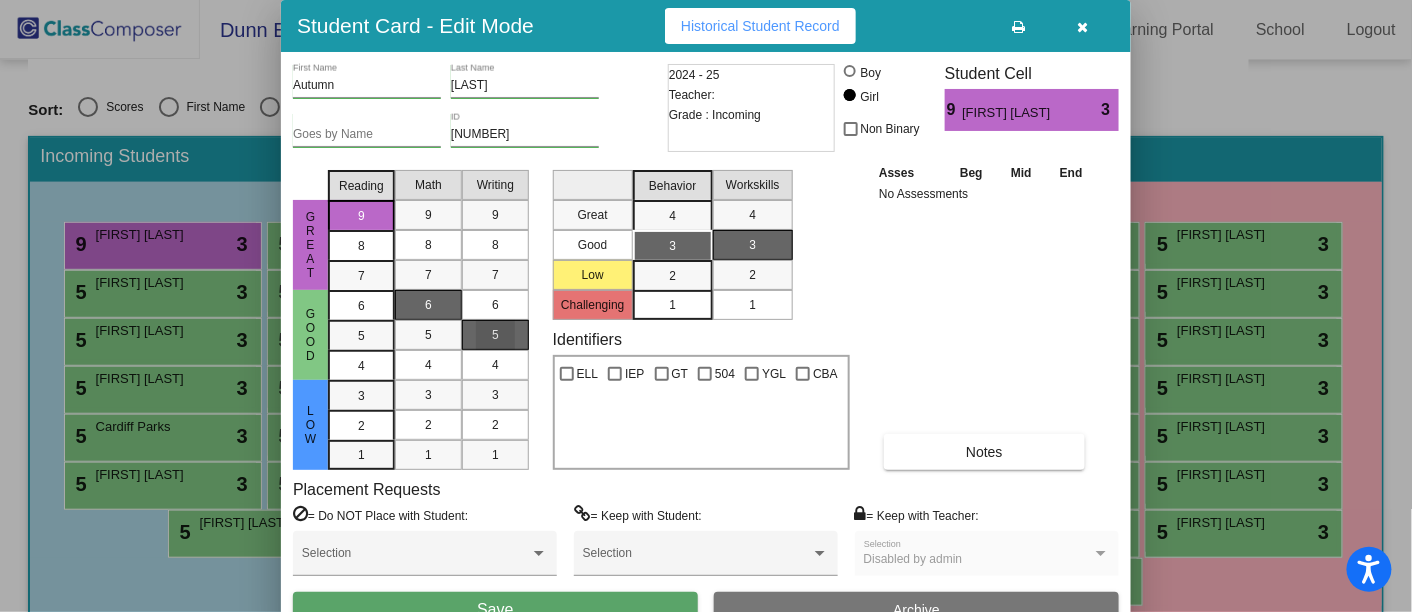click on "5" at bounding box center [495, 335] 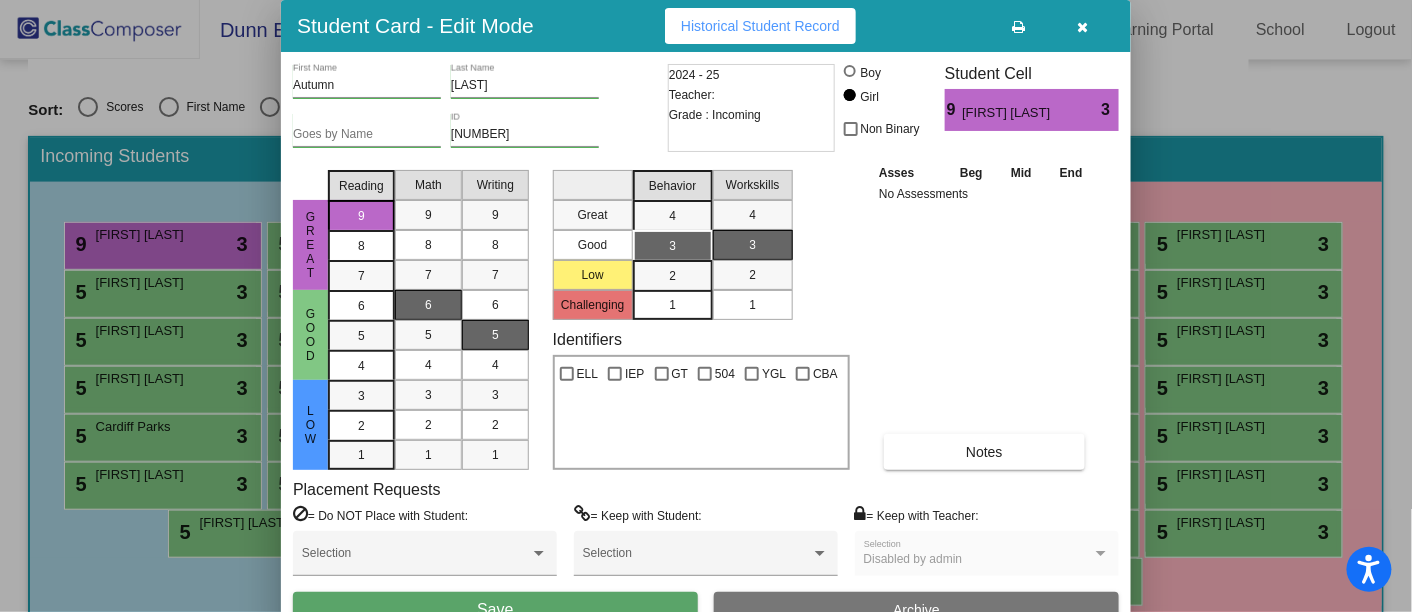 click on "Disabled by admin Selection" at bounding box center (987, 553) 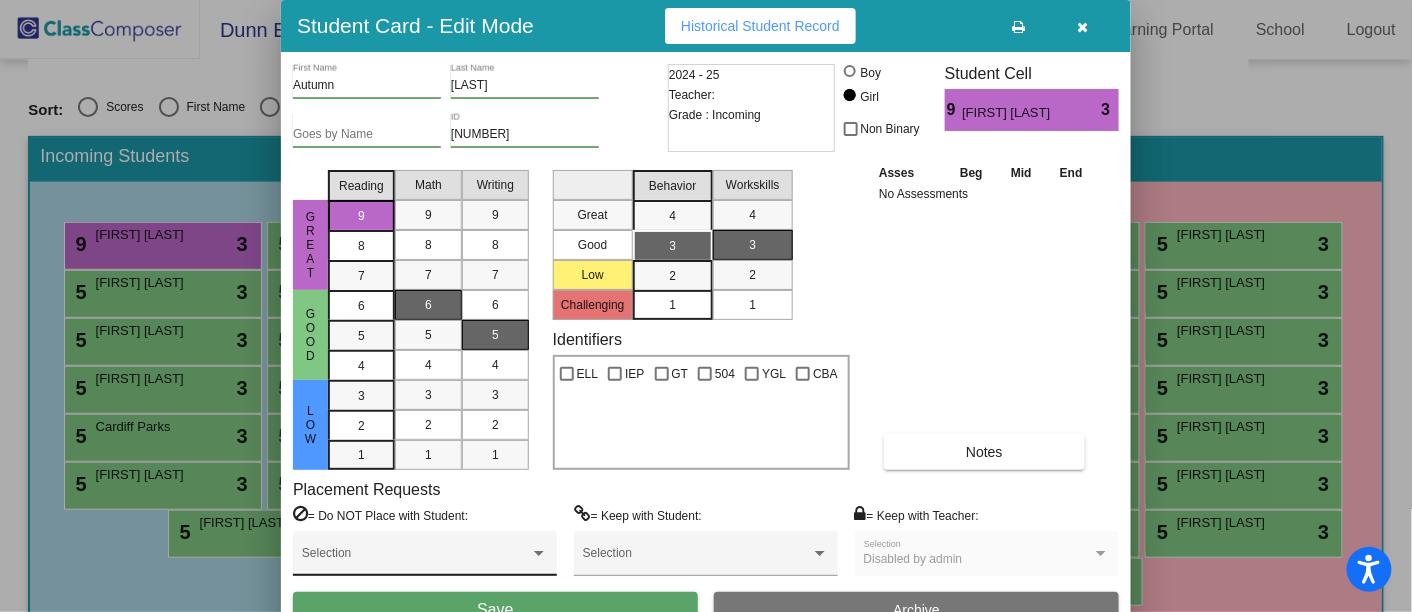 click at bounding box center [539, 554] 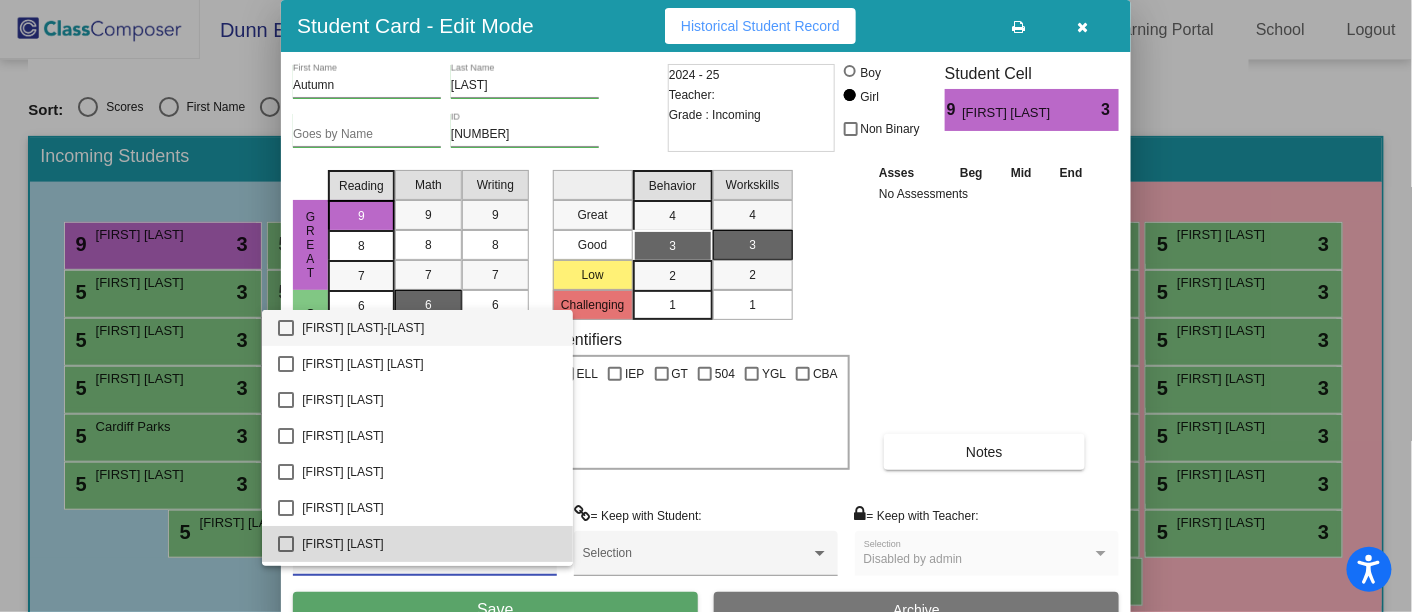 click on "Berkley Amundsen" at bounding box center [429, 544] 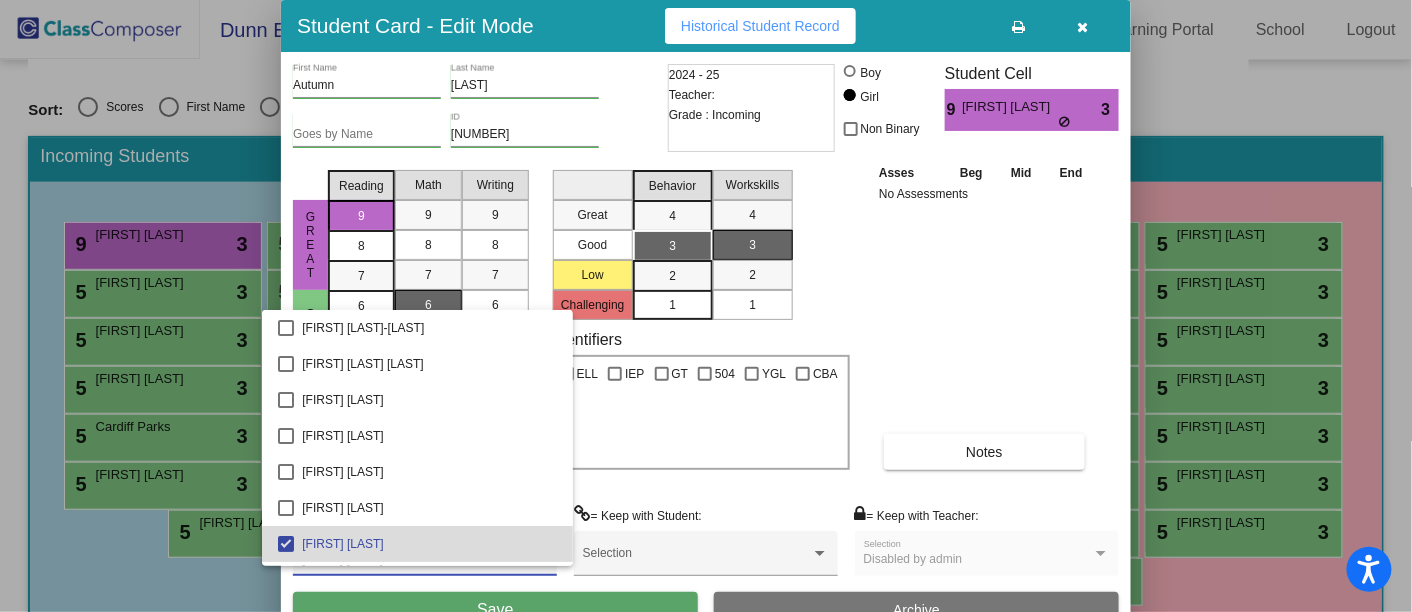 click on "Berkley Amundsen" at bounding box center (429, 544) 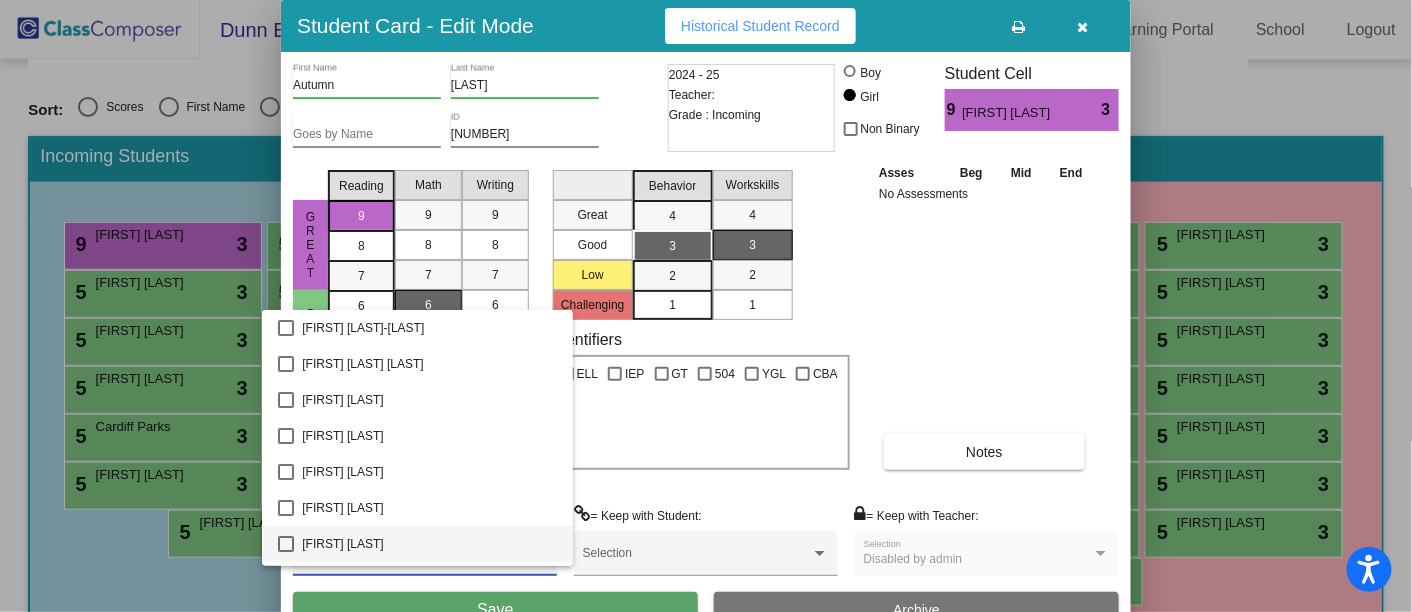 click at bounding box center [706, 306] 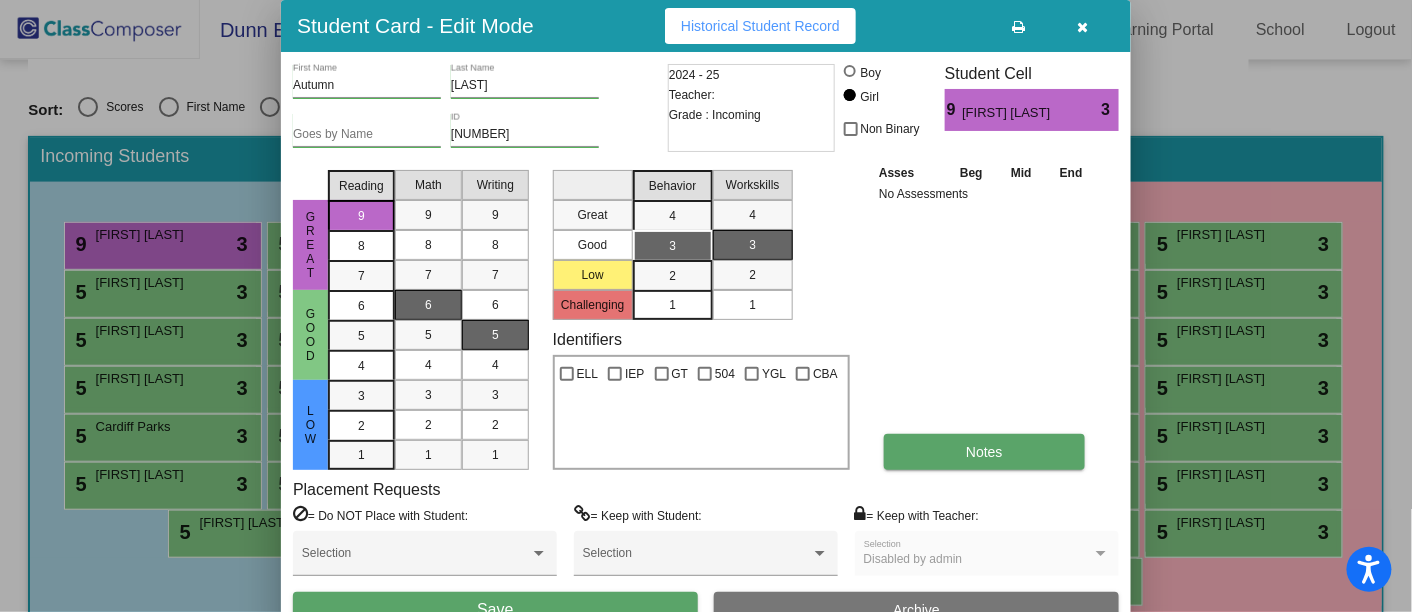 click on "Notes" at bounding box center [984, 452] 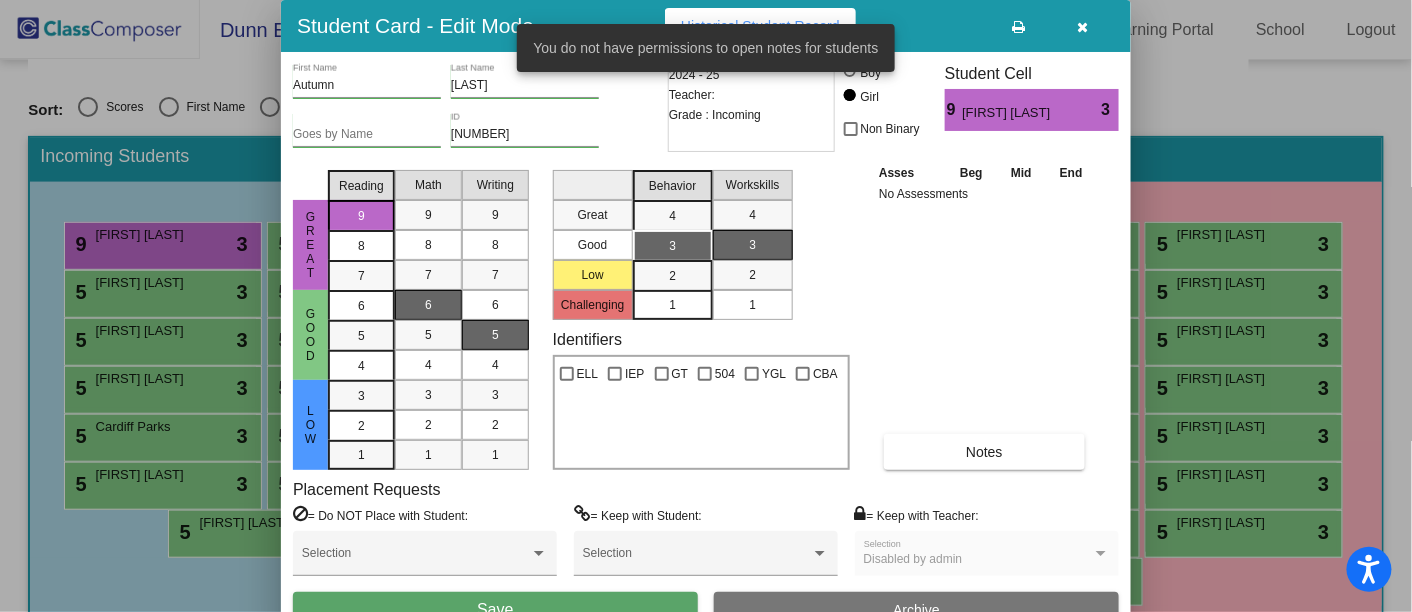 click on "Asses Beg Mid End No Assessments  Notes" at bounding box center [985, 316] 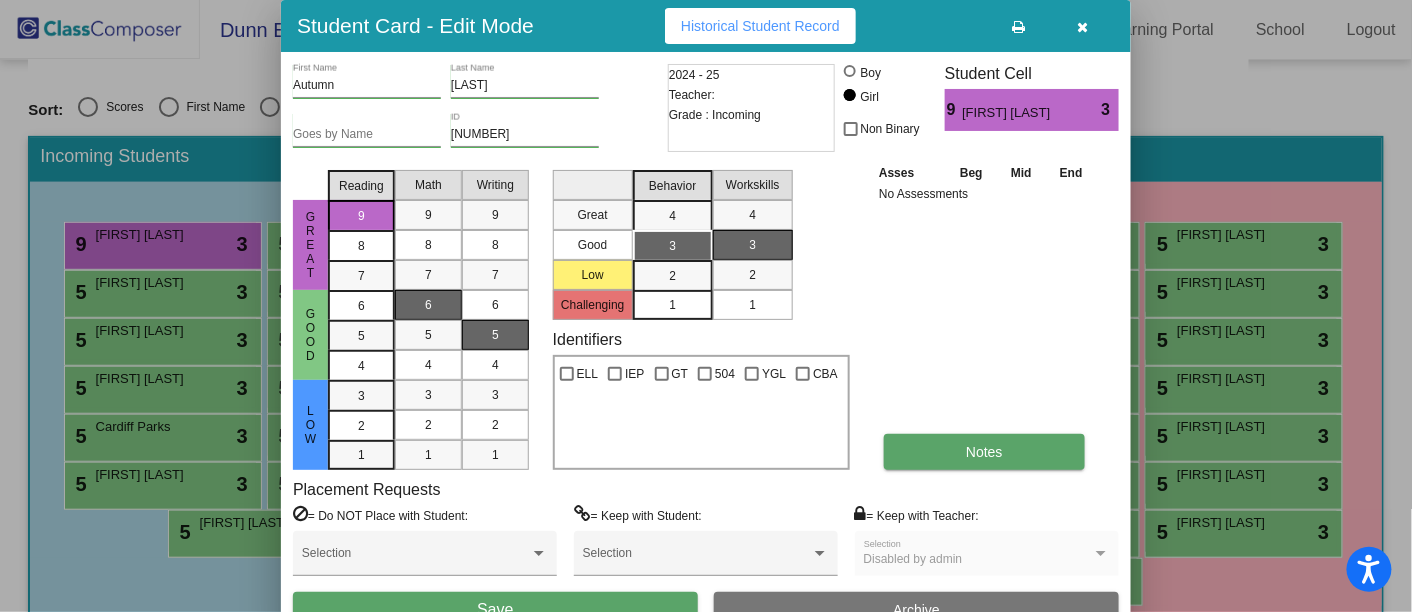 click on "Notes" at bounding box center [984, 452] 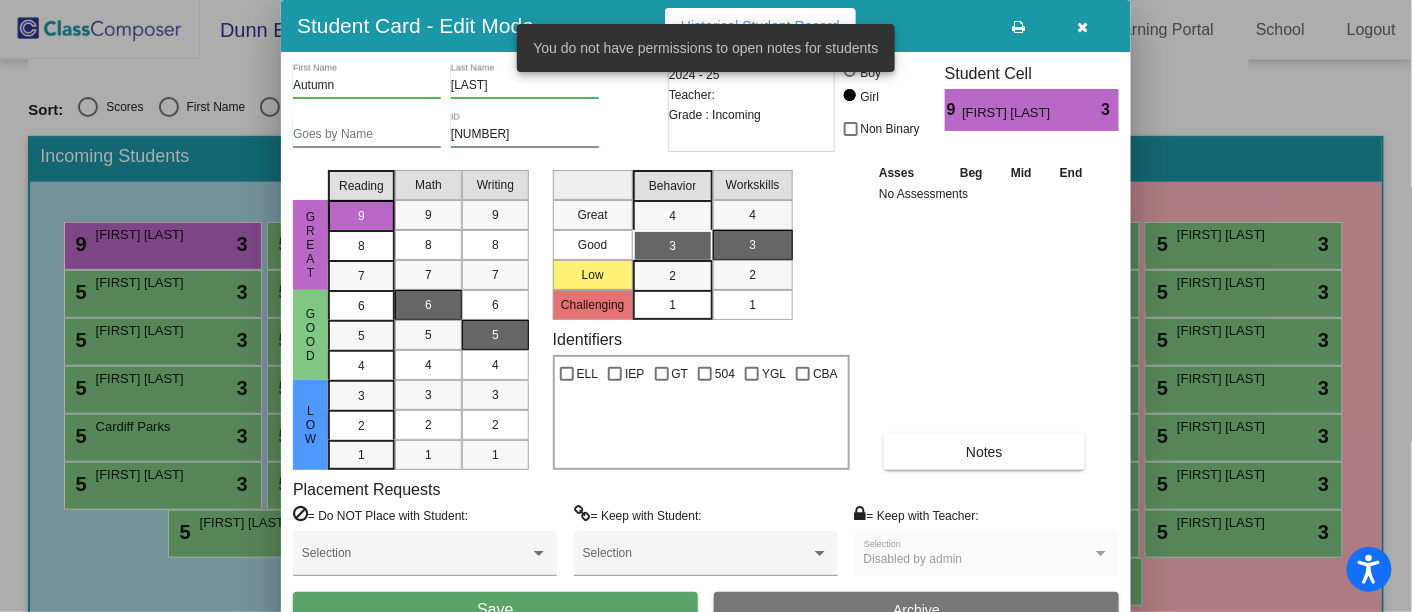 click on "Asses Beg Mid End No Assessments  Notes" at bounding box center (985, 316) 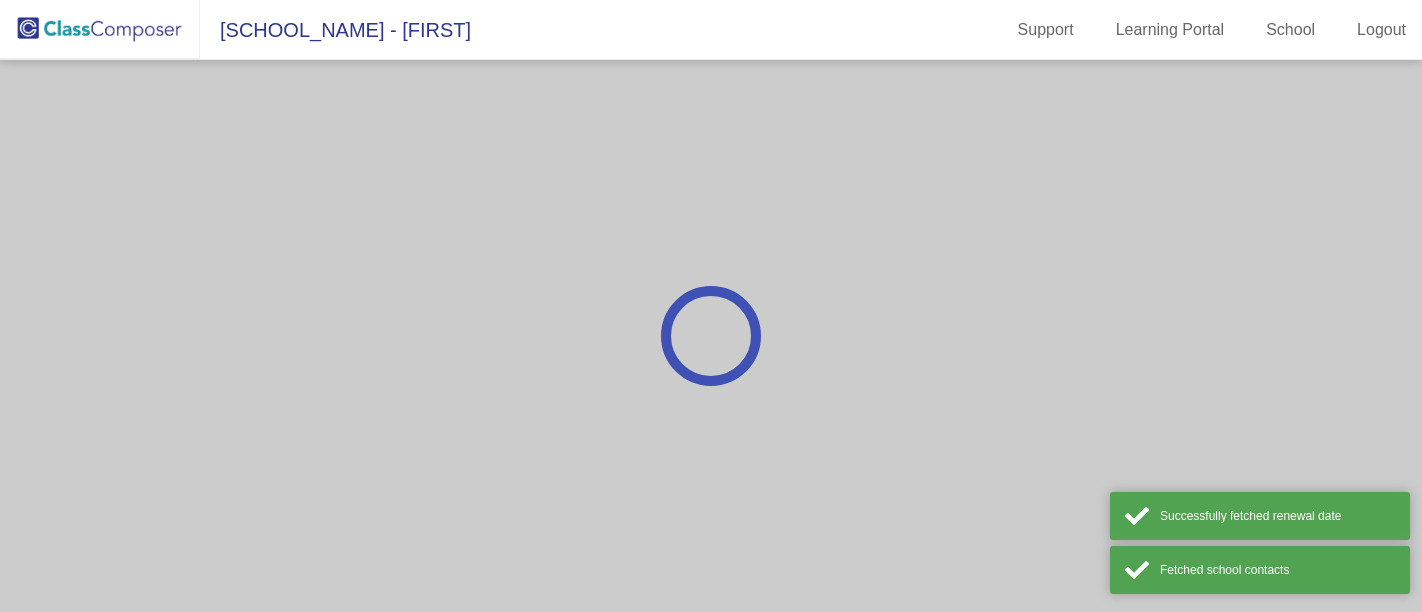 scroll, scrollTop: 0, scrollLeft: 0, axis: both 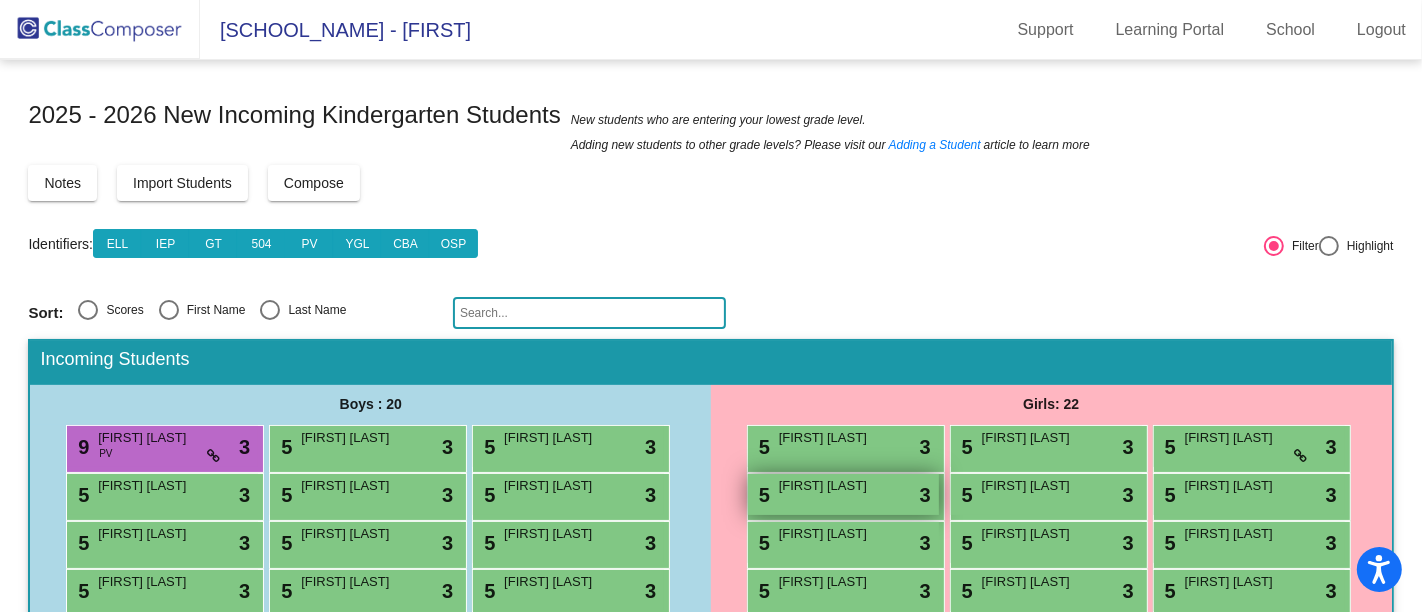 click on "[FIRST] [LAST]" at bounding box center (829, 486) 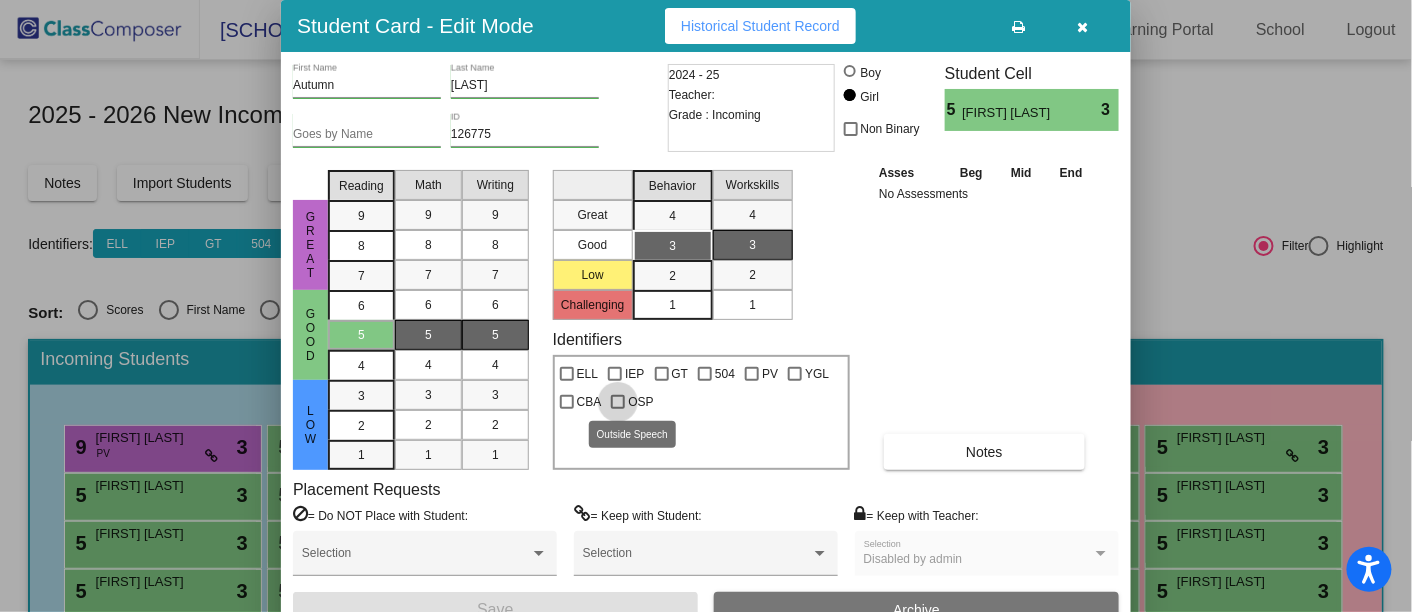 click on "OSP" at bounding box center (632, 402) 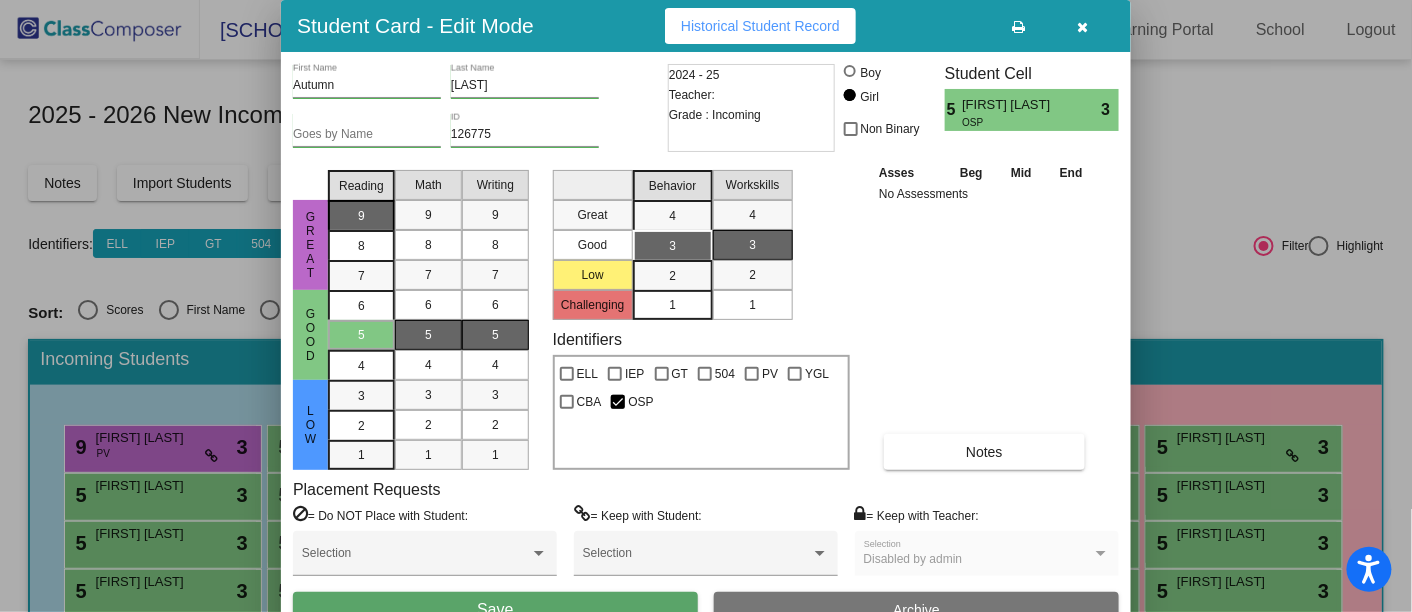 click on "9" at bounding box center [361, 216] 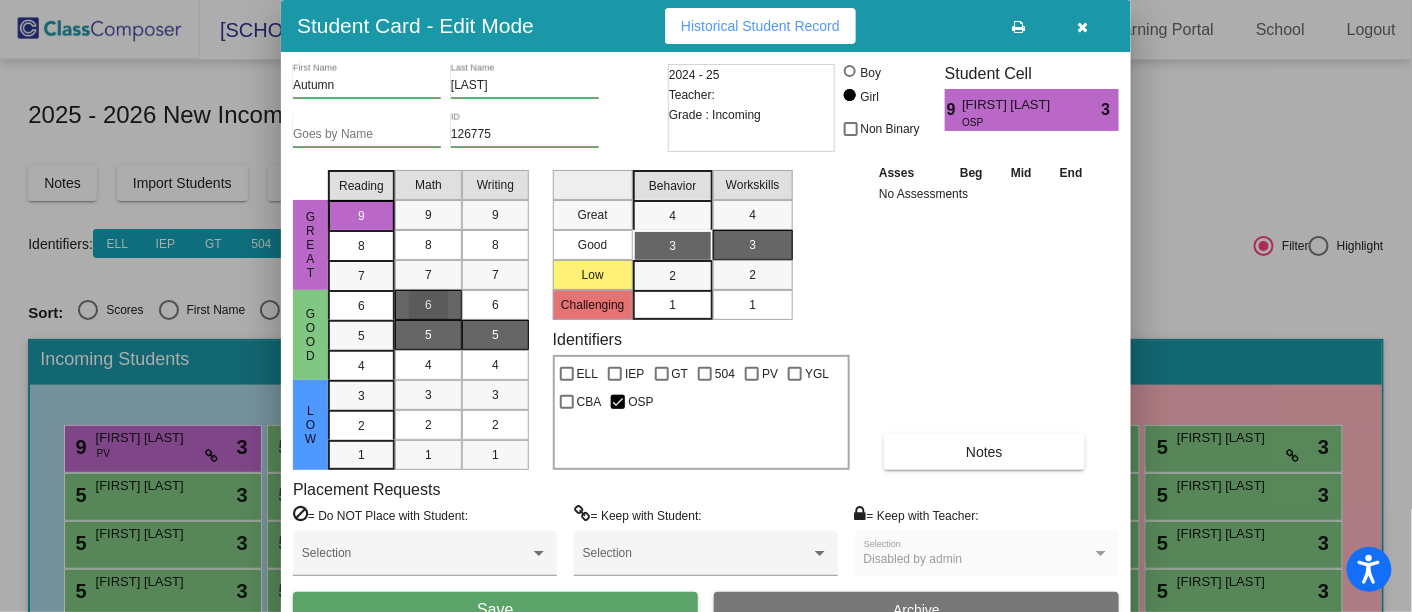click on "6" at bounding box center (428, 305) 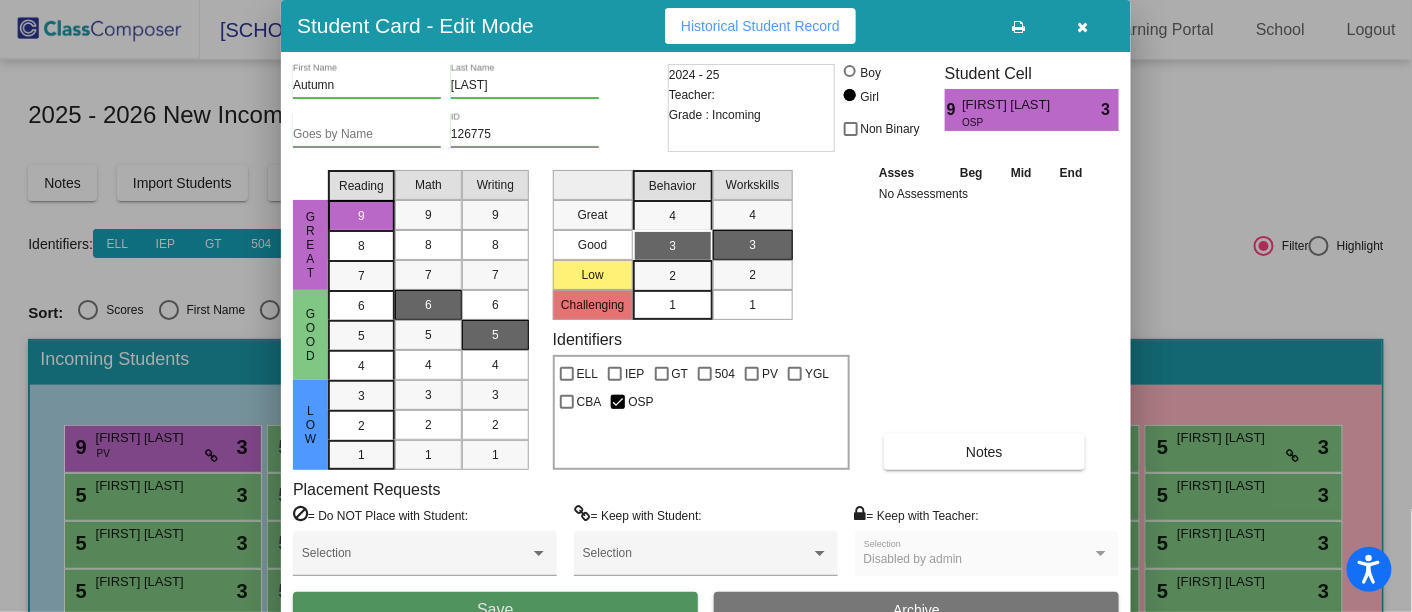 click on "Save" at bounding box center (495, 610) 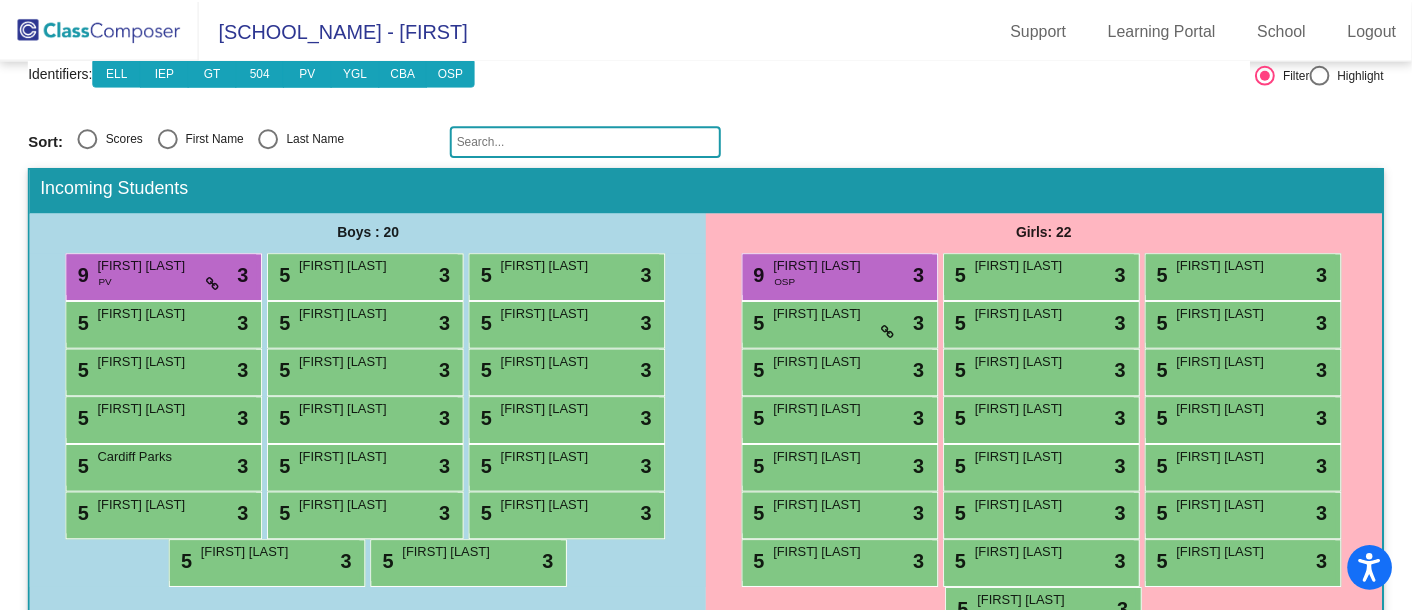 scroll, scrollTop: 173, scrollLeft: 0, axis: vertical 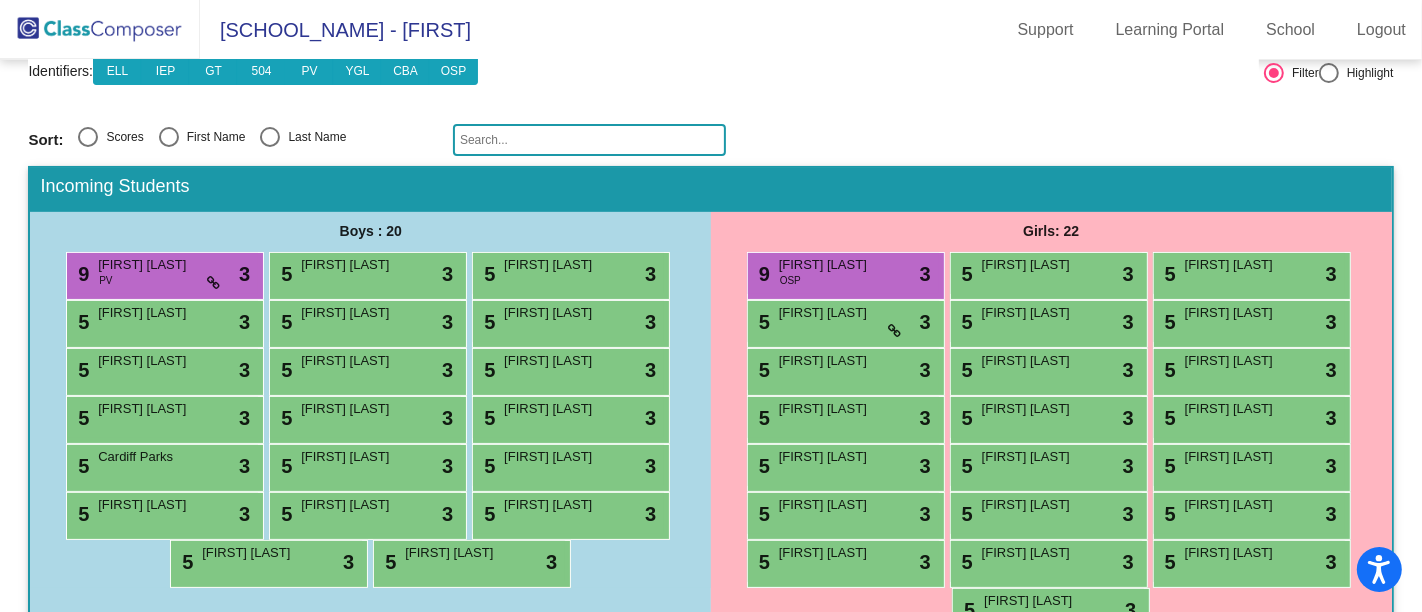click on "5 Soren Varnell lock do_not_disturb_alt 3" at bounding box center (568, 513) 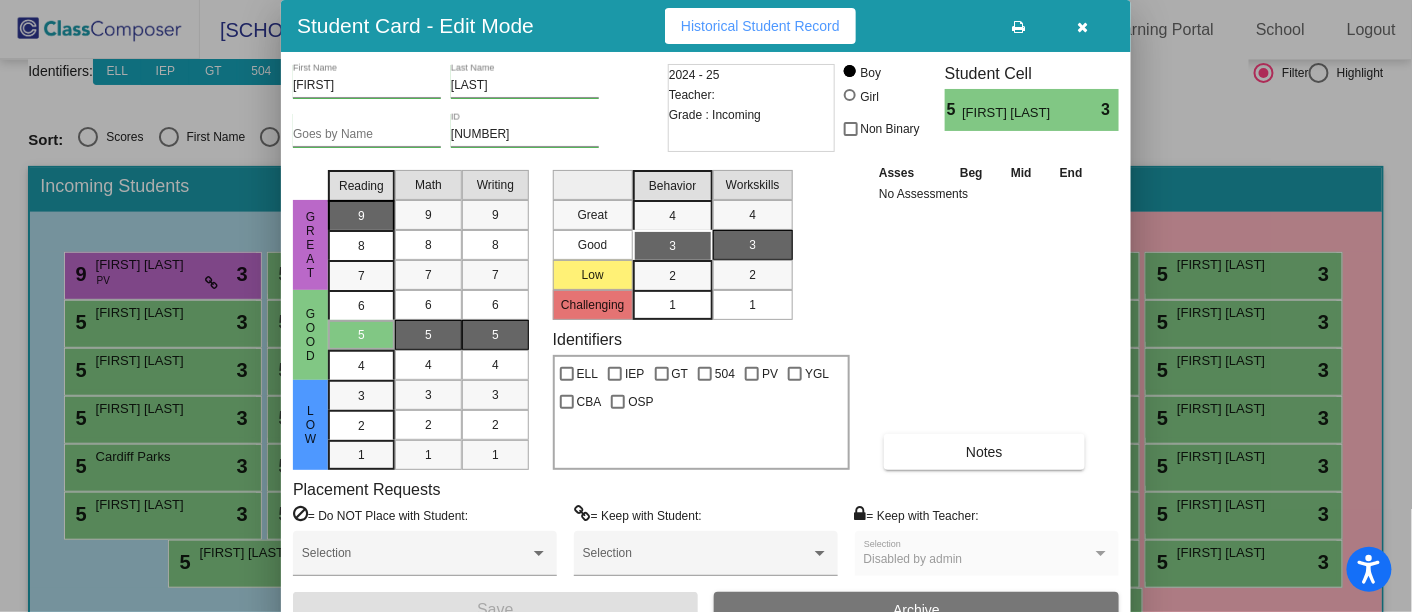 click on "9" at bounding box center (361, 216) 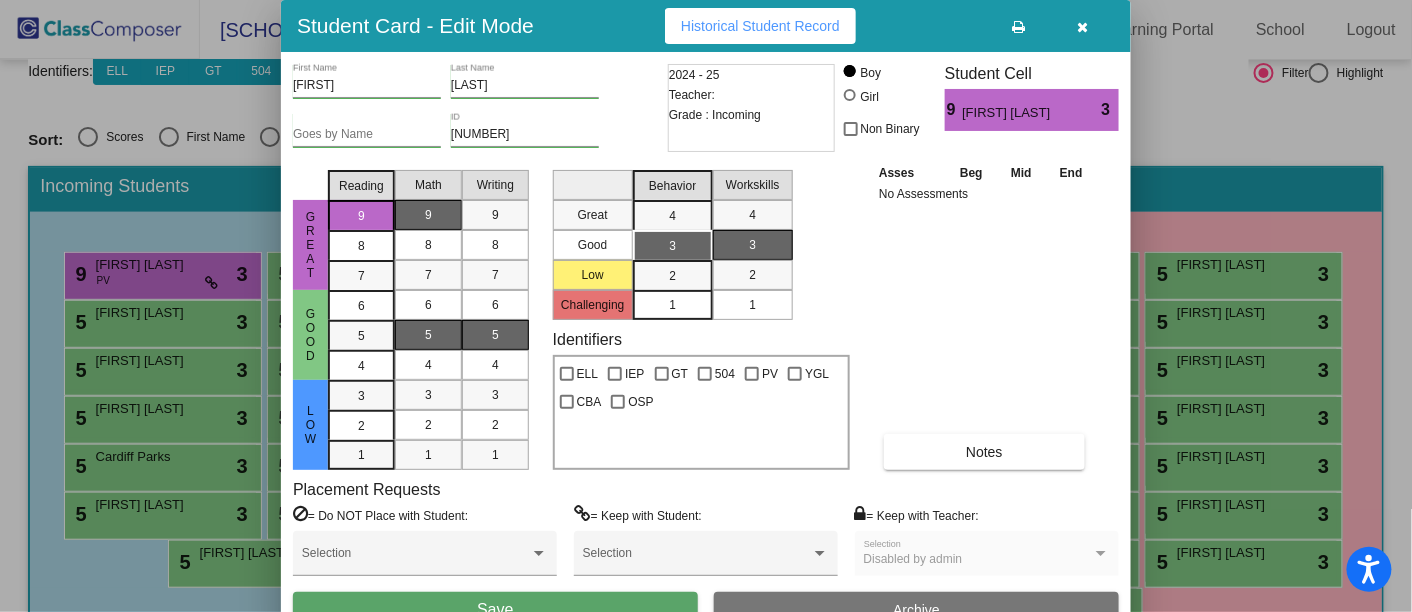 click on "9" at bounding box center (428, 215) 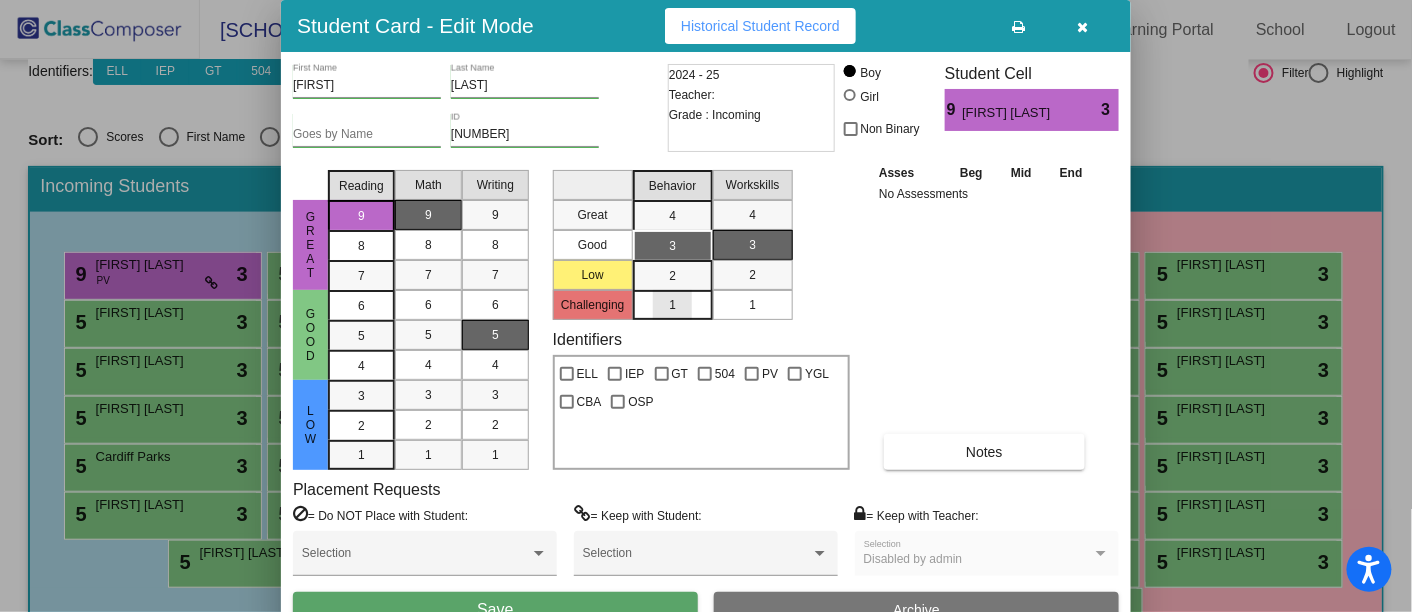 click on "1" at bounding box center (672, 305) 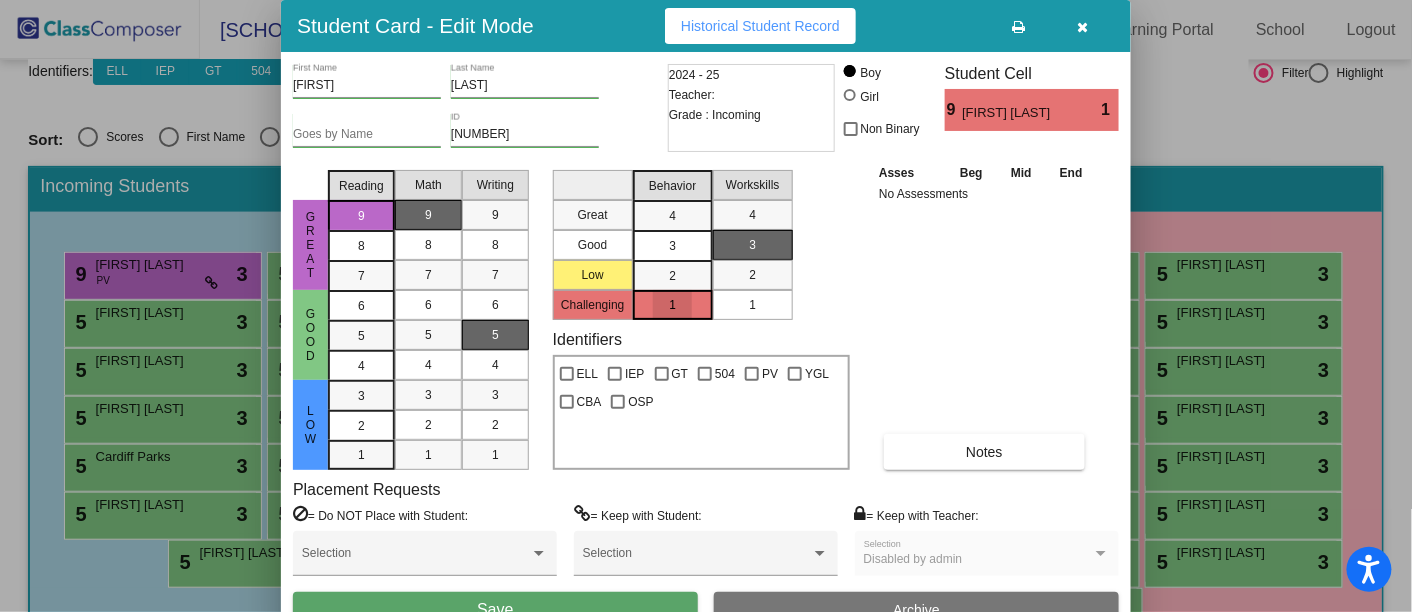 click on "1" at bounding box center [672, 305] 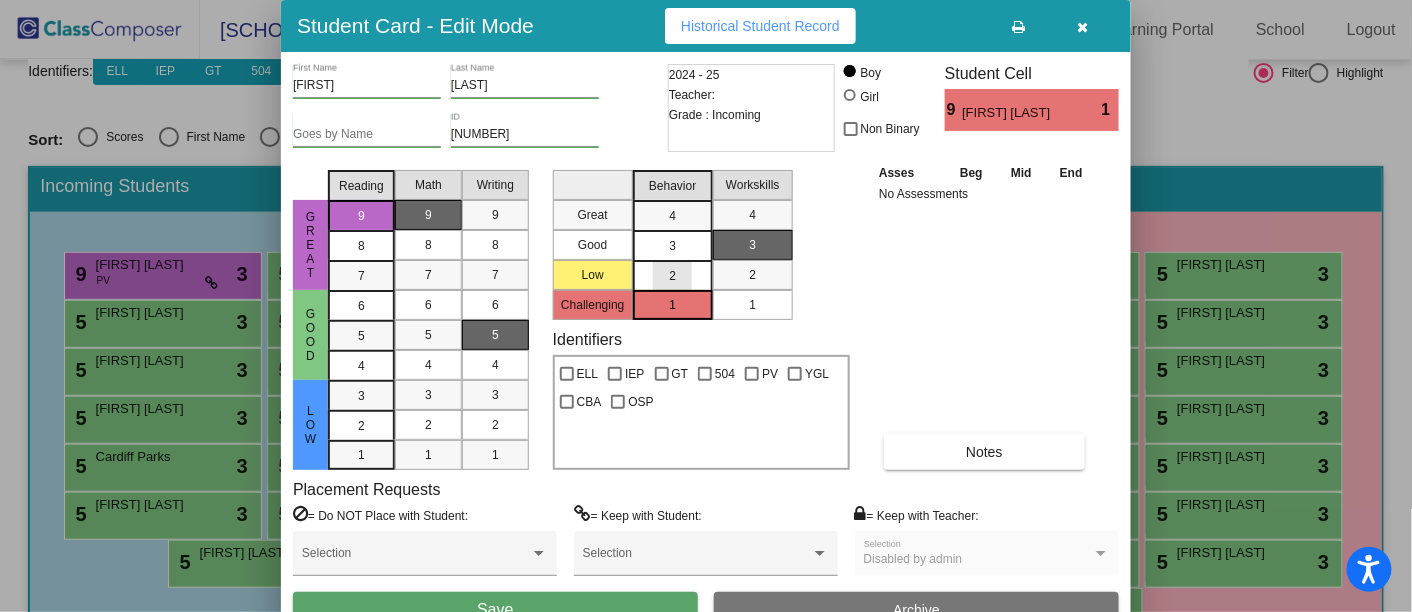 click on "2" at bounding box center (672, 276) 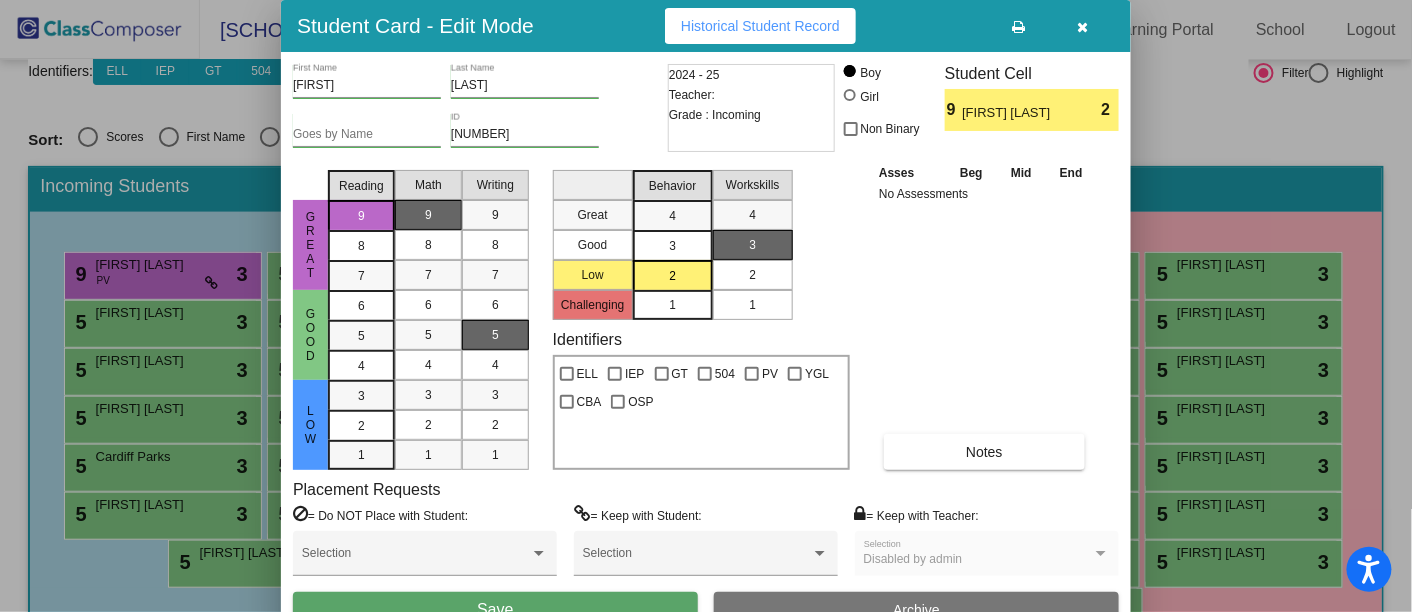 click on "2" at bounding box center (752, 275) 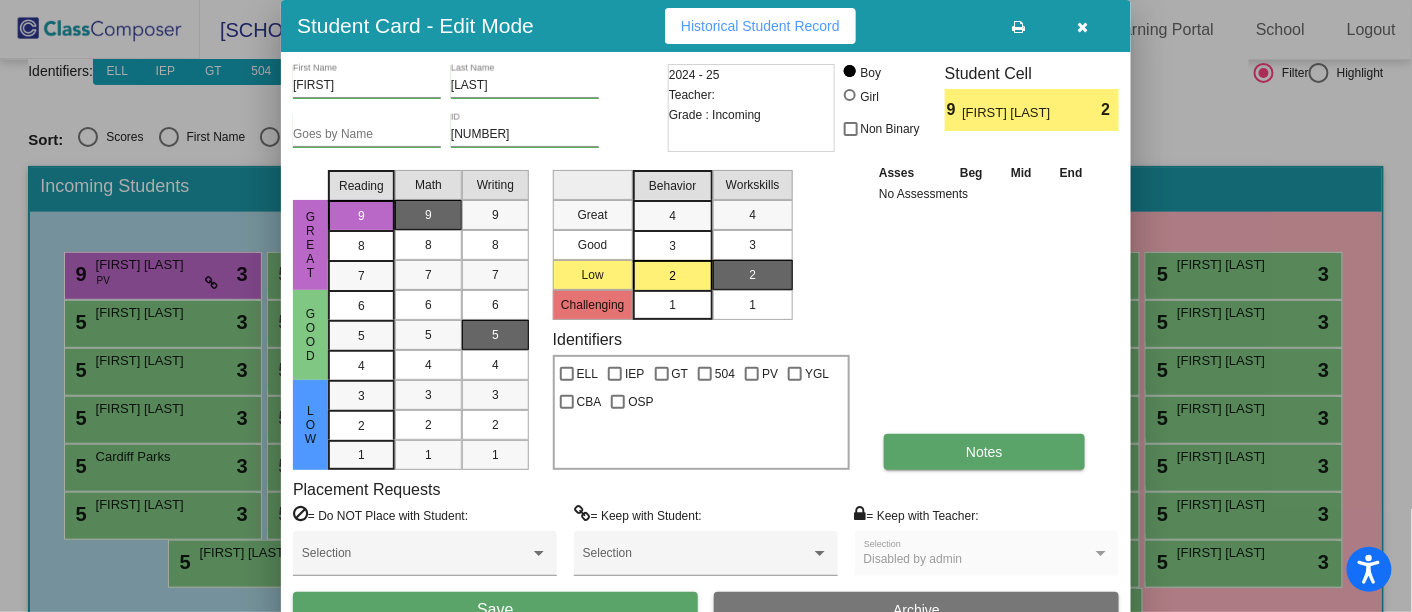 click on "Notes" at bounding box center [984, 452] 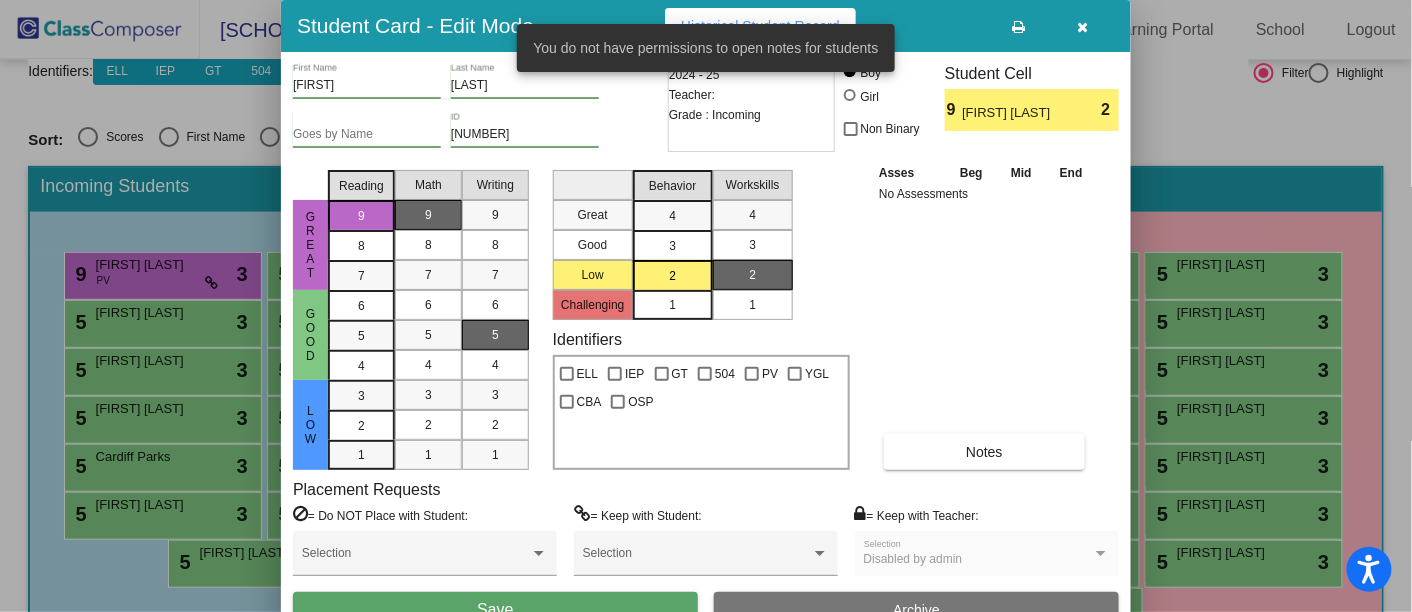 click on "Save" at bounding box center [495, 610] 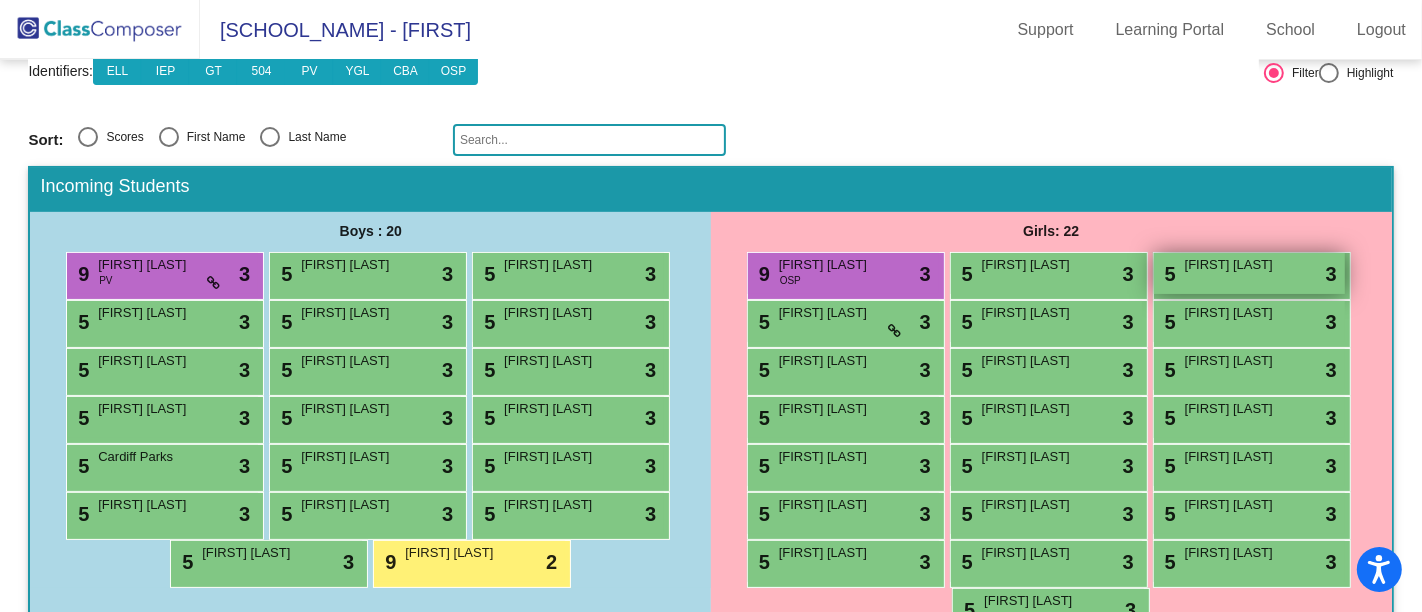 click on "Maren Ash" at bounding box center [1235, 265] 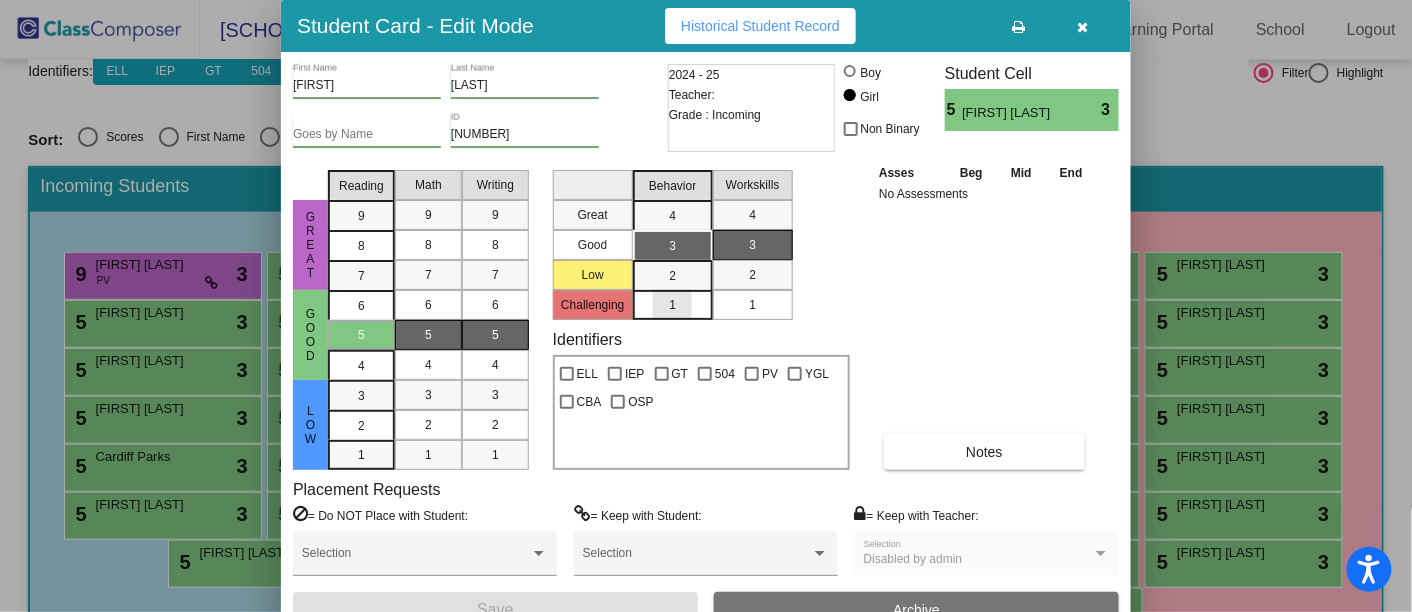 click on "1" at bounding box center [672, 305] 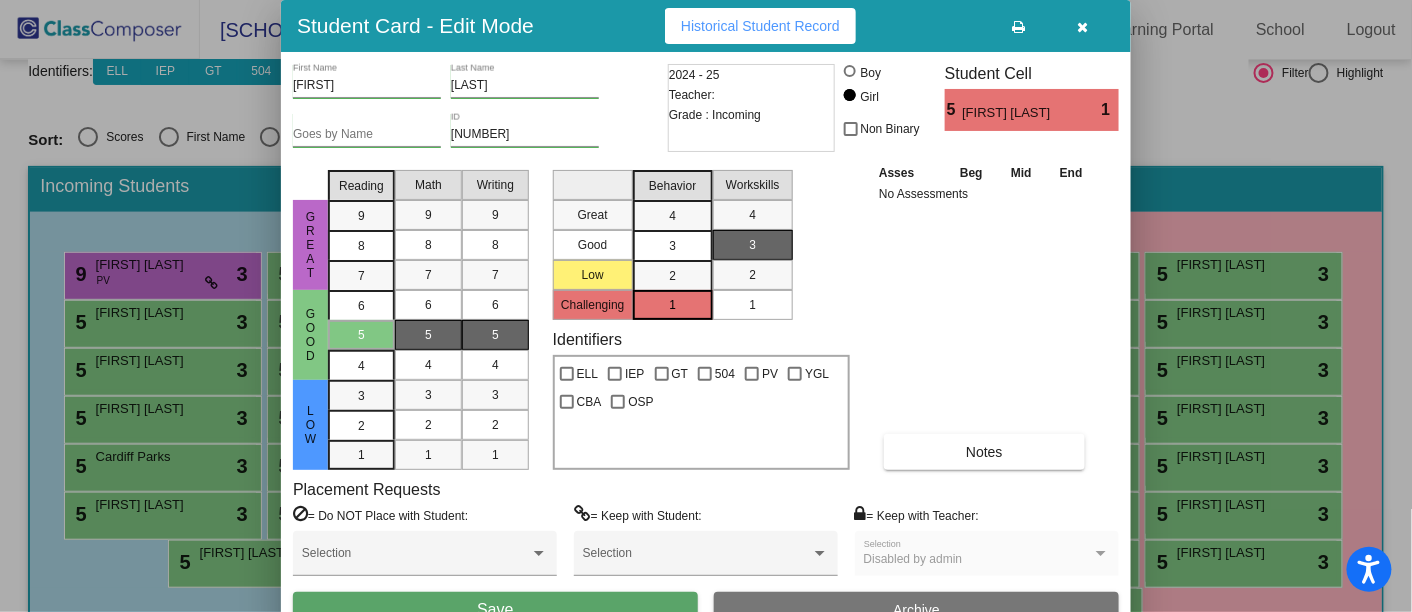 click on "1" at bounding box center [752, 305] 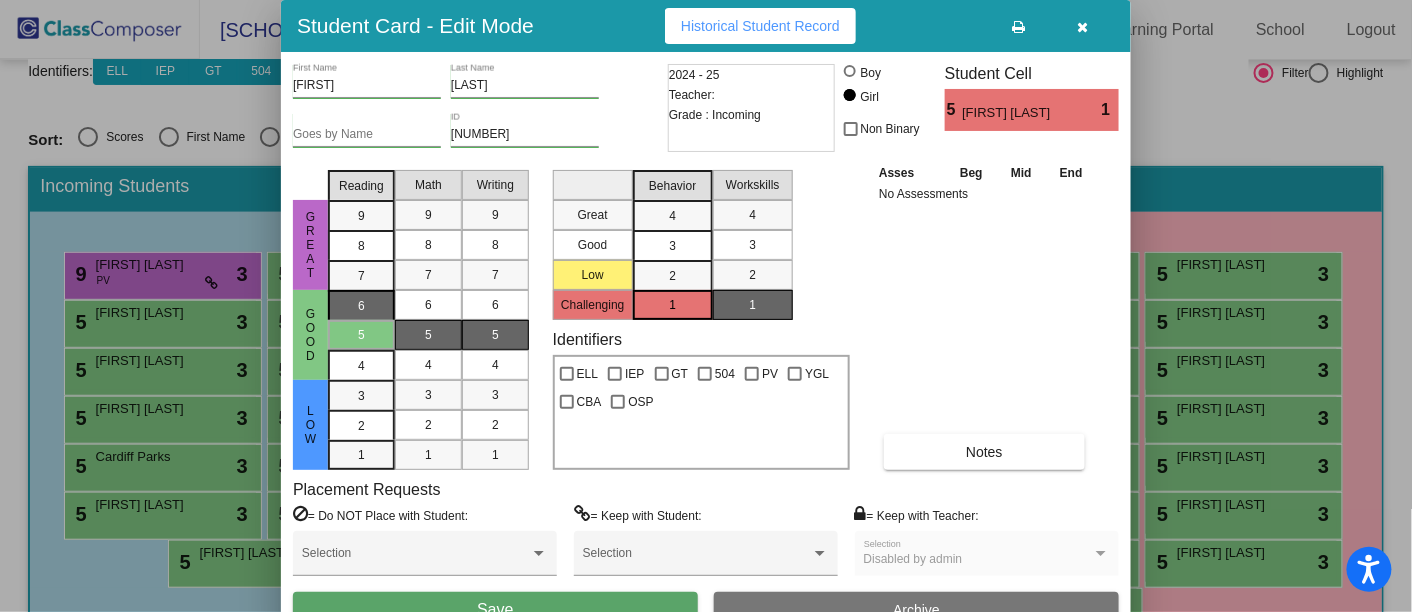 click on "6" at bounding box center [361, 306] 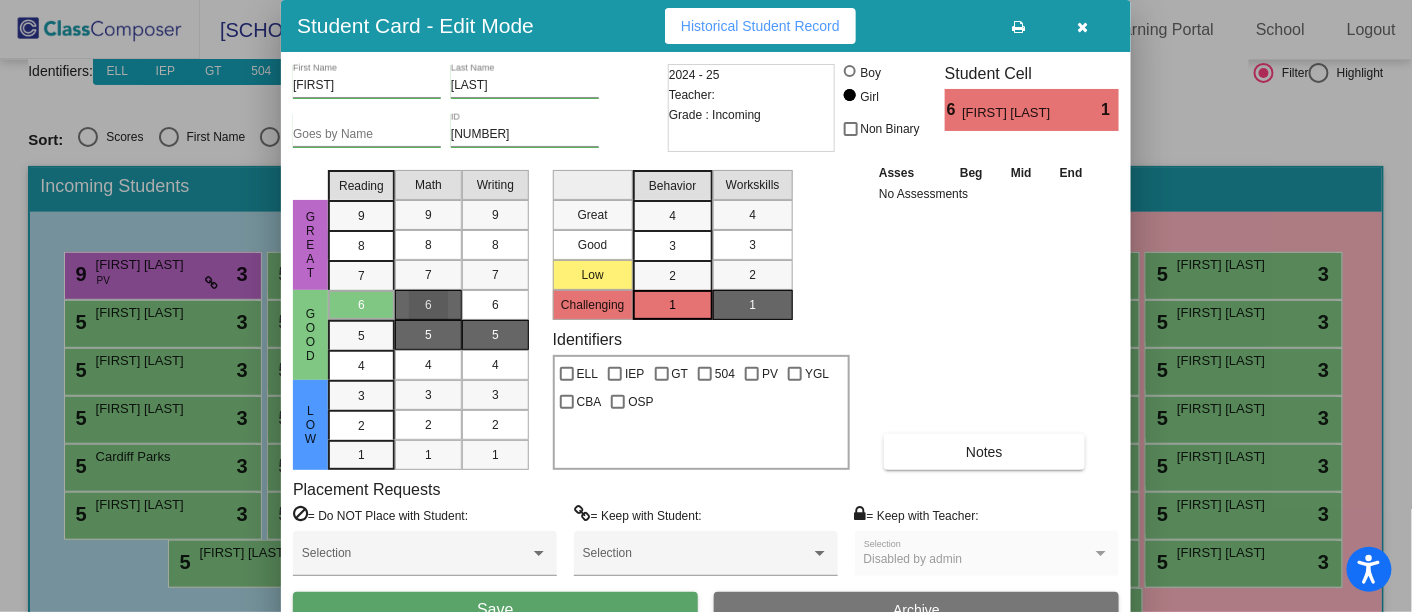 click on "6" at bounding box center (428, 305) 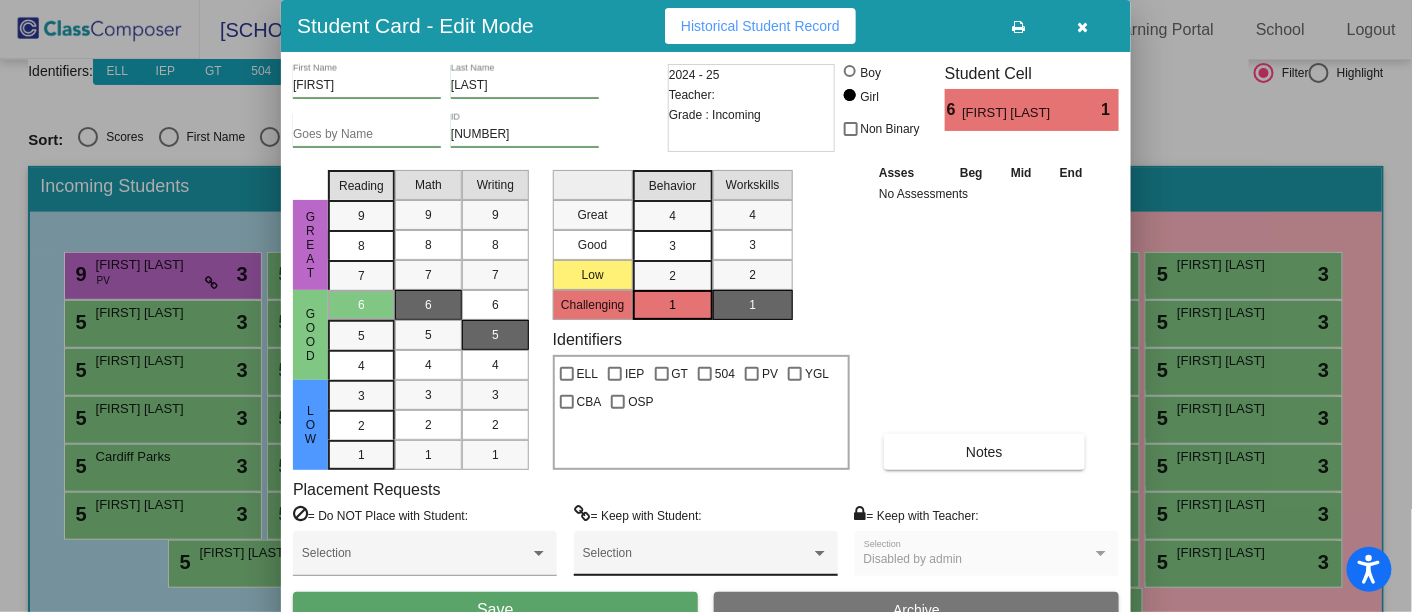 click at bounding box center [820, 554] 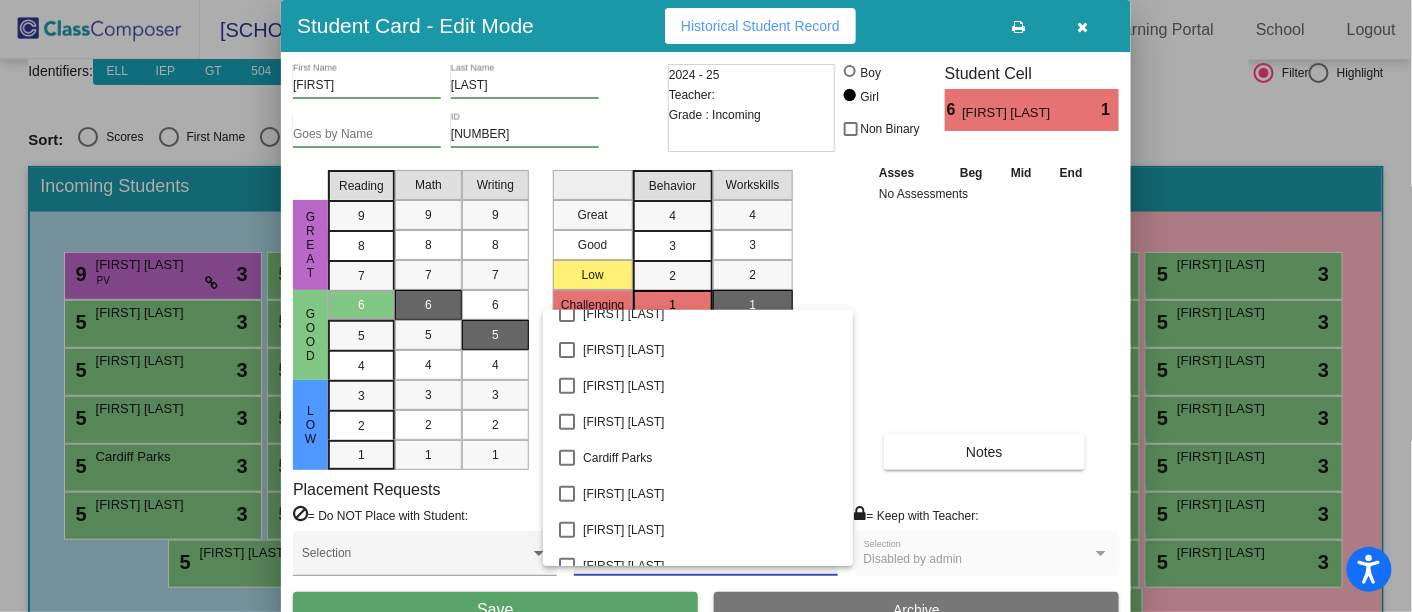 scroll, scrollTop: 231, scrollLeft: 0, axis: vertical 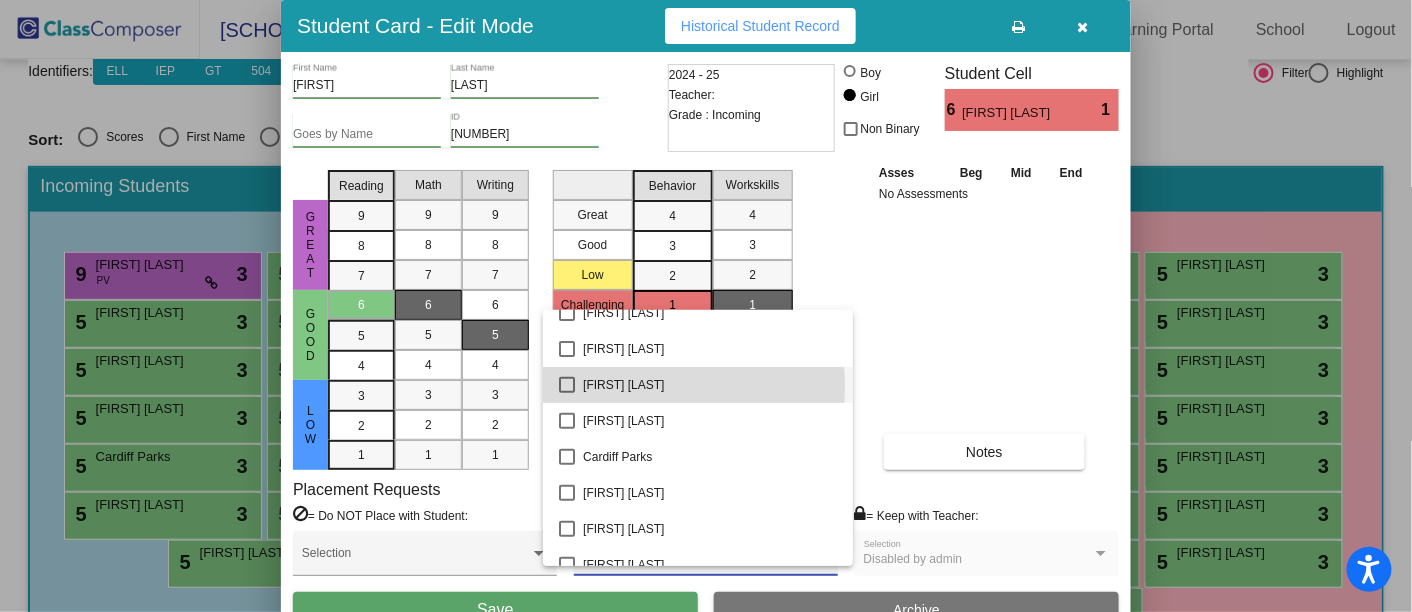 drag, startPoint x: 626, startPoint y: 377, endPoint x: 563, endPoint y: 387, distance: 63.788715 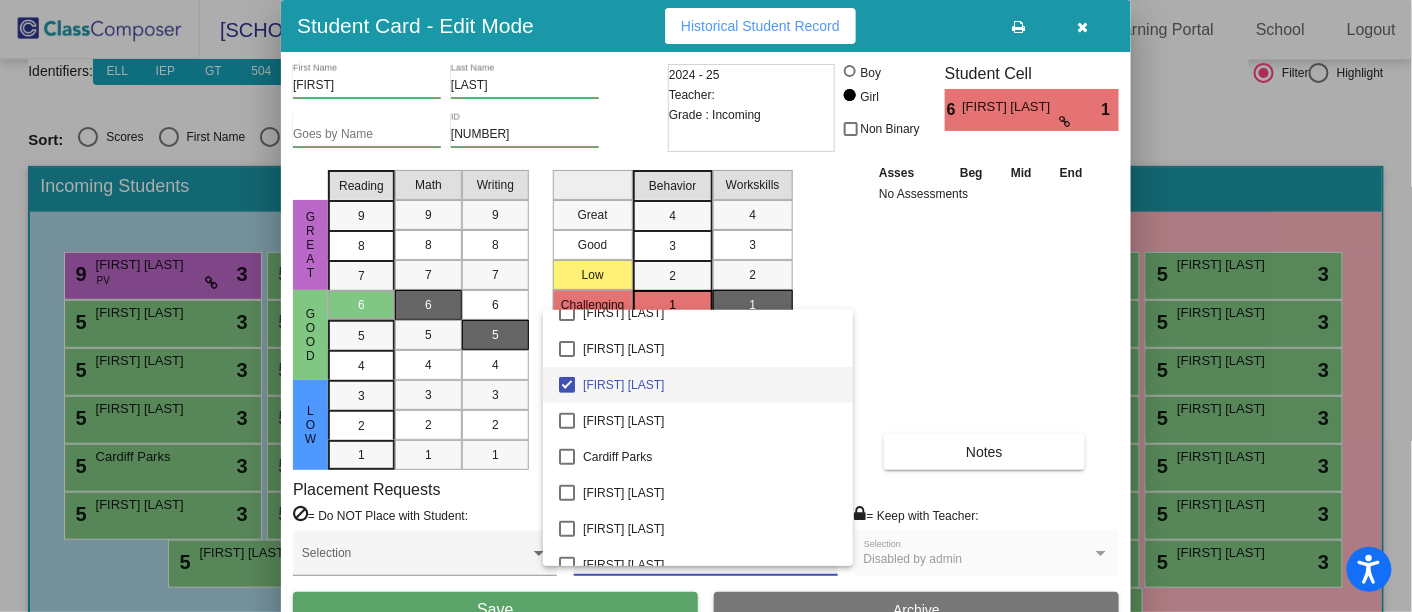 click at bounding box center [706, 306] 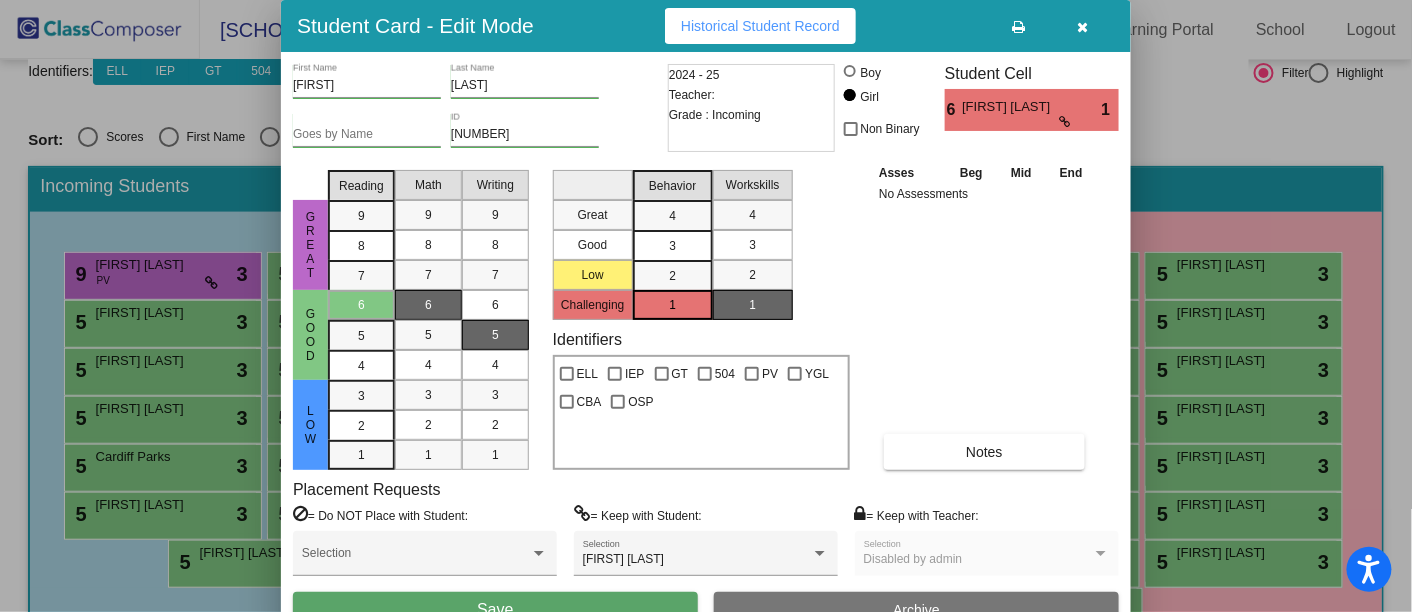 click on "Save" at bounding box center (495, 610) 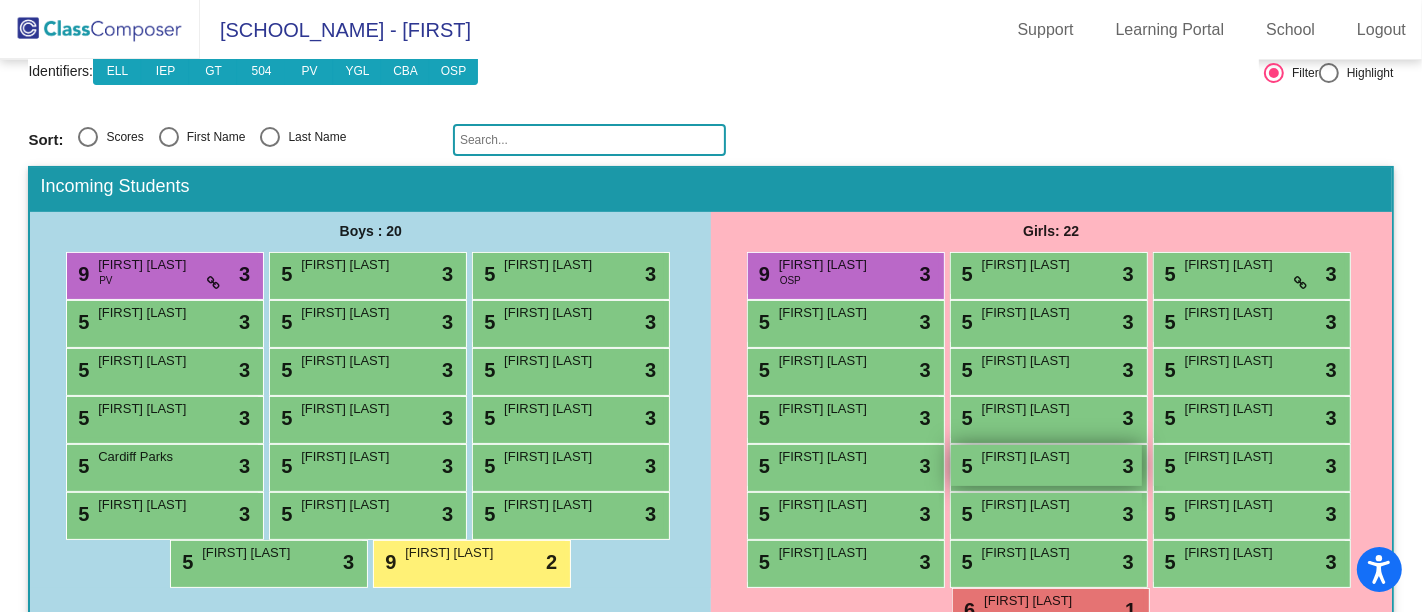 click on "[FIRST] [LAST]" at bounding box center [1032, 457] 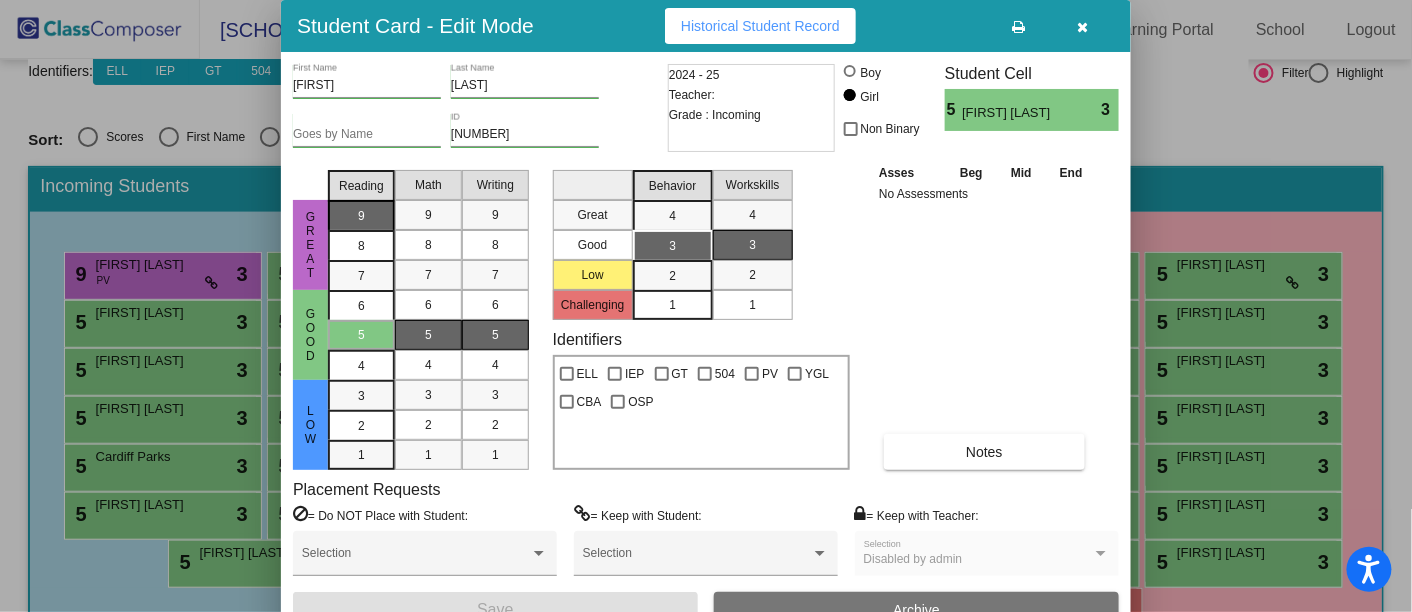click on "9" at bounding box center (361, 215) 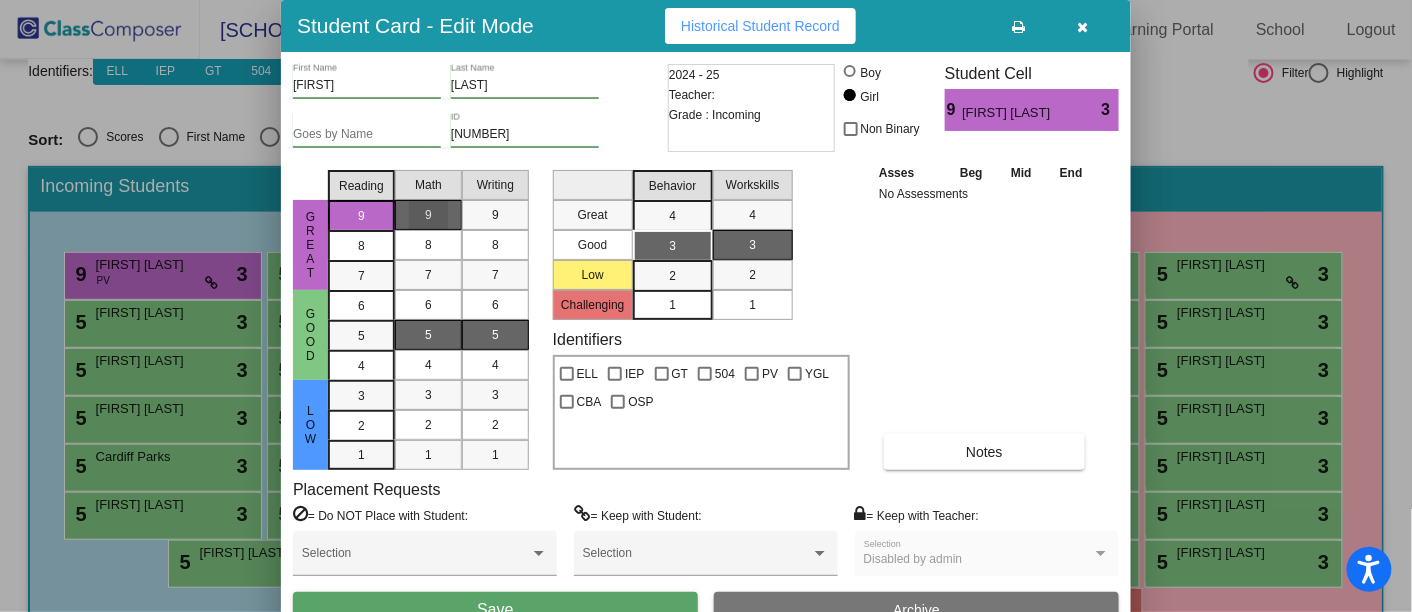 click on "9" at bounding box center (428, 215) 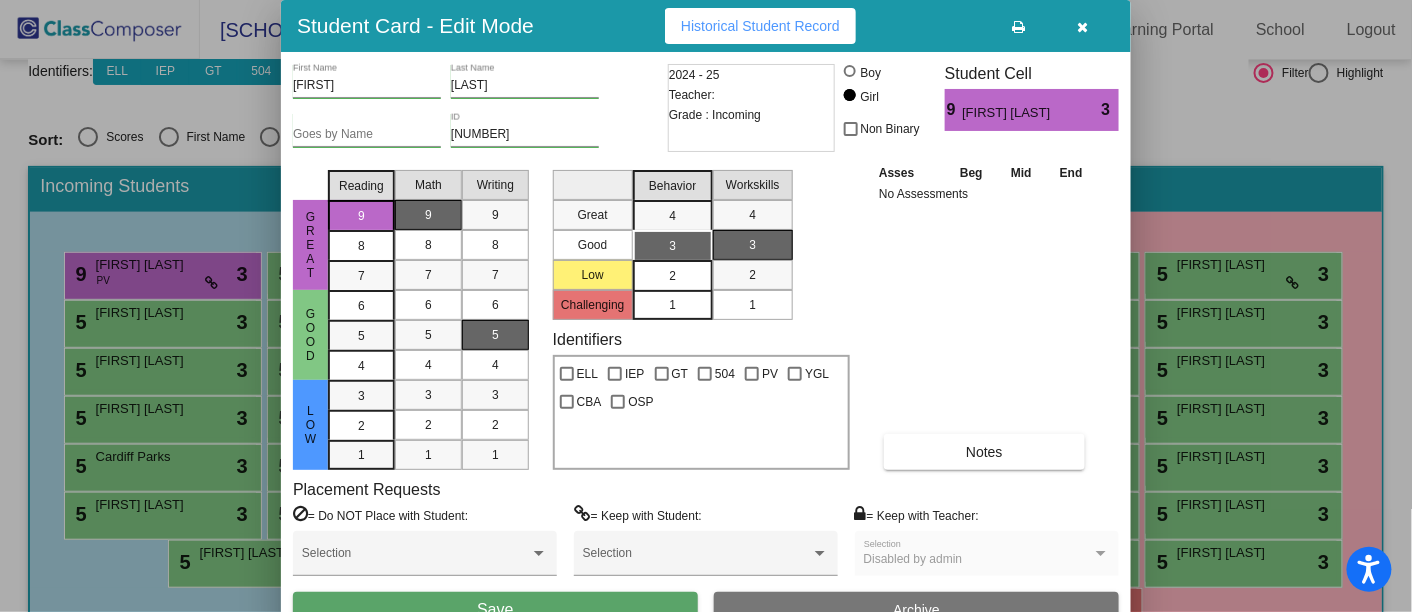 click on "2" at bounding box center [672, 276] 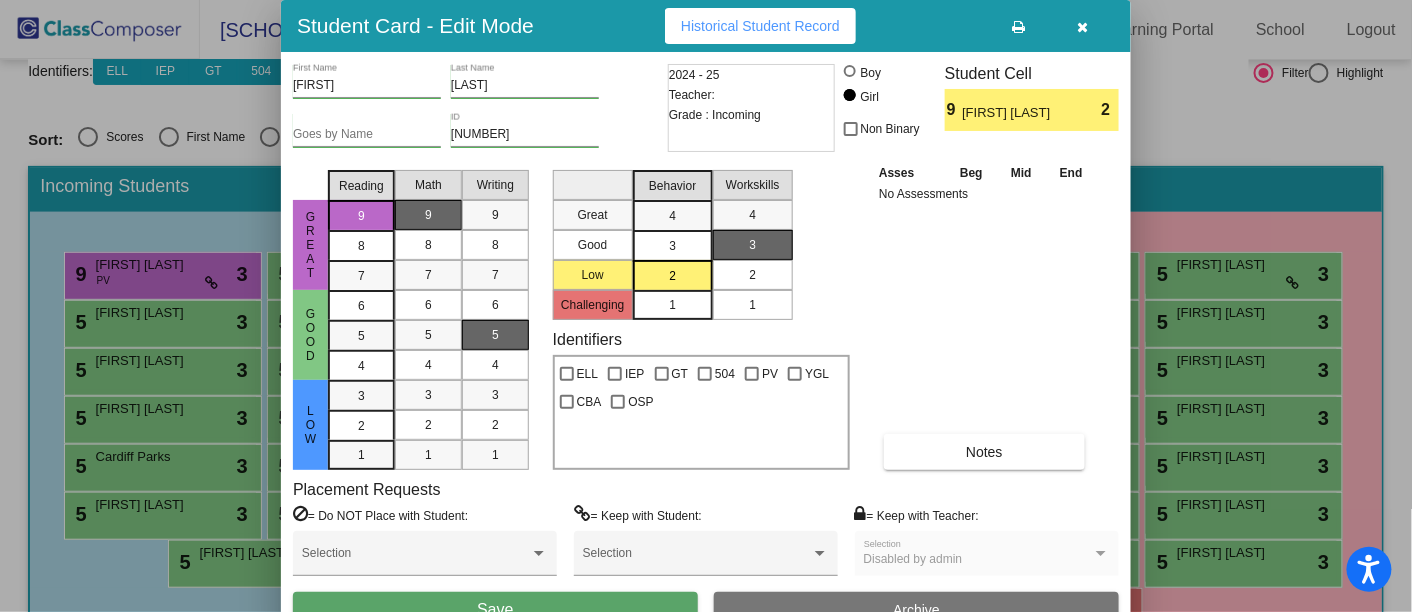 click on "2" at bounding box center [752, 275] 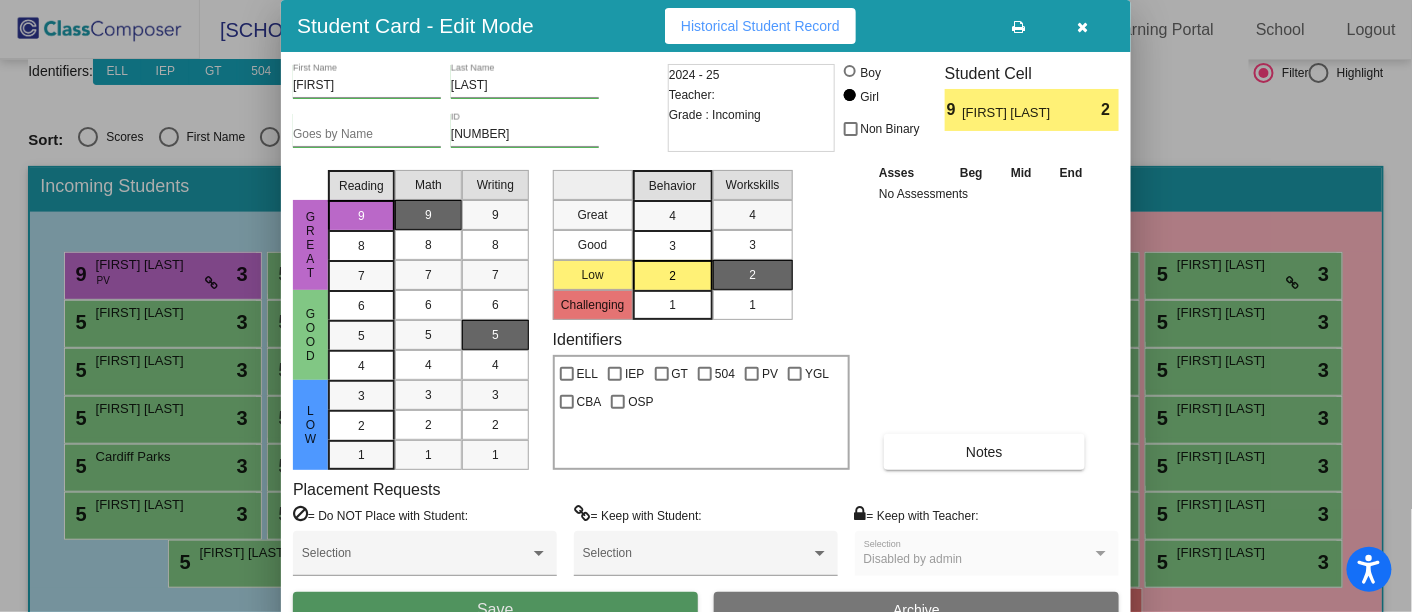 click on "Save" at bounding box center [495, 610] 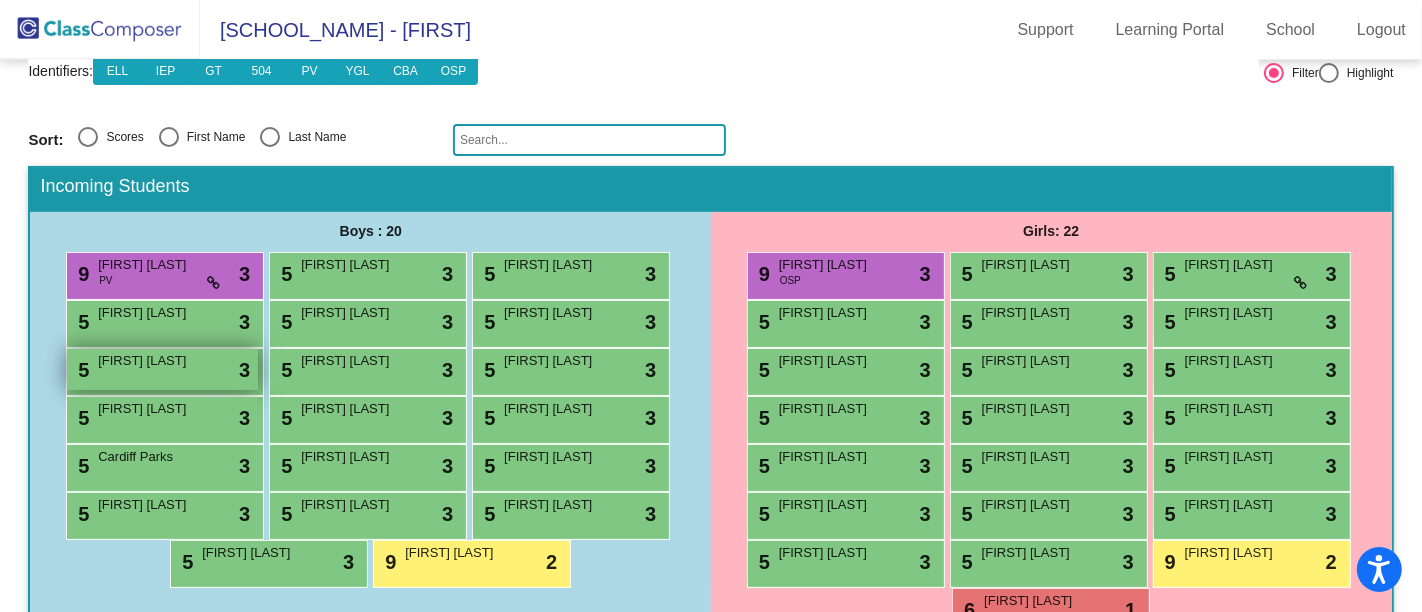 click on "[FIRST] [LAST]" at bounding box center [148, 361] 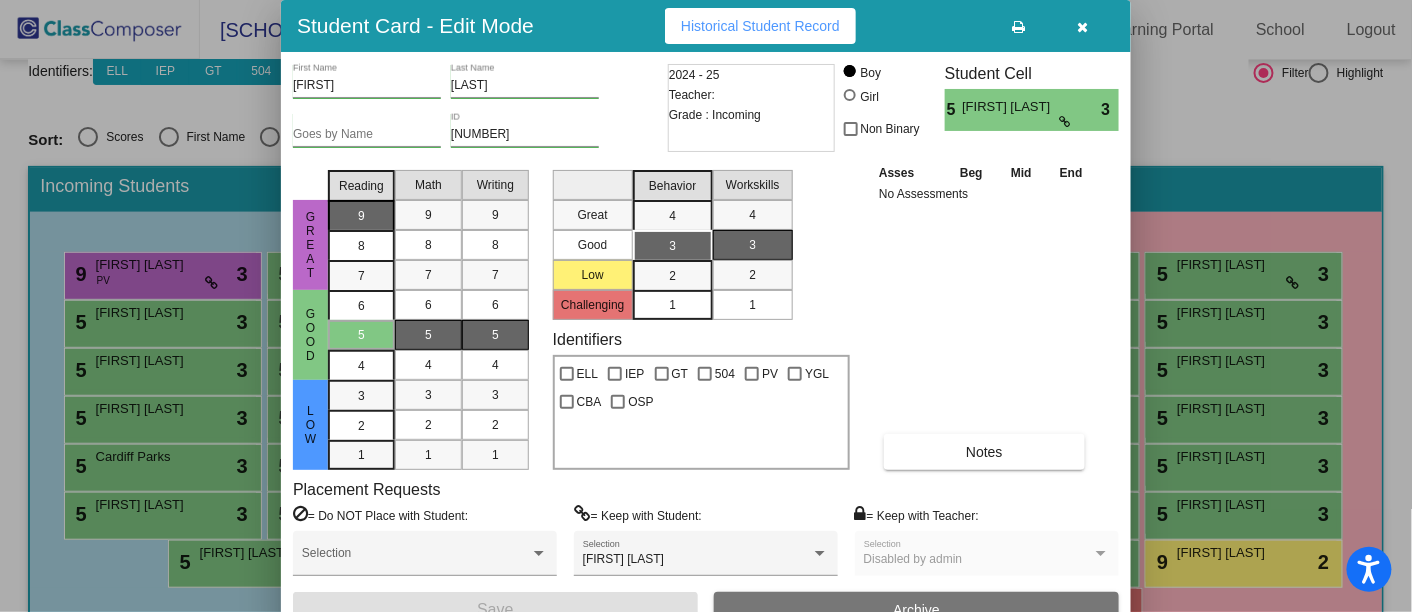 click on "9" at bounding box center (361, 216) 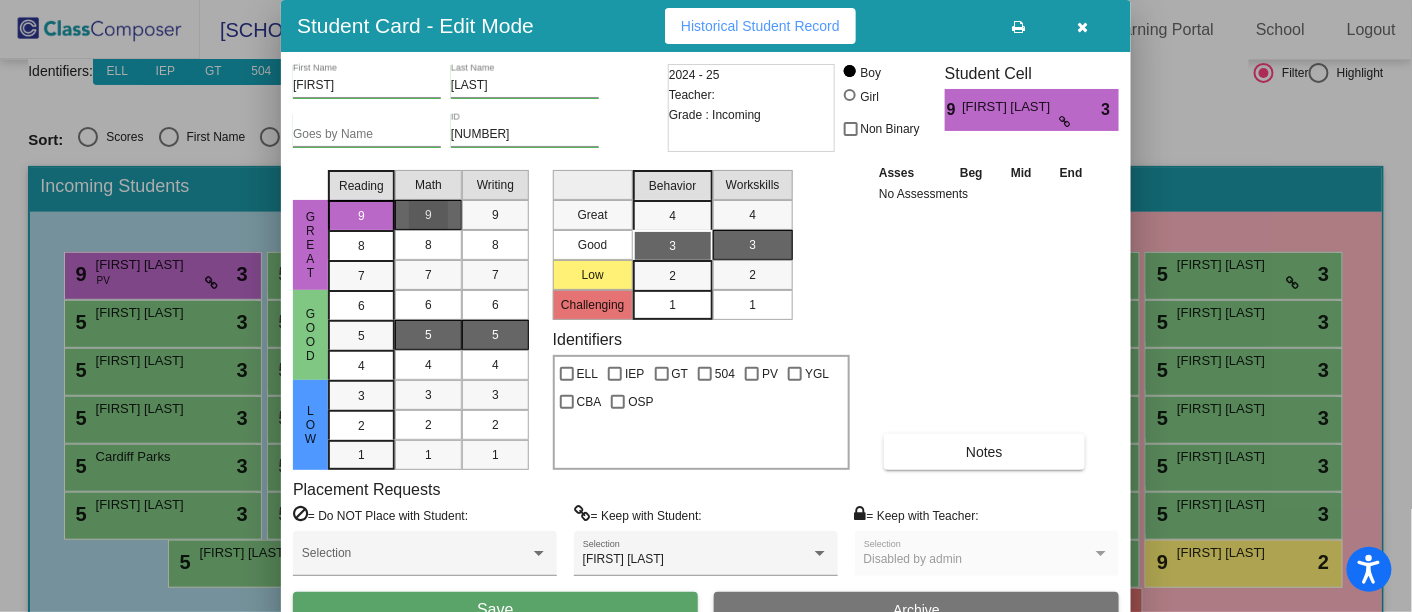 click on "9" at bounding box center [428, 215] 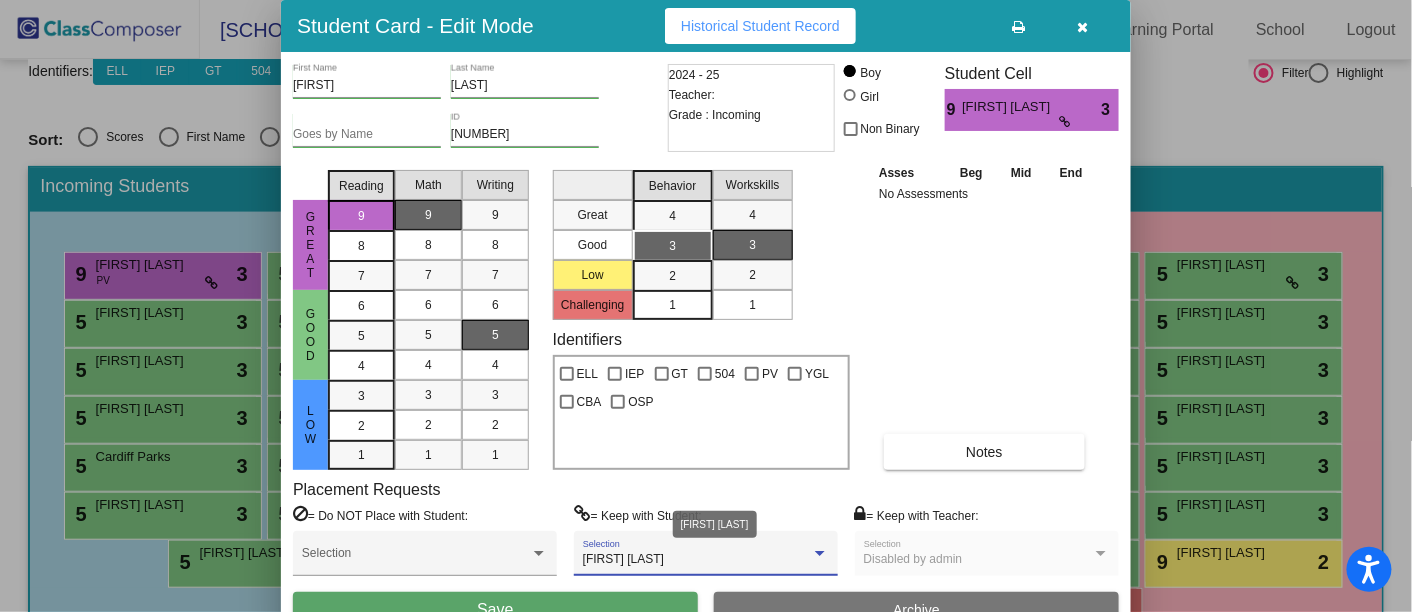 click at bounding box center [820, 554] 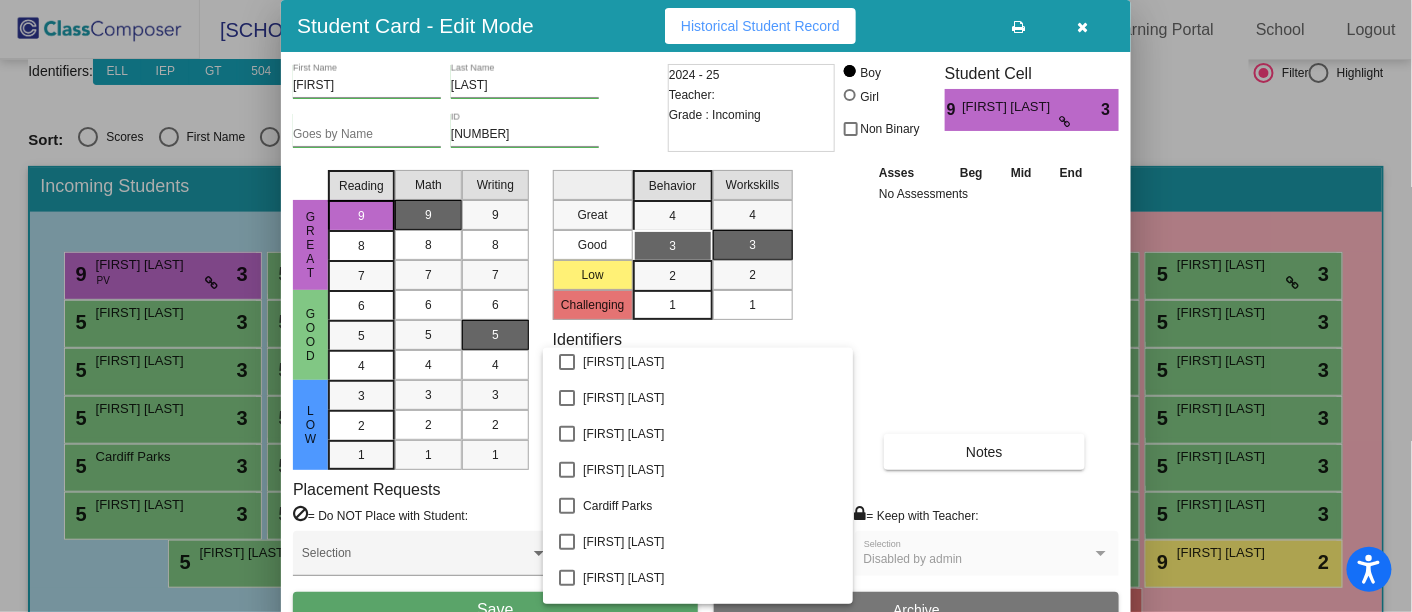 scroll, scrollTop: 221, scrollLeft: 0, axis: vertical 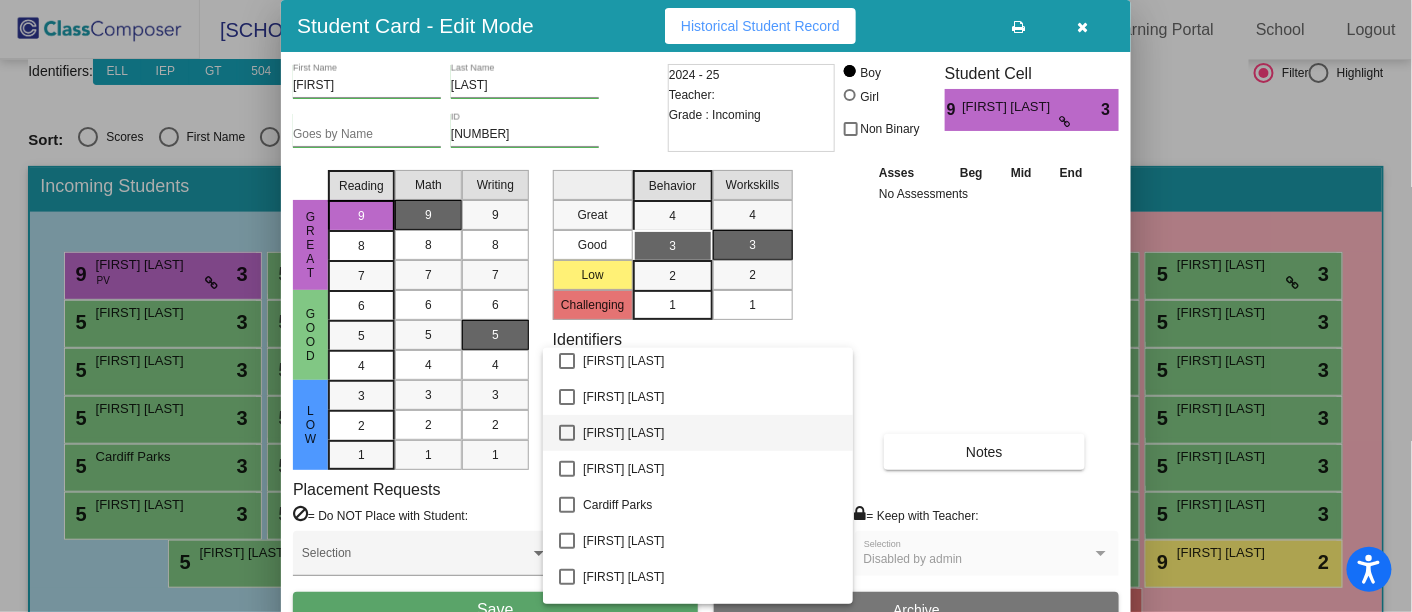 click at bounding box center (567, 433) 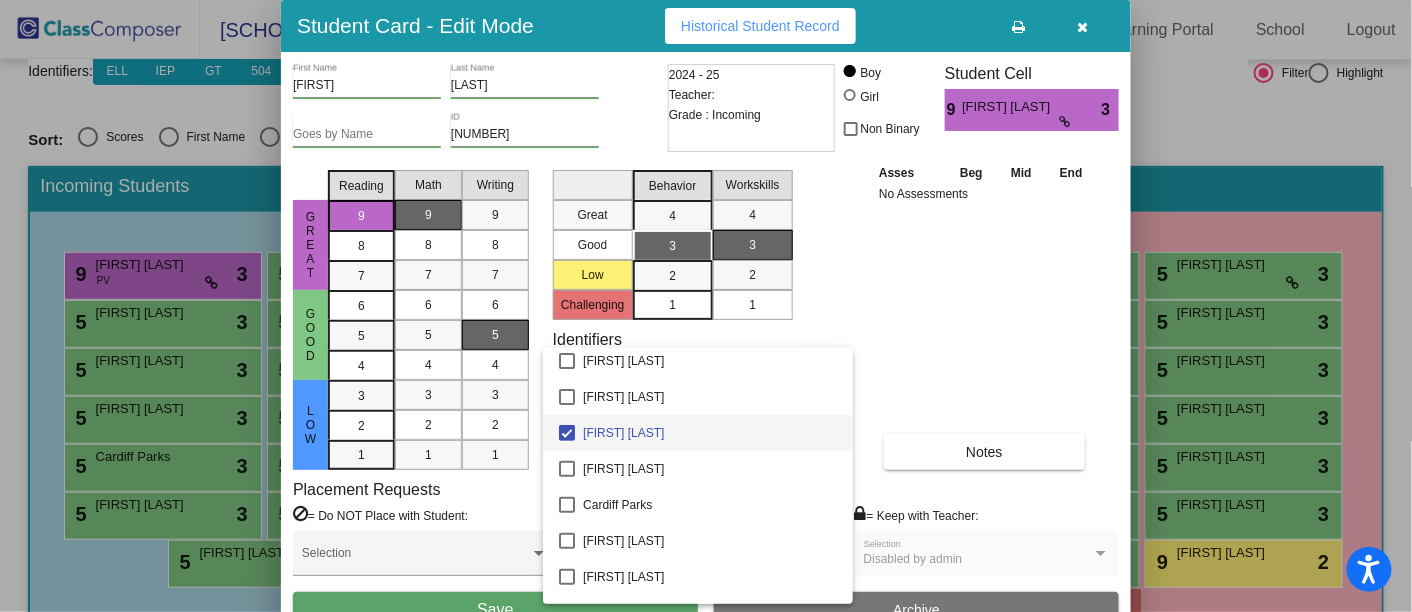 drag, startPoint x: 1000, startPoint y: 281, endPoint x: 899, endPoint y: 266, distance: 102.10779 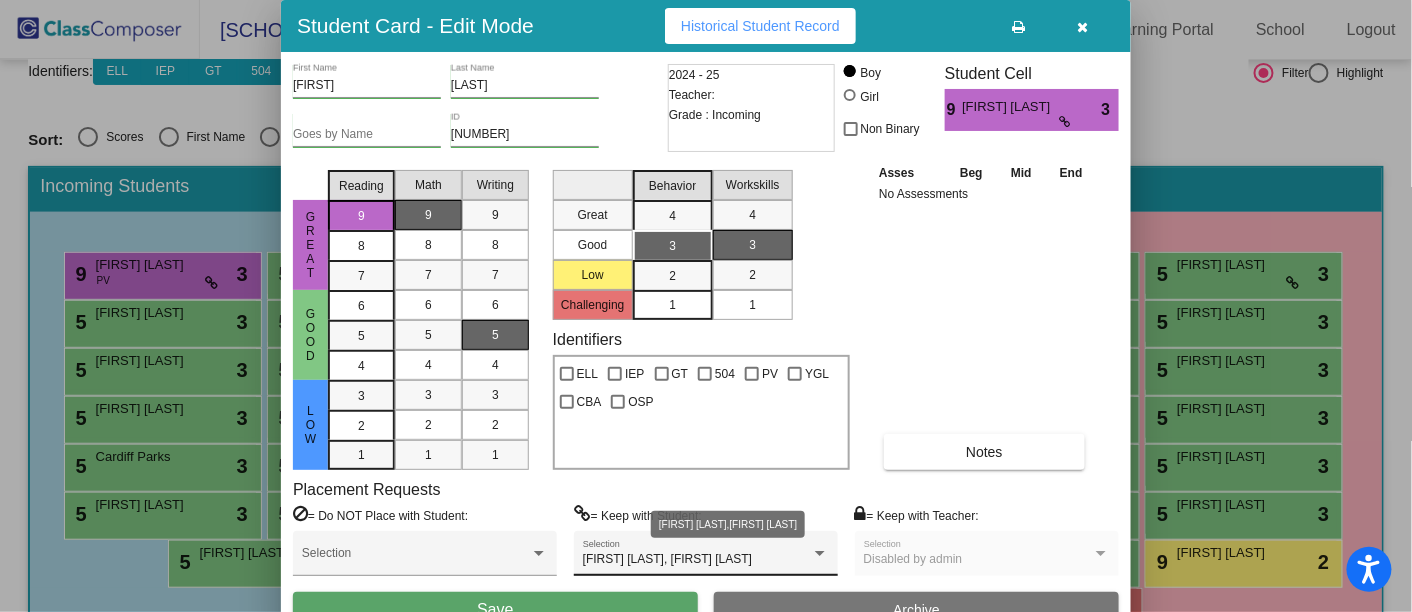 click at bounding box center (820, 553) 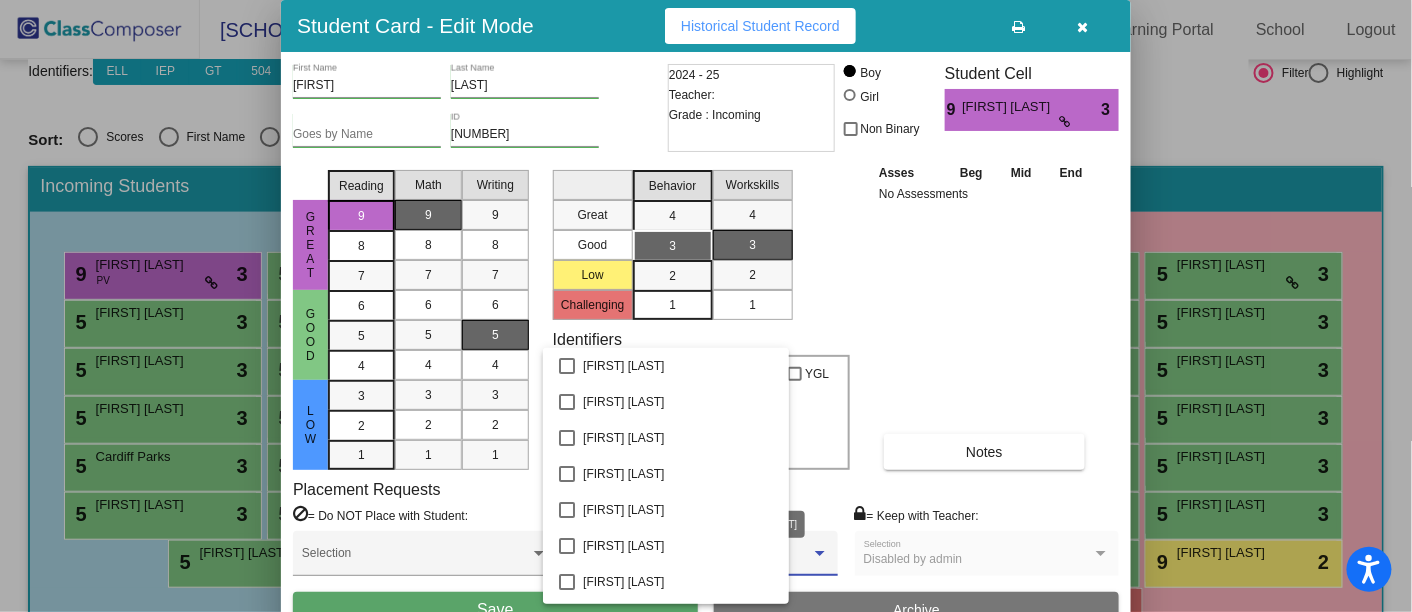 scroll, scrollTop: 94, scrollLeft: 0, axis: vertical 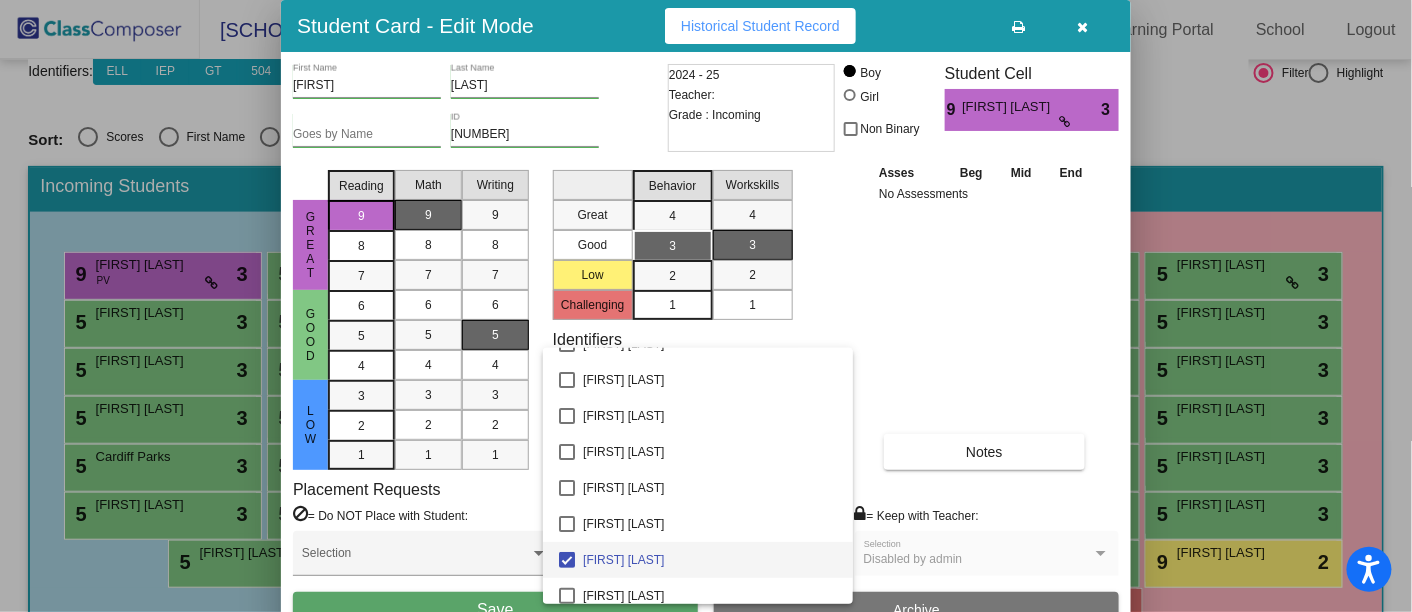 click at bounding box center (706, 306) 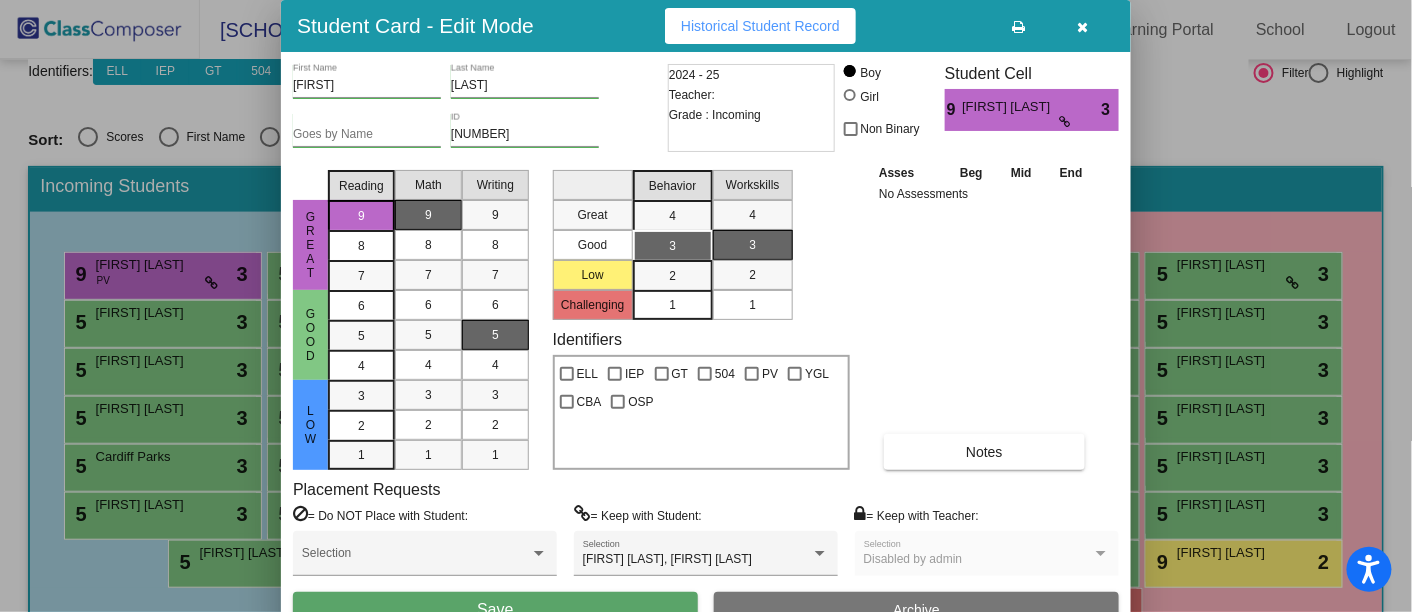 click at bounding box center (1101, 554) 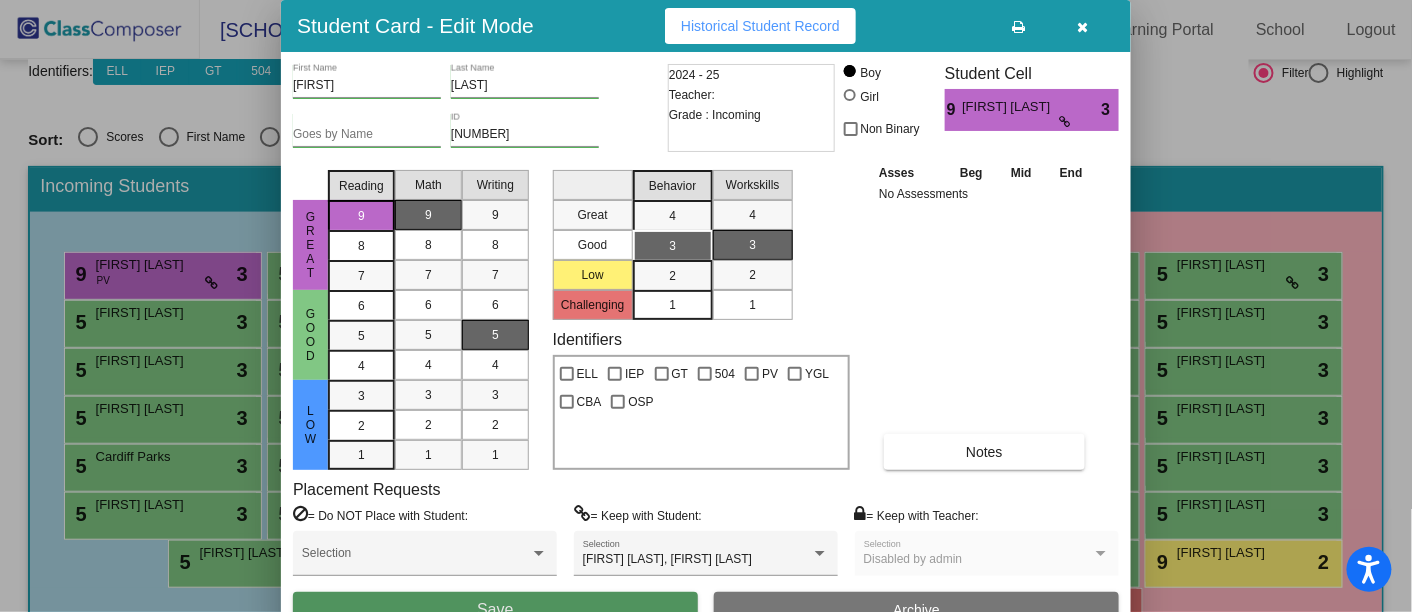 click on "Save" at bounding box center [495, 610] 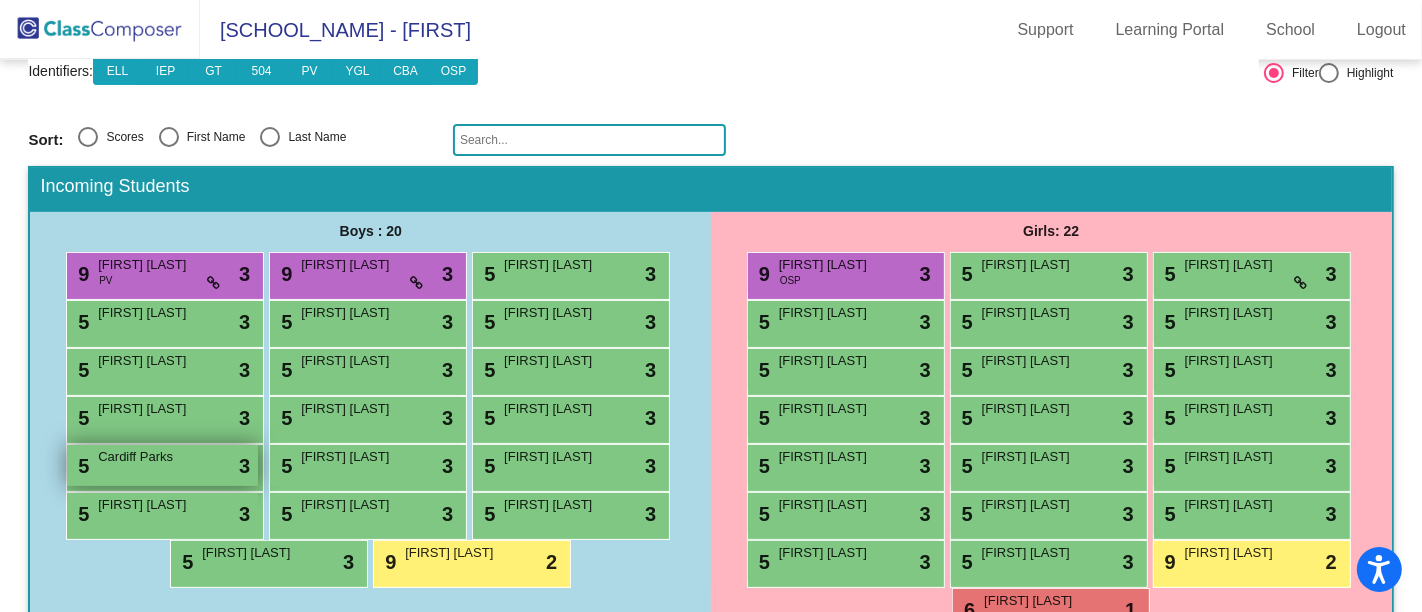 click on "5 Cardiff Parks lock do_not_disturb_alt 3" at bounding box center [162, 465] 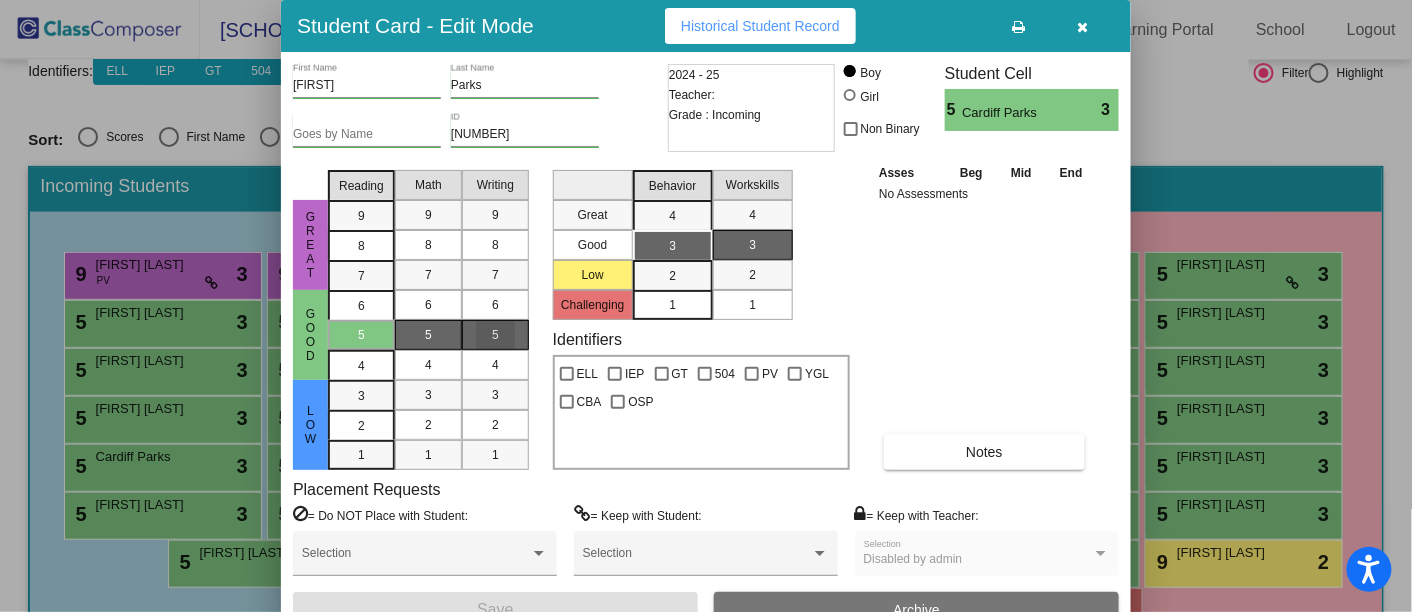 click on "5" at bounding box center [495, 335] 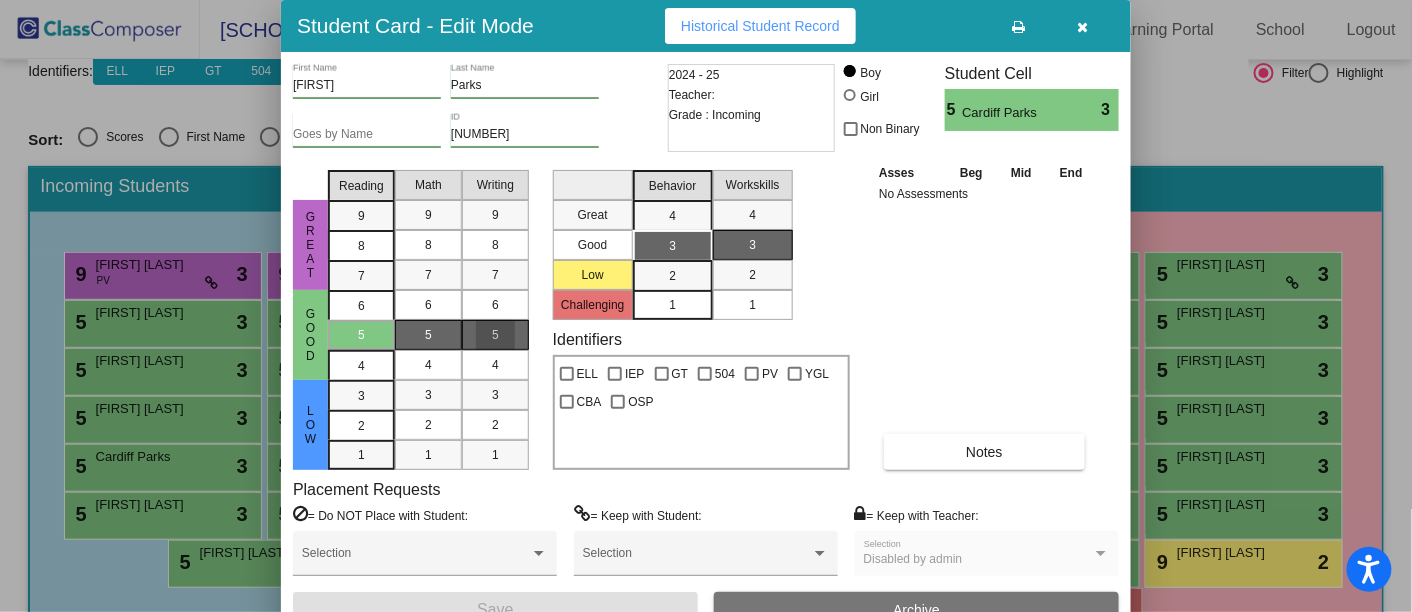 click on "5" at bounding box center [495, 335] 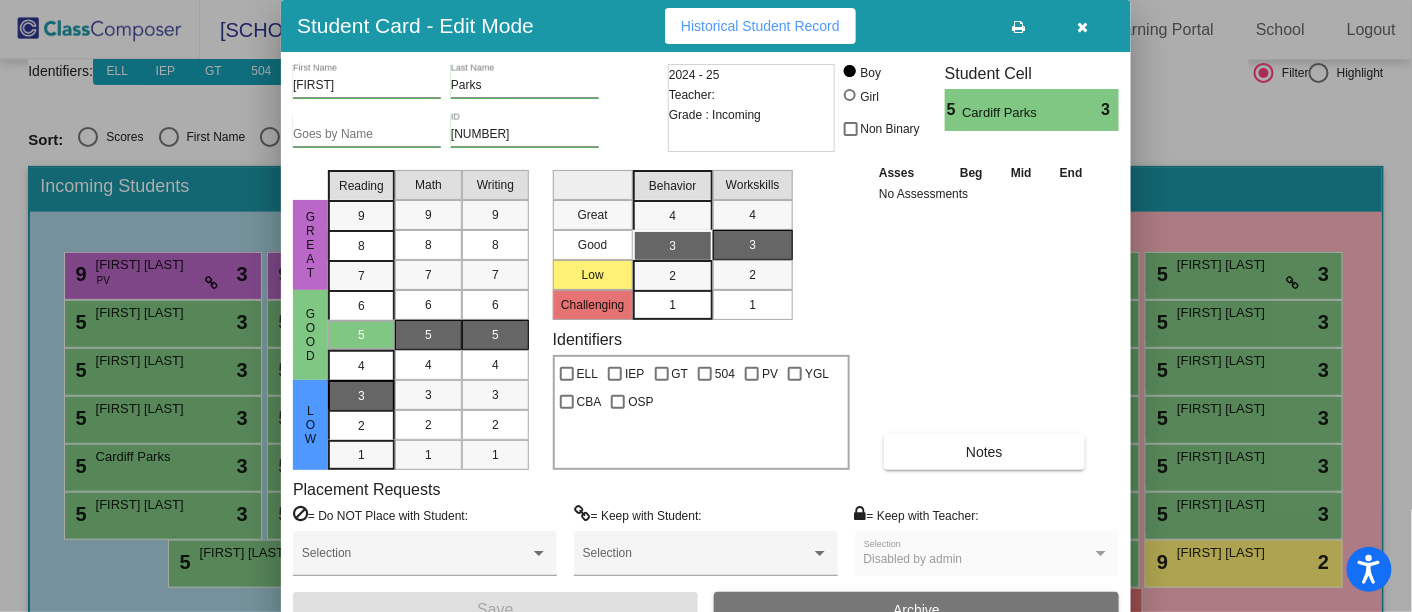 click on "3" at bounding box center (361, 396) 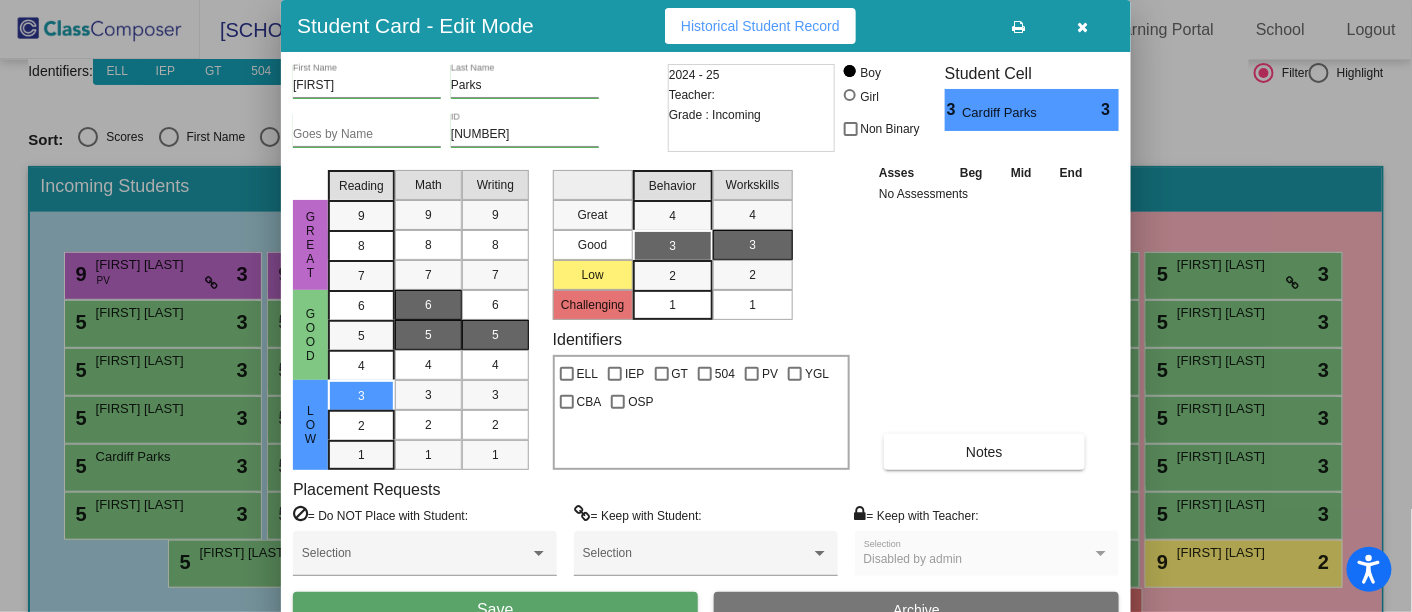 click on "6" at bounding box center [428, 305] 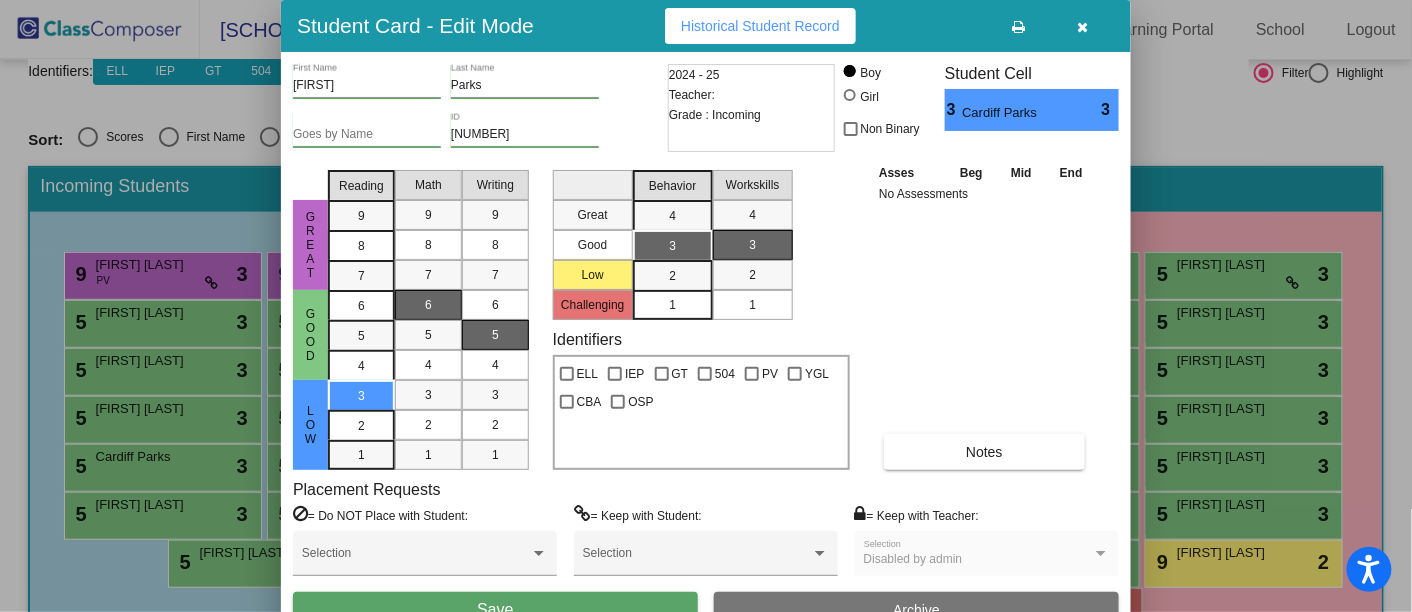 click on "1" at bounding box center (672, 305) 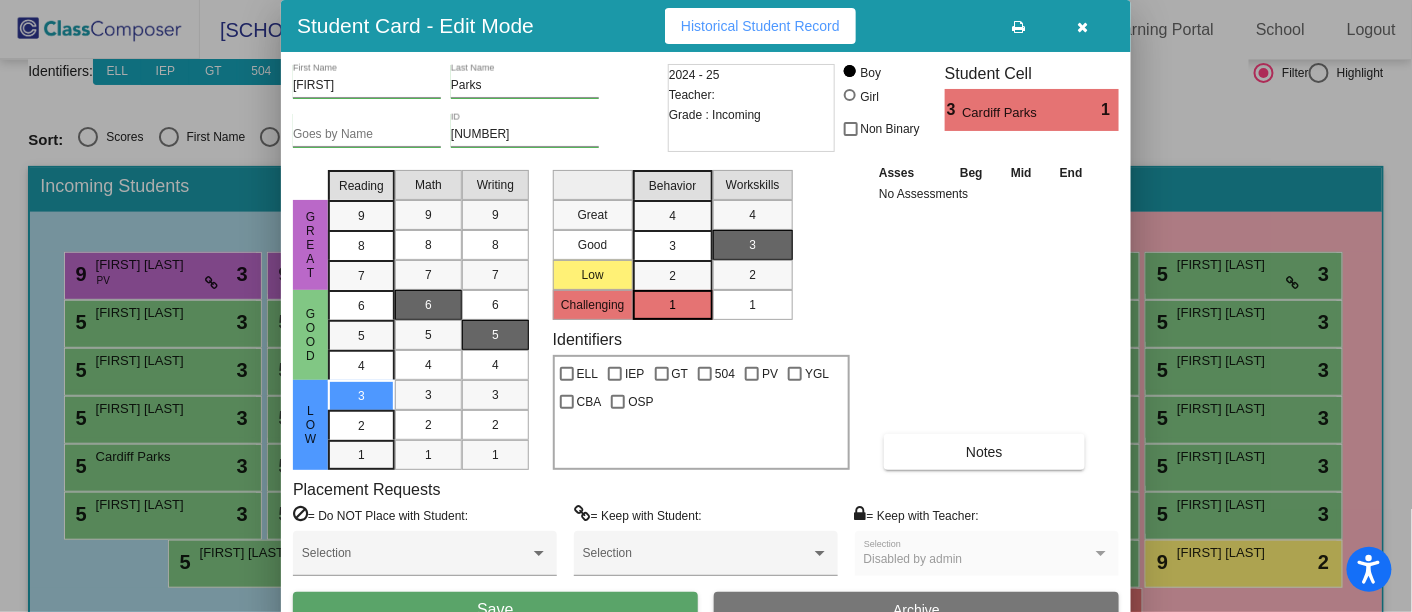 click on "1" at bounding box center [752, 305] 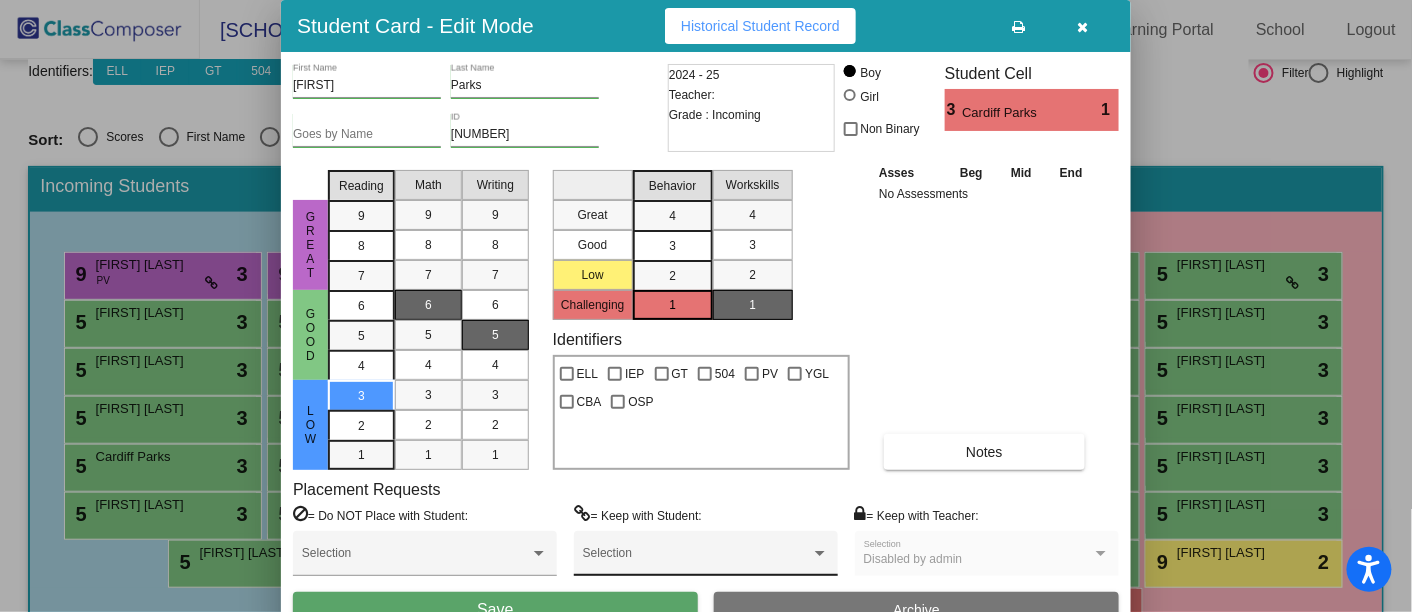 click on "Selection" at bounding box center (706, 558) 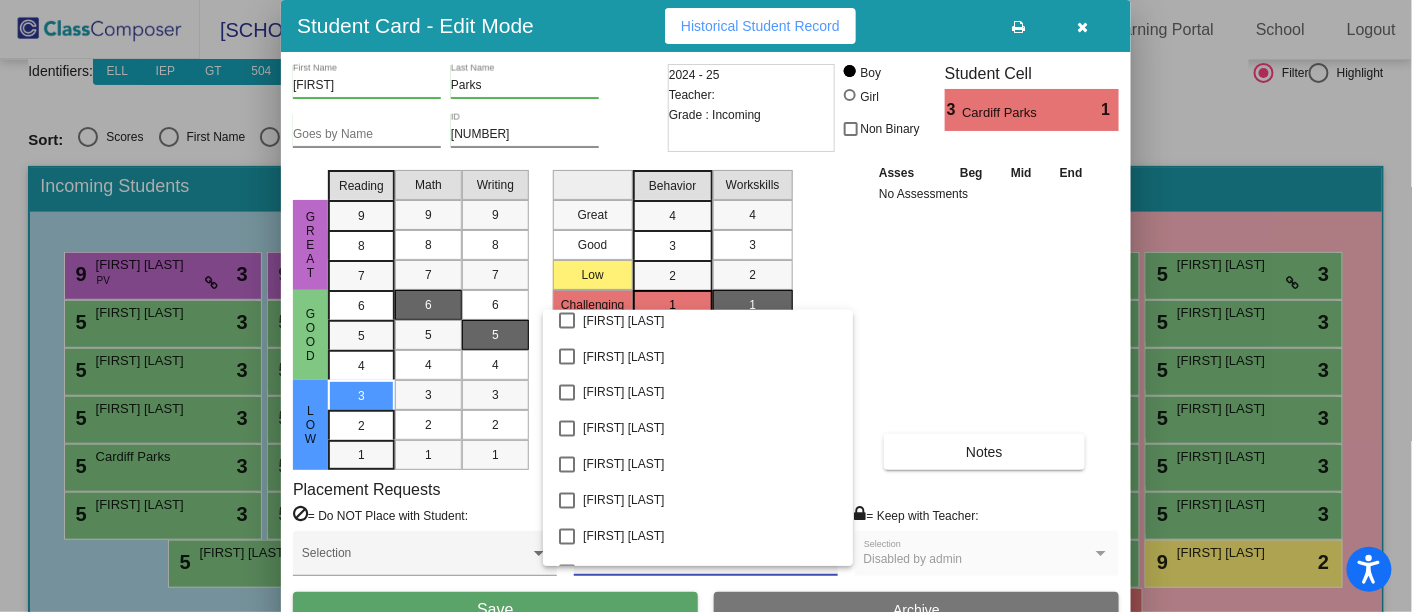 scroll, scrollTop: 1121, scrollLeft: 0, axis: vertical 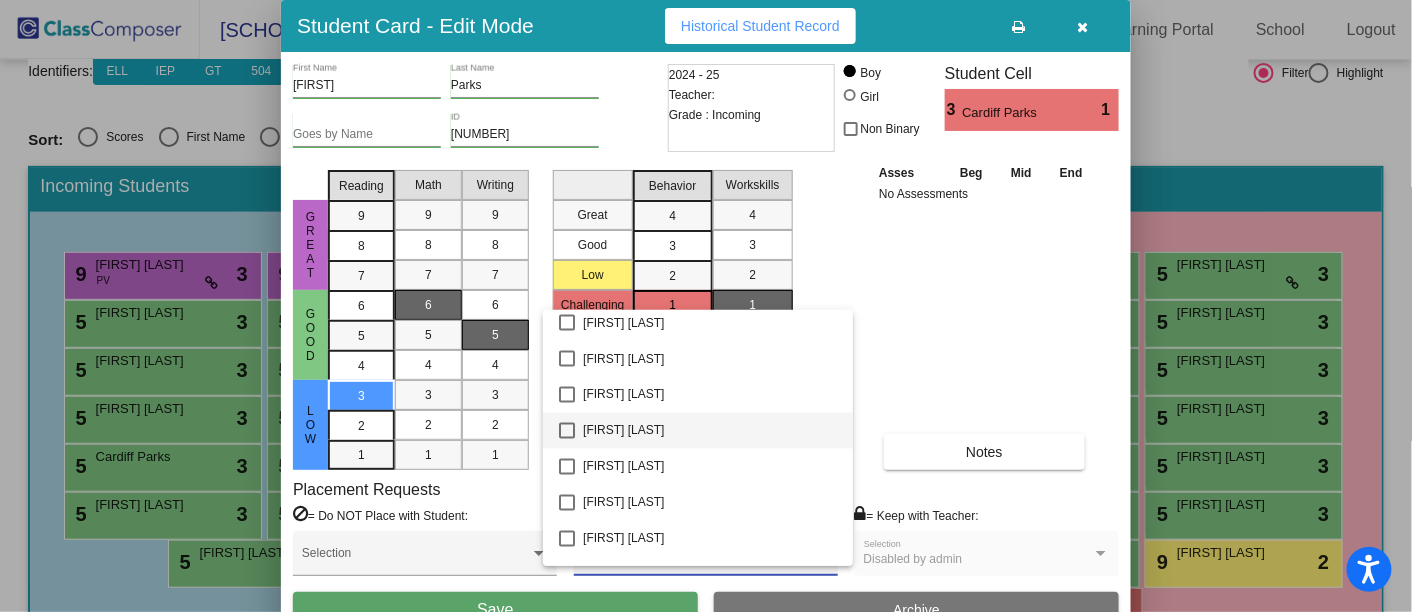 click on "[FIRST] [LAST]" at bounding box center (710, 431) 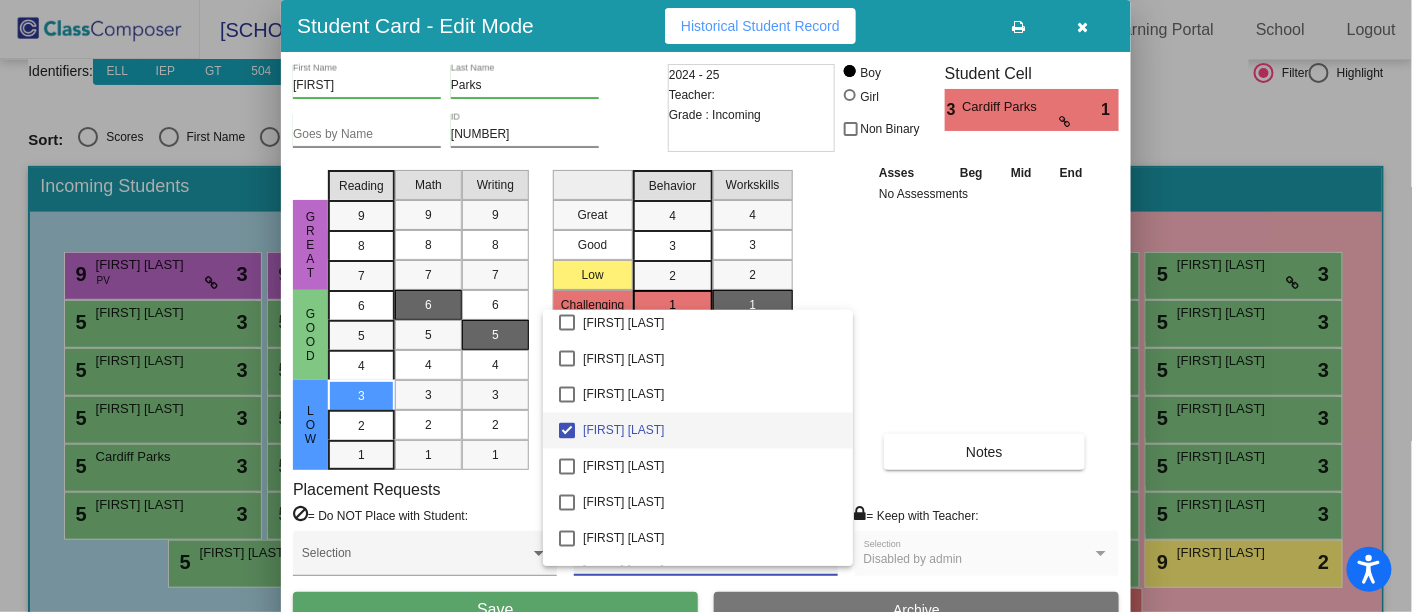 click at bounding box center [706, 306] 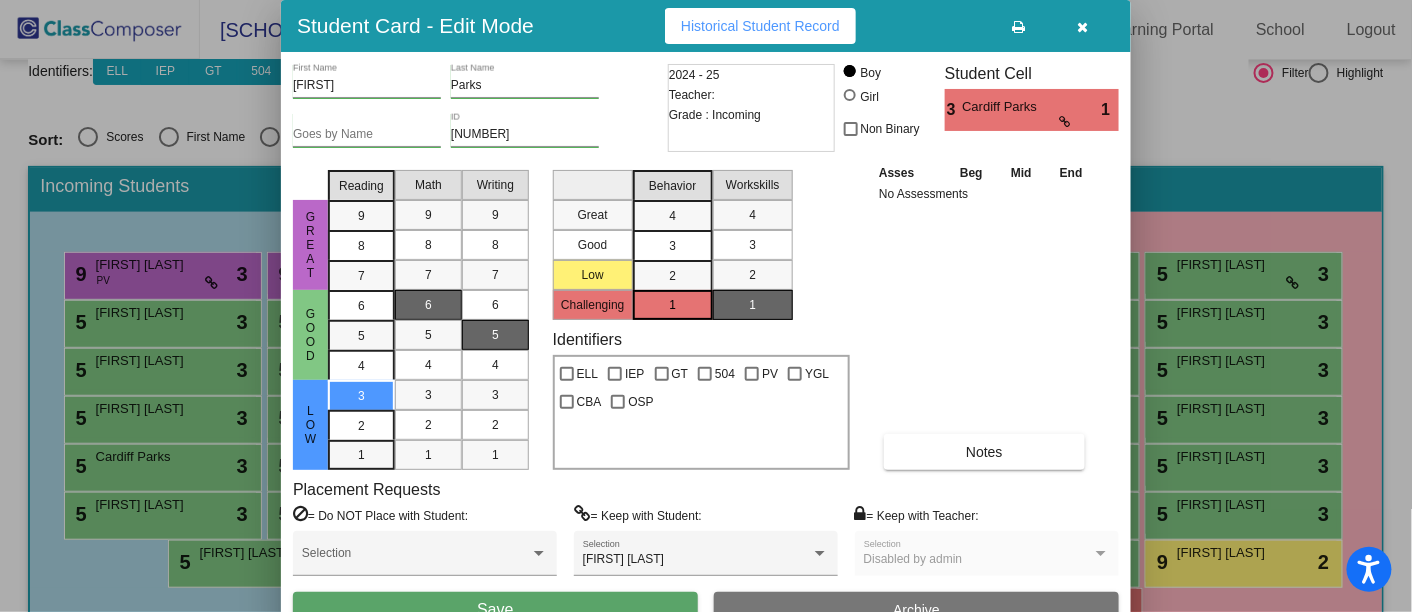 click on "Save" at bounding box center [495, 610] 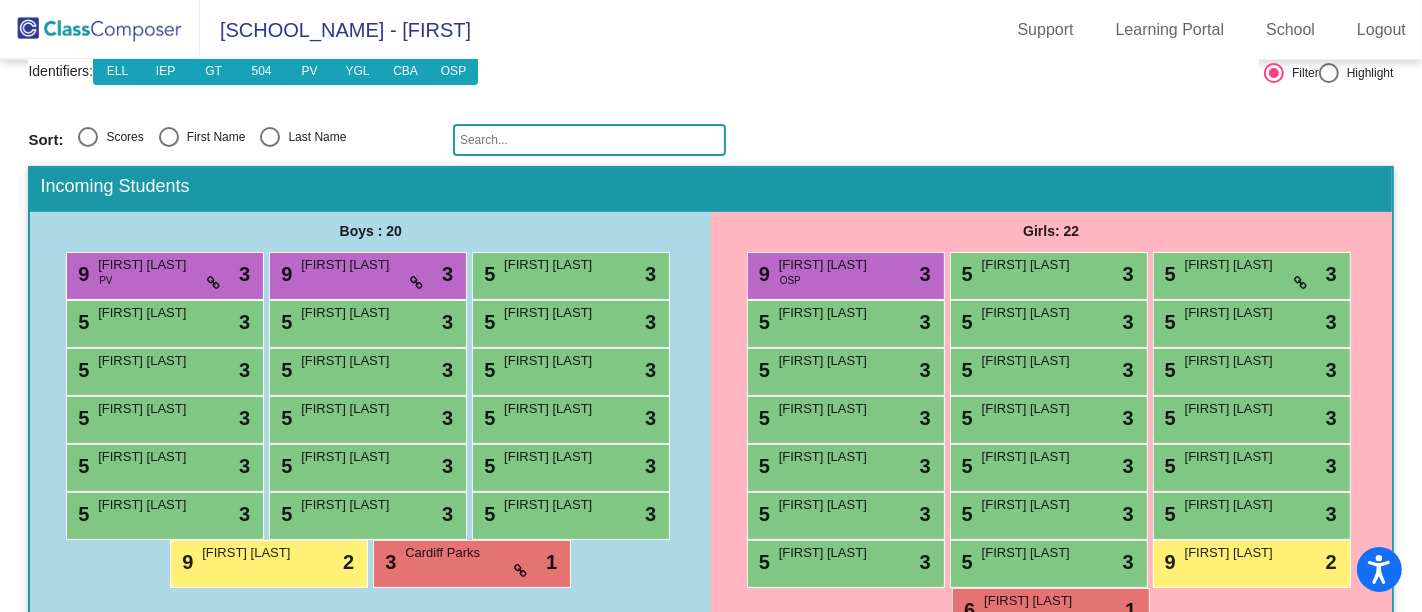 click on "Boys : 20 9 Charles Metzler PV lock do_not_disturb_alt 3 9 Eric Holz lock do_not_disturb_alt 3 5 Eyas Darweesh lock do_not_disturb_alt 3 5 Aiden Davidson-Heinold lock do_not_disturb_alt 3 5 Ernst Davis lock do_not_disturb_alt 3 5 Cedar Finch lock do_not_disturb_alt 3 5 Desmond Green lock do_not_disturb_alt 3 5 Caden Johnson lock do_not_disturb_alt 3 5 Festus Kakari lock do_not_disturb_alt 3 5 Beau Kapture lock do_not_disturb_alt 3 5 Leo Kupec lock do_not_disturb_alt 3 5 Ronan Leleiwi lock do_not_disturb_alt 3 5 Ethan Potts lock do_not_disturb_alt 3 5 Sammy Ramirez lock do_not_disturb_alt 3 5 Porter Shonkwiler lock do_not_disturb_alt 3 5 Bo Smith lock do_not_disturb_alt 3 5 Owen Windom lock do_not_disturb_alt 3 5 Muhammad Zohaib lock do_not_disturb_alt 3 9 Soren Varnell lock do_not_disturb_alt 2 3 Cardiff Parks lock do_not_disturb_alt 1" at bounding box center (370, 431) 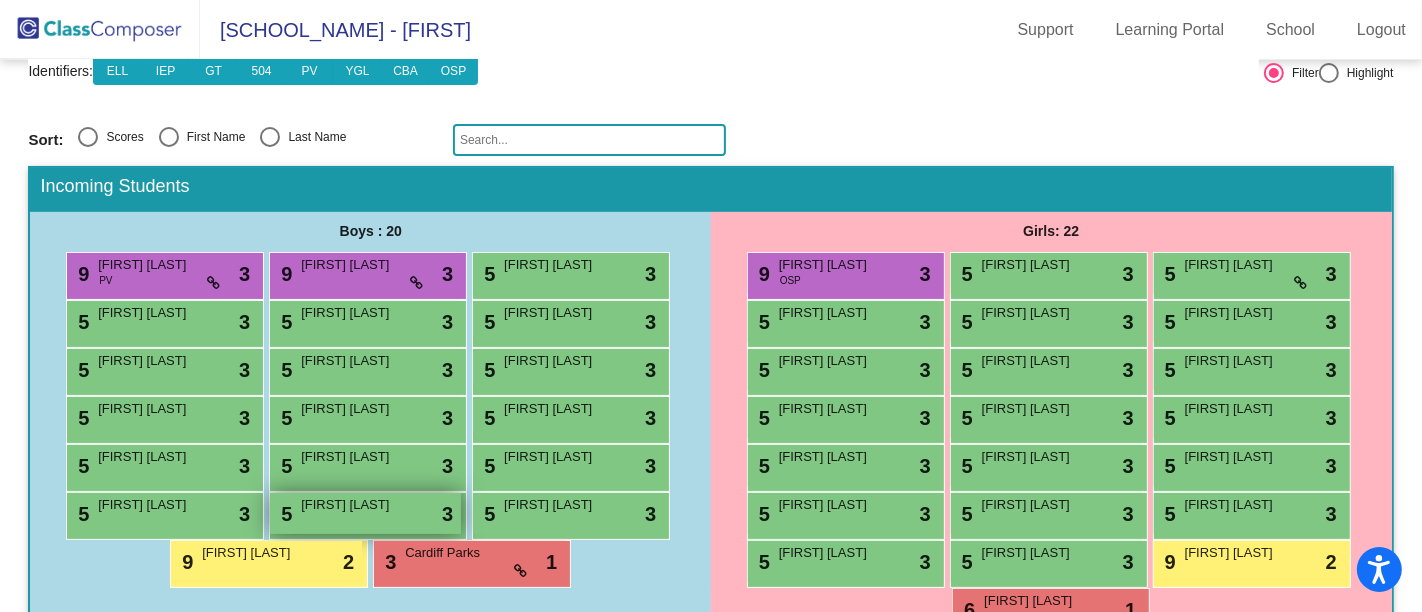 click on "[FIRST] [LAST]" at bounding box center (351, 505) 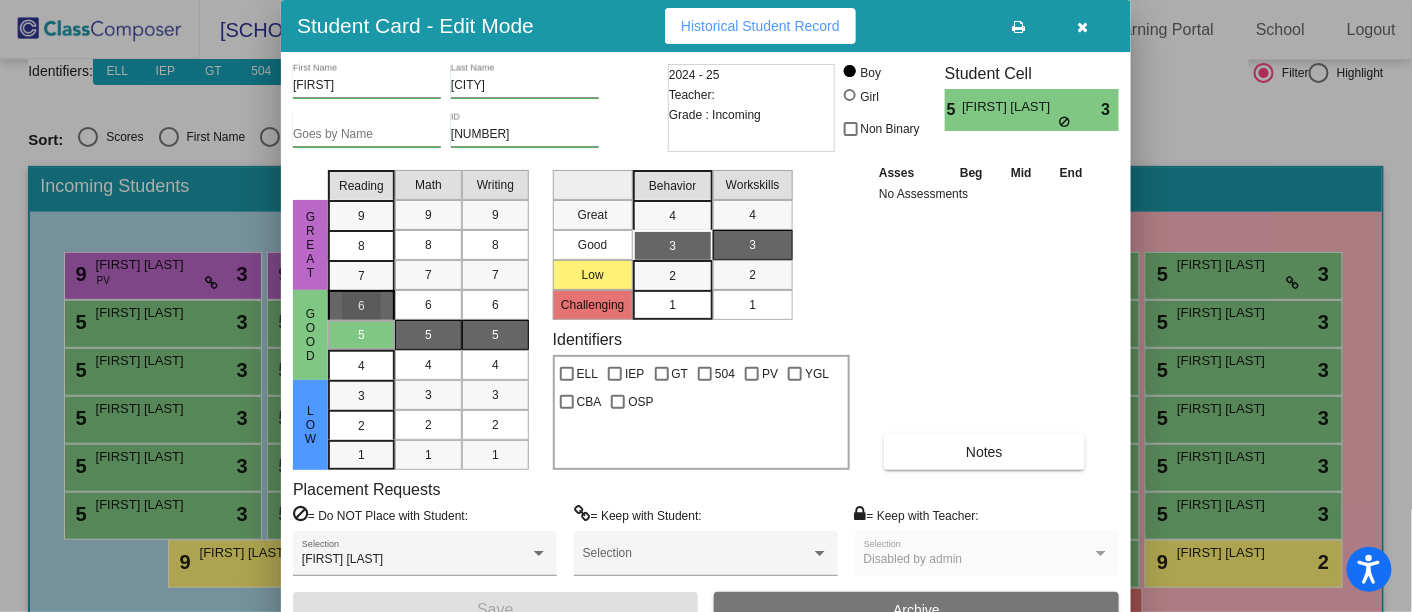 click on "6" at bounding box center [361, 306] 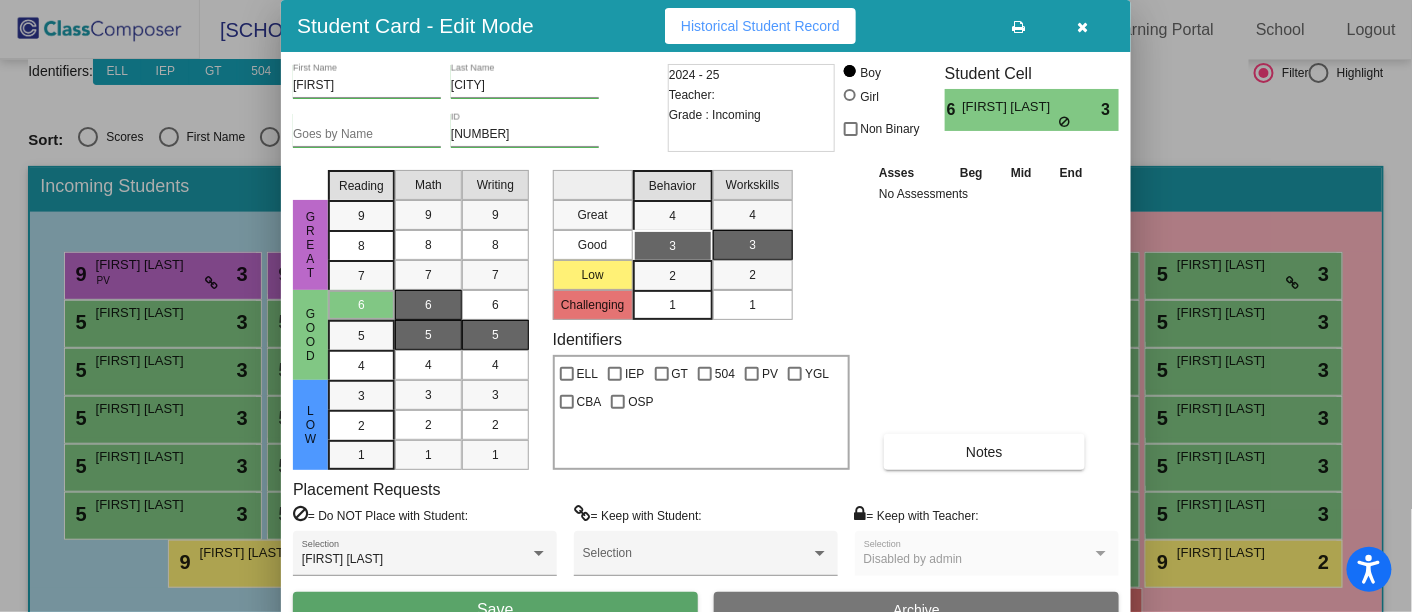 click on "6" at bounding box center [428, 305] 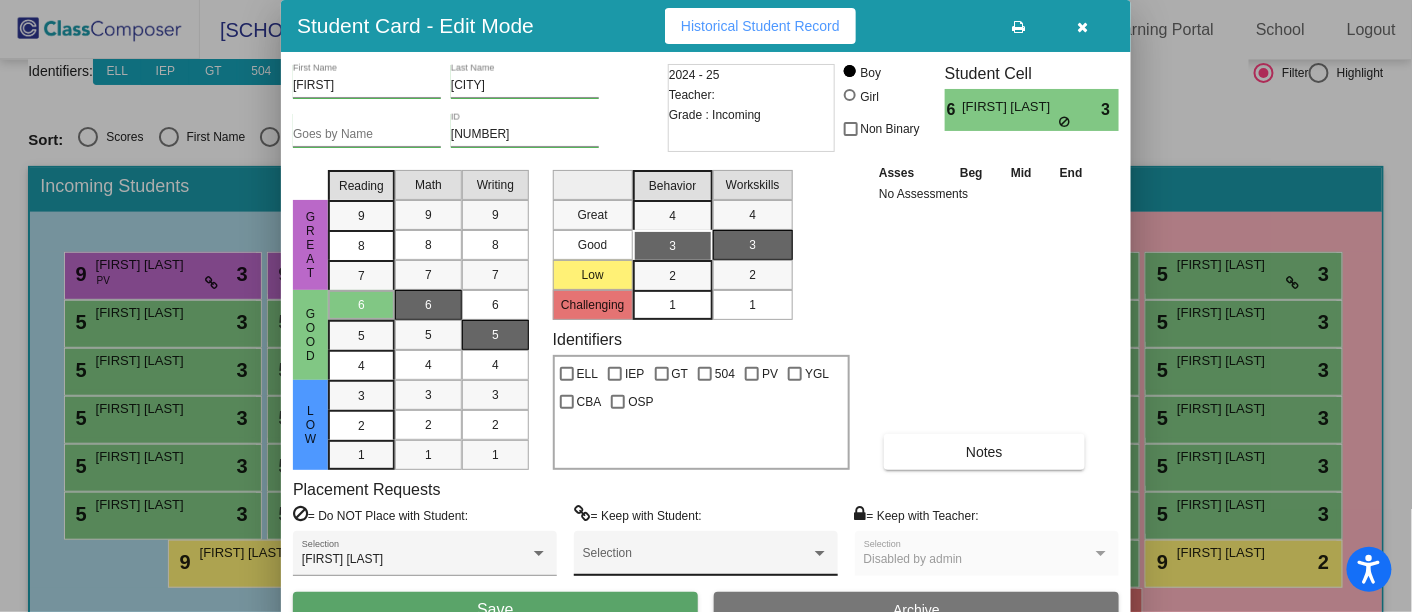 click on "Selection" at bounding box center (706, 553) 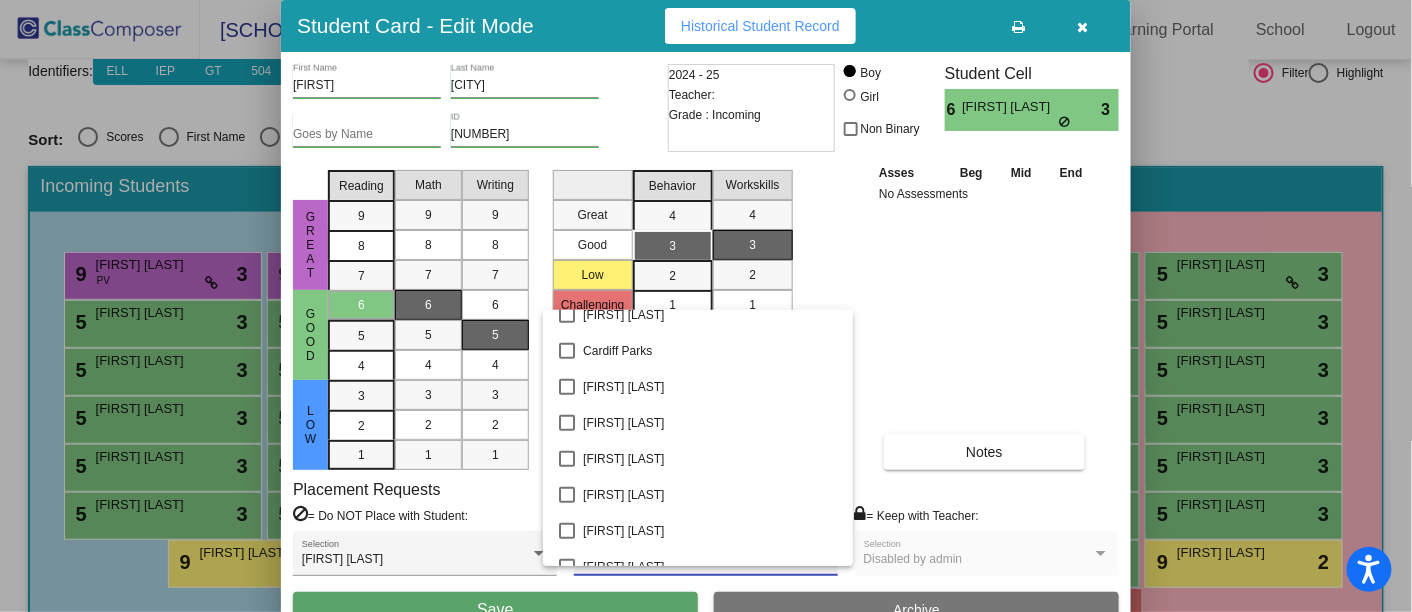 scroll, scrollTop: 368, scrollLeft: 0, axis: vertical 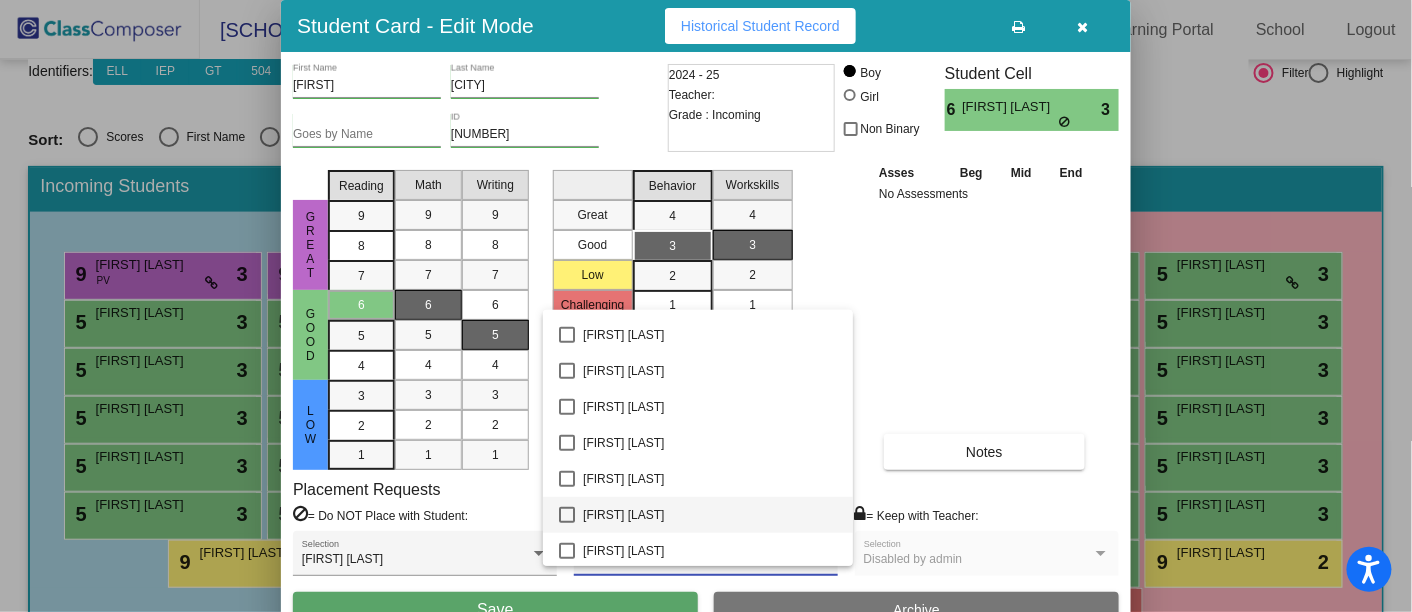 click on "[FIRST] [LAST]" at bounding box center (710, 515) 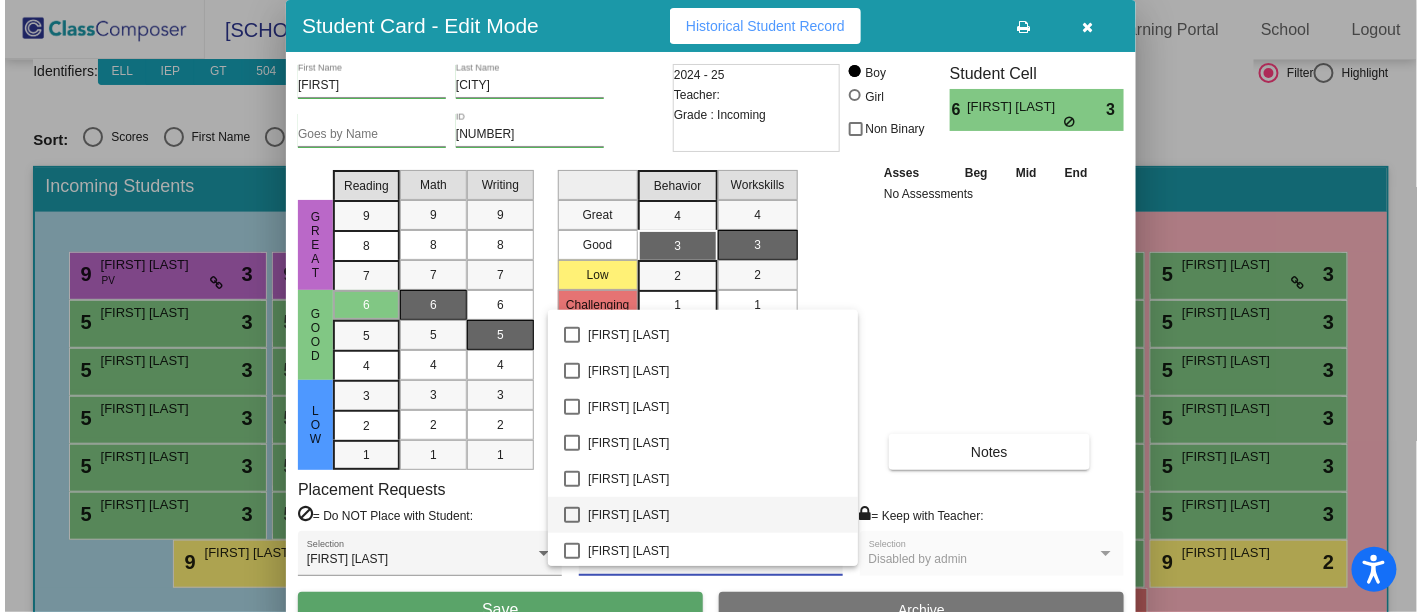 scroll, scrollTop: 428, scrollLeft: 0, axis: vertical 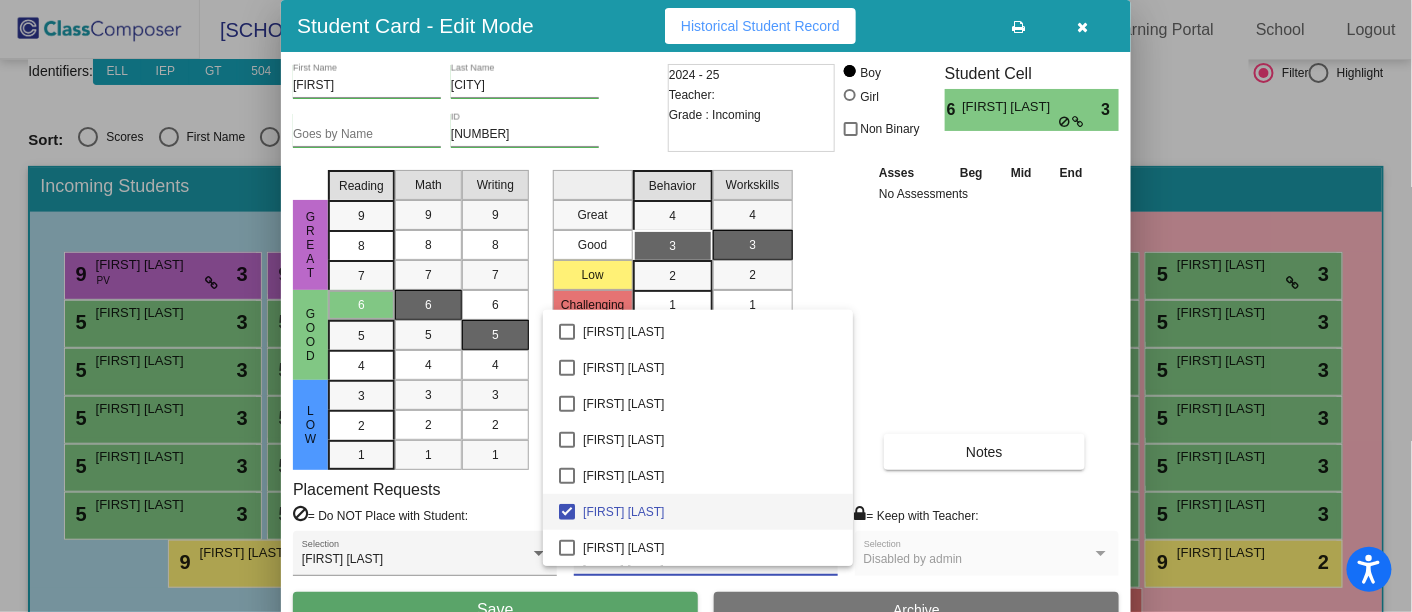 click at bounding box center [706, 306] 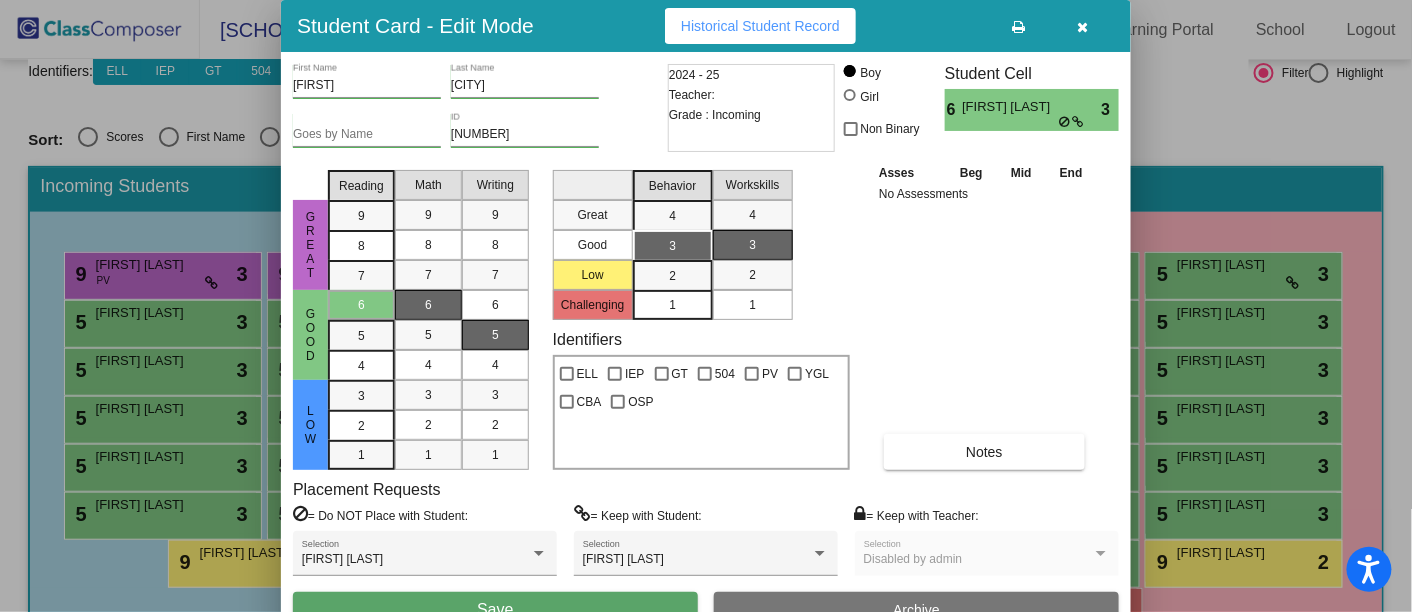 click on "Save" at bounding box center [495, 610] 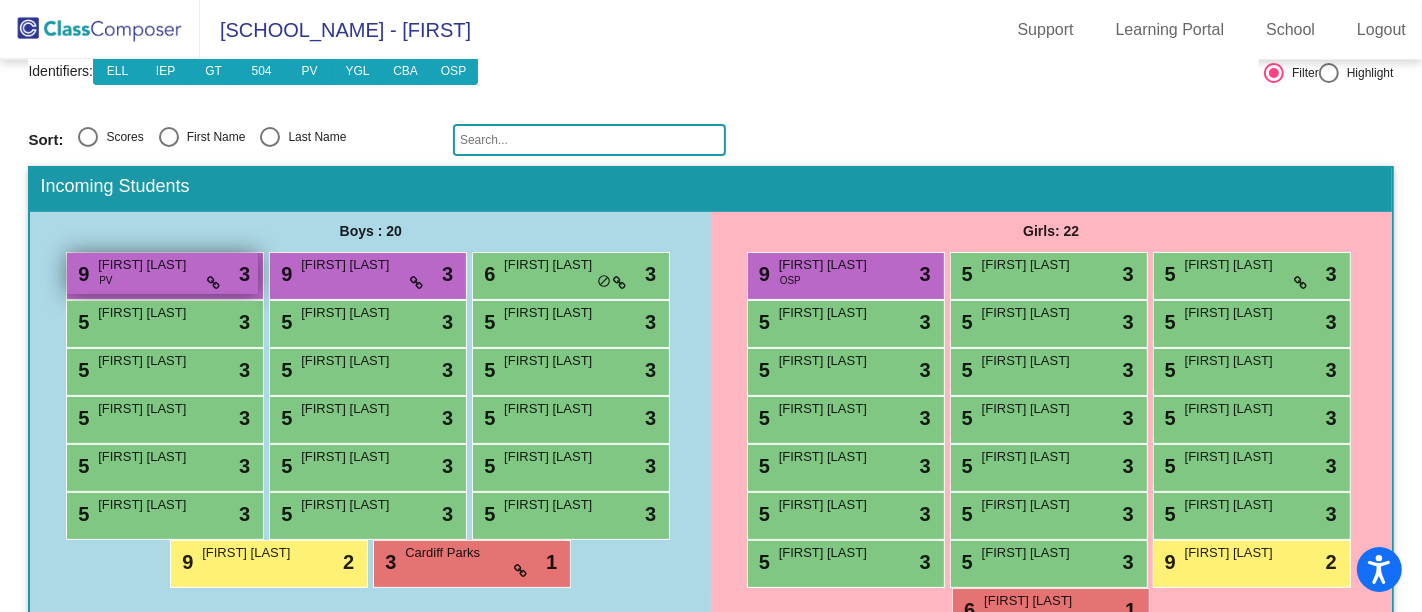 click on "9 Charles Metzler PV lock do_not_disturb_alt 3" at bounding box center [162, 273] 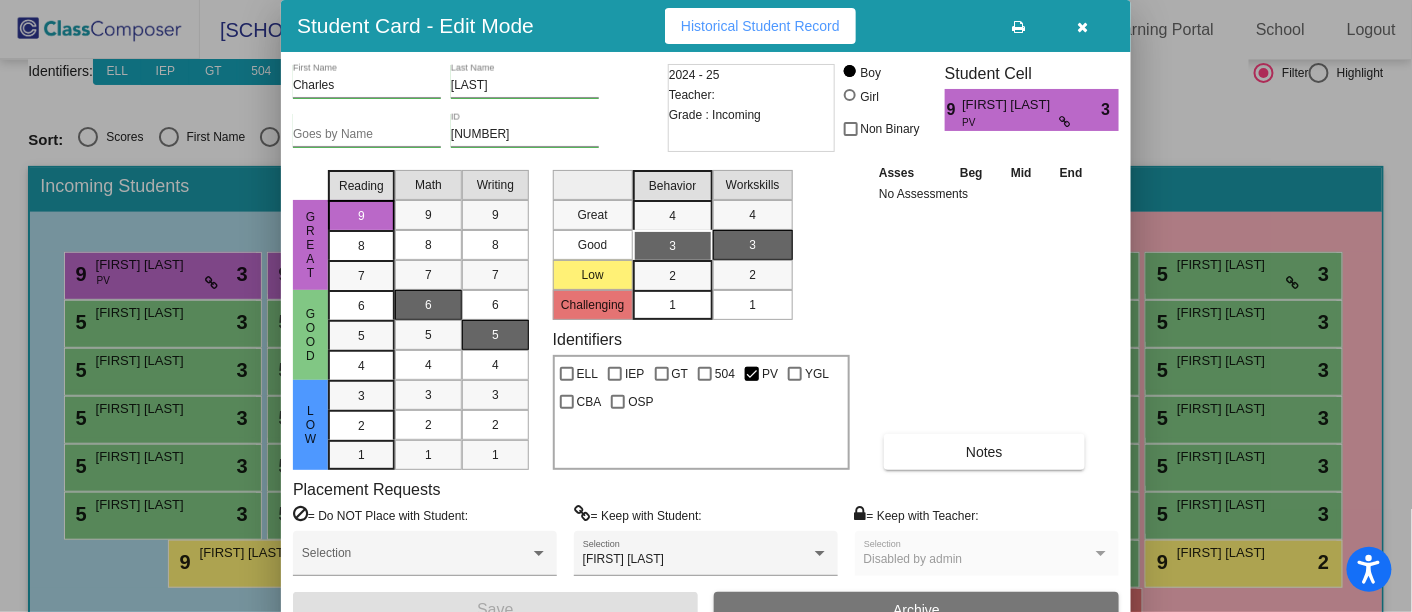 click at bounding box center [1083, 27] 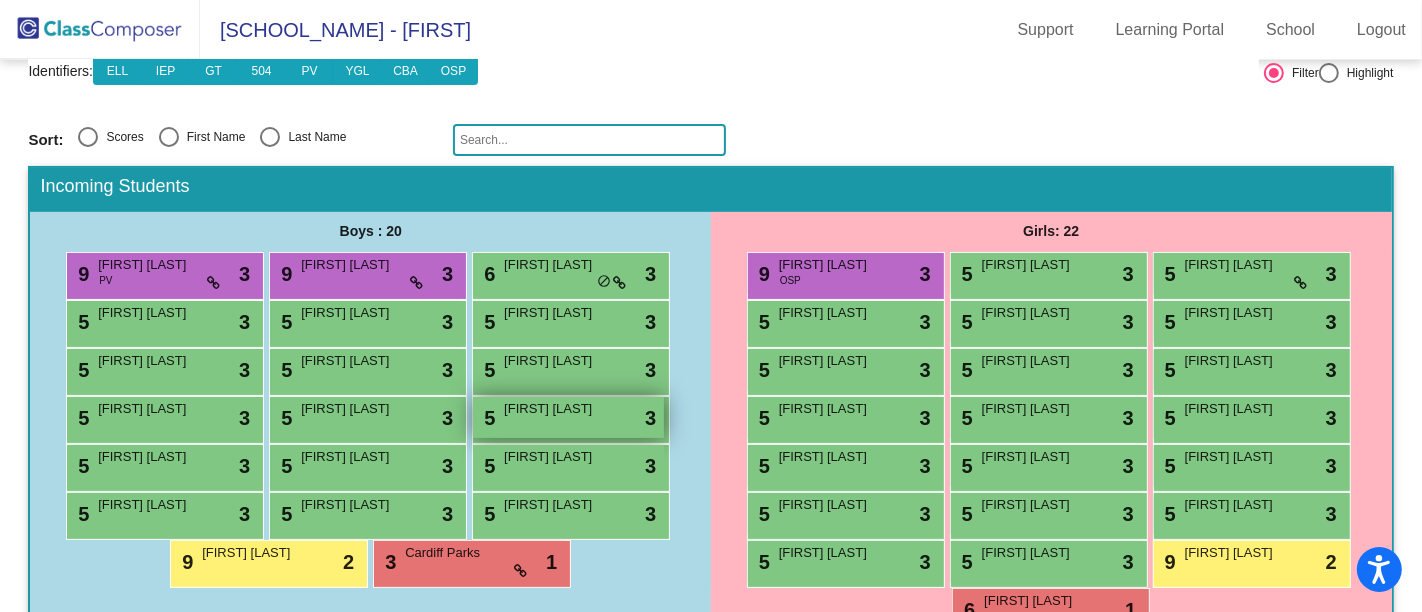 click on "5 Leo Kupec lock do_not_disturb_alt 3" at bounding box center [568, 417] 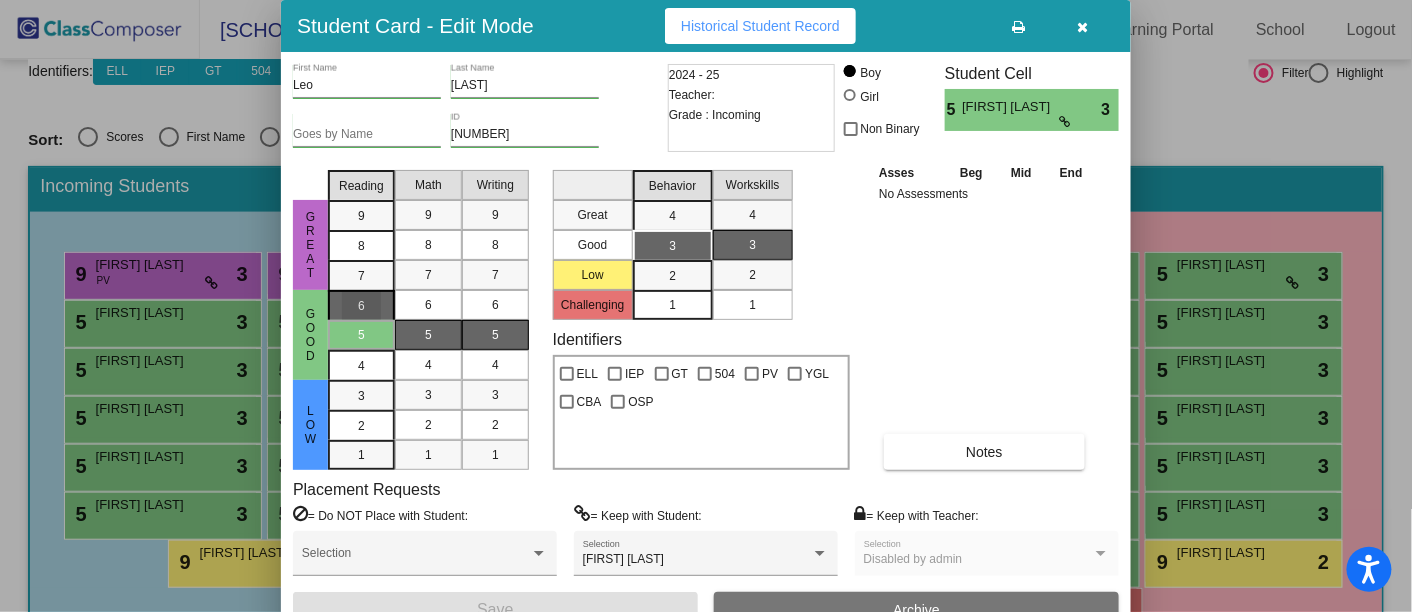click on "6" at bounding box center (361, 306) 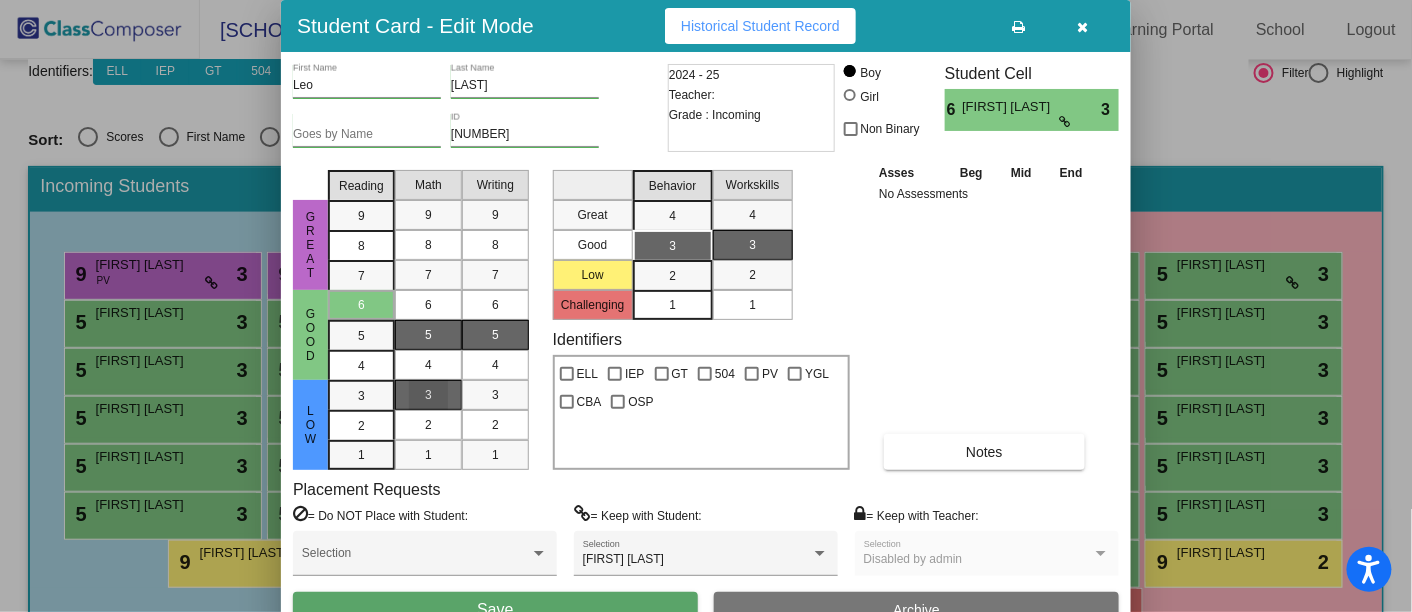 click on "3" at bounding box center [428, 395] 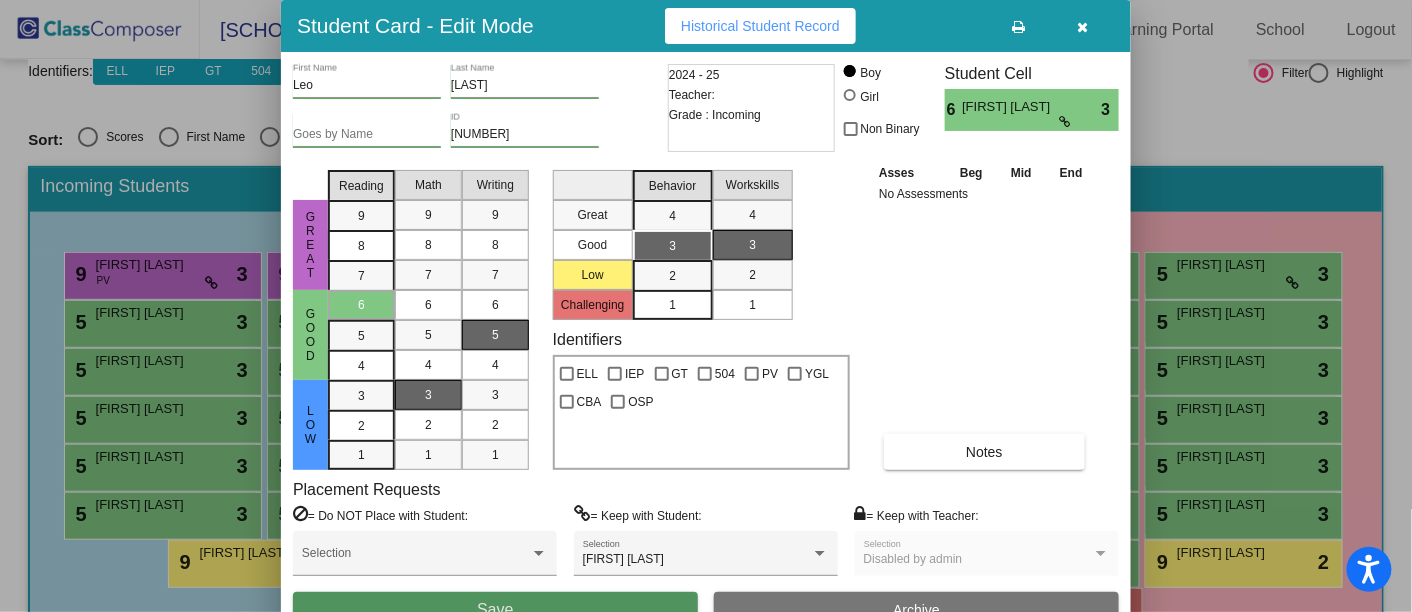 click on "Save" at bounding box center (495, 610) 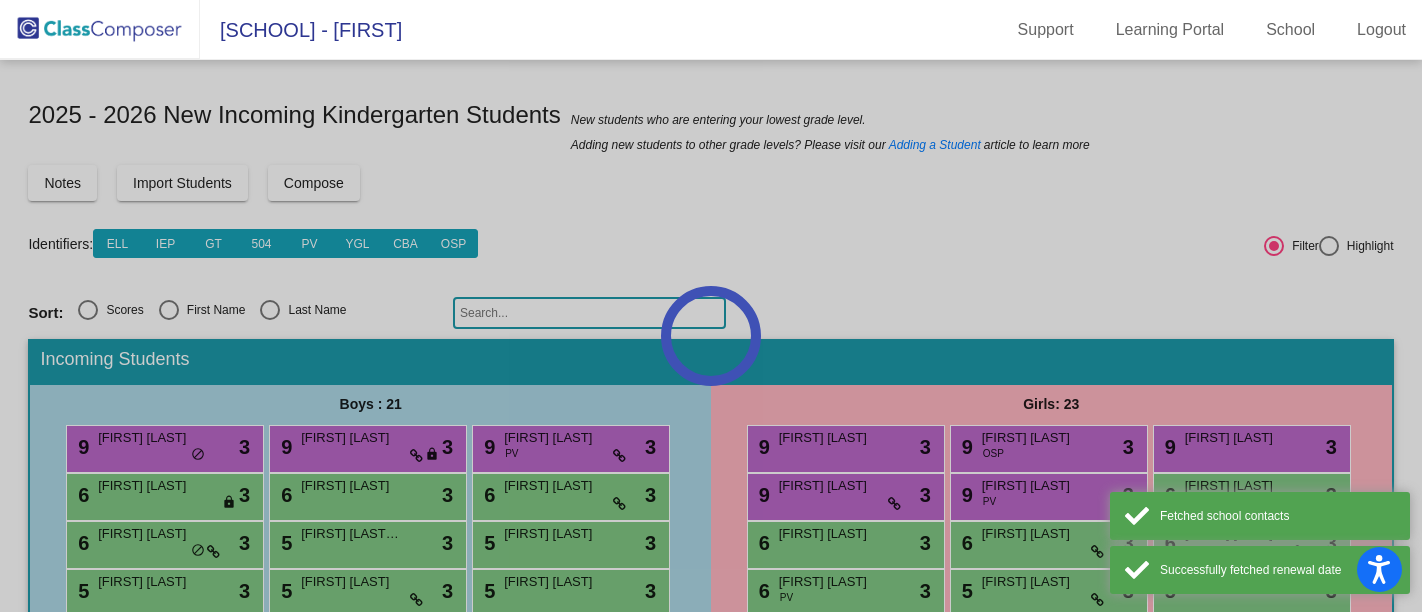 scroll, scrollTop: 0, scrollLeft: 0, axis: both 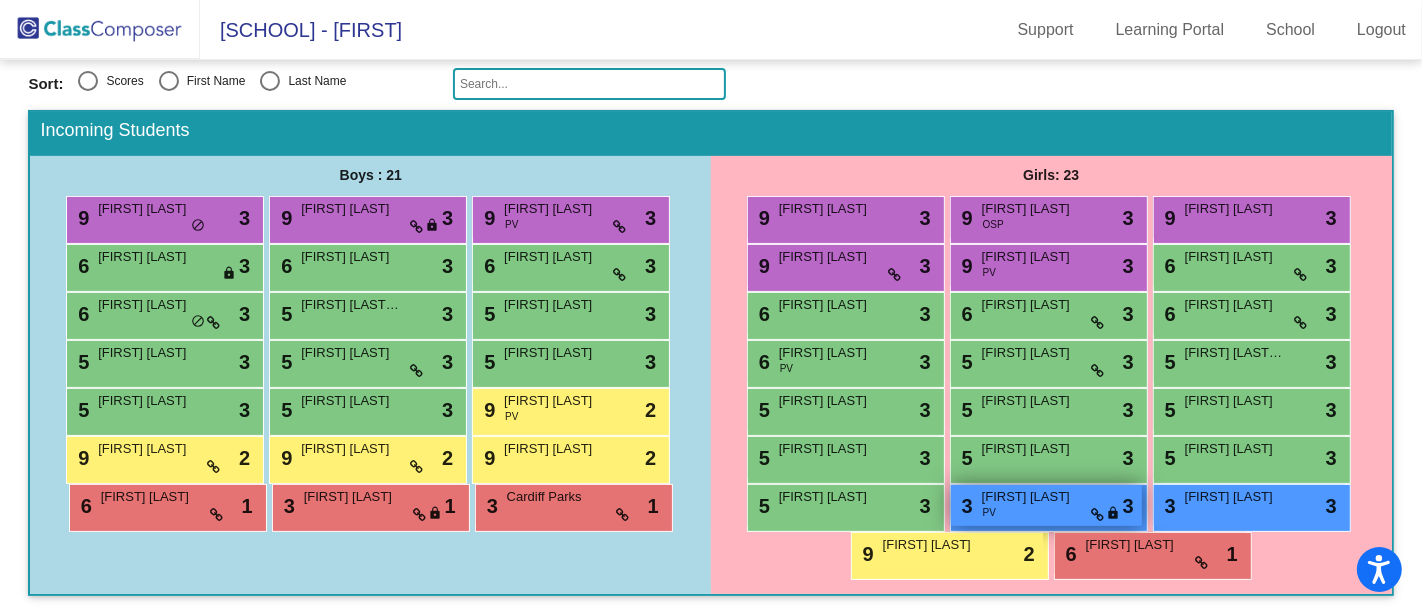 click on "[FIRST] [LAST]" at bounding box center [1032, 497] 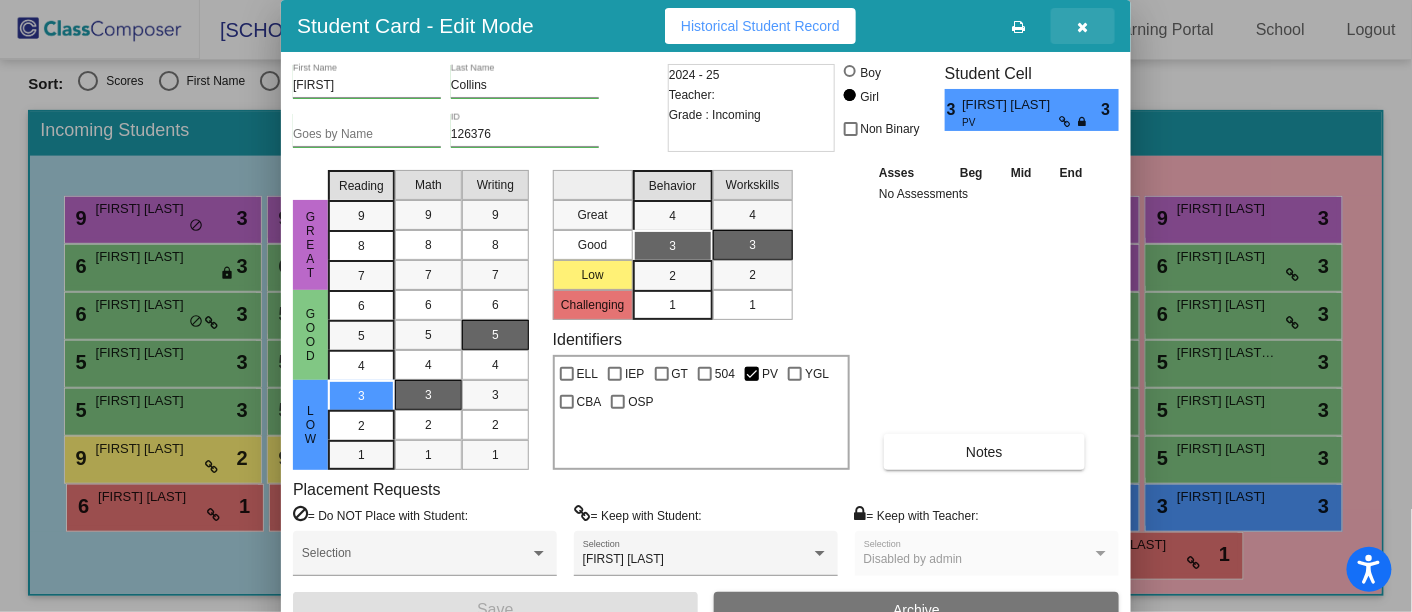 click at bounding box center [1083, 26] 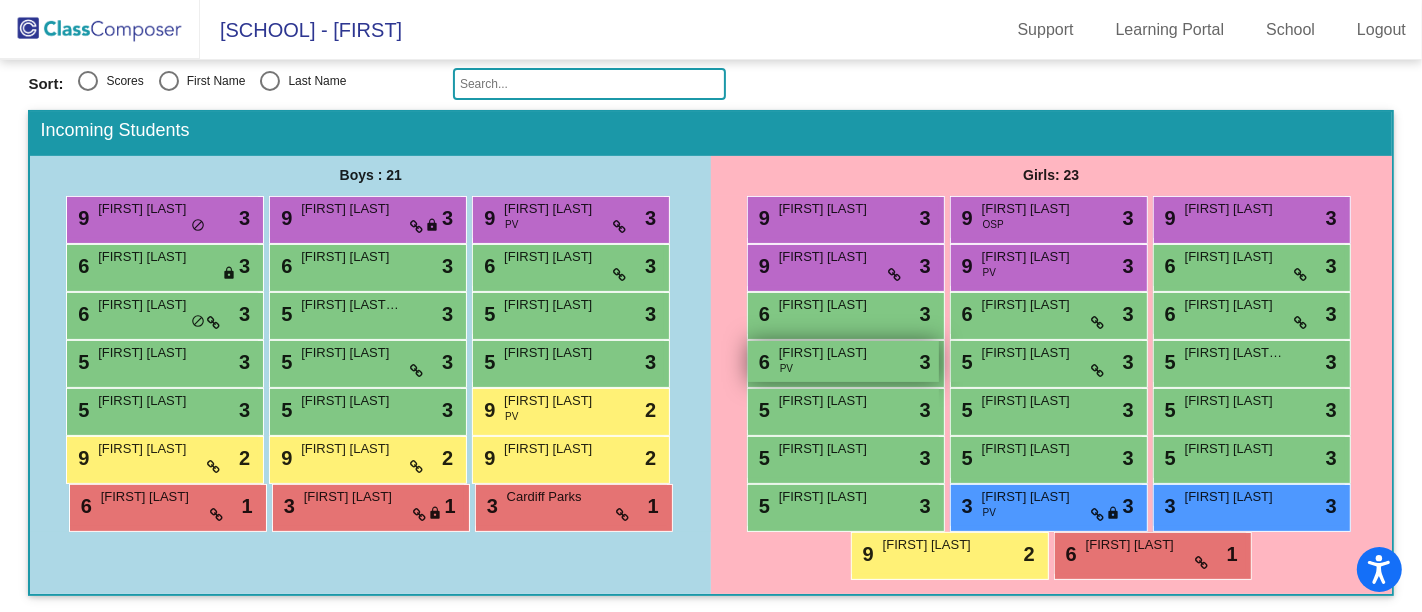 click on "[FIRST] [LAST]" at bounding box center [829, 353] 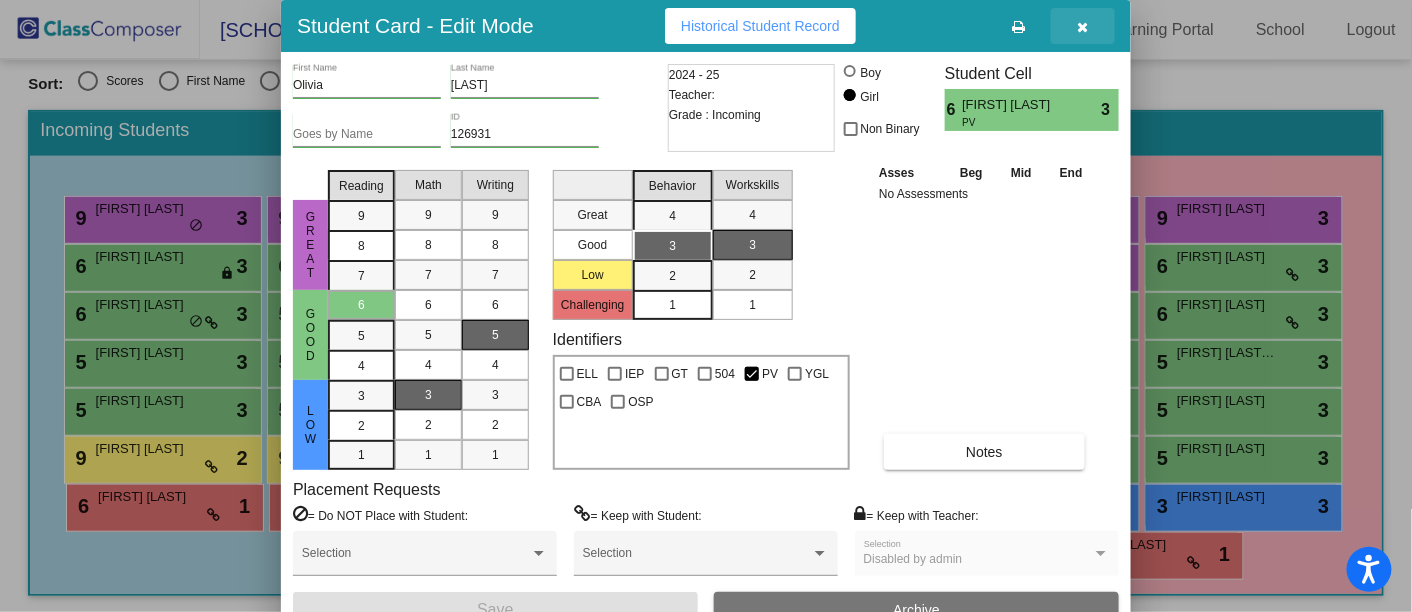click at bounding box center (1083, 26) 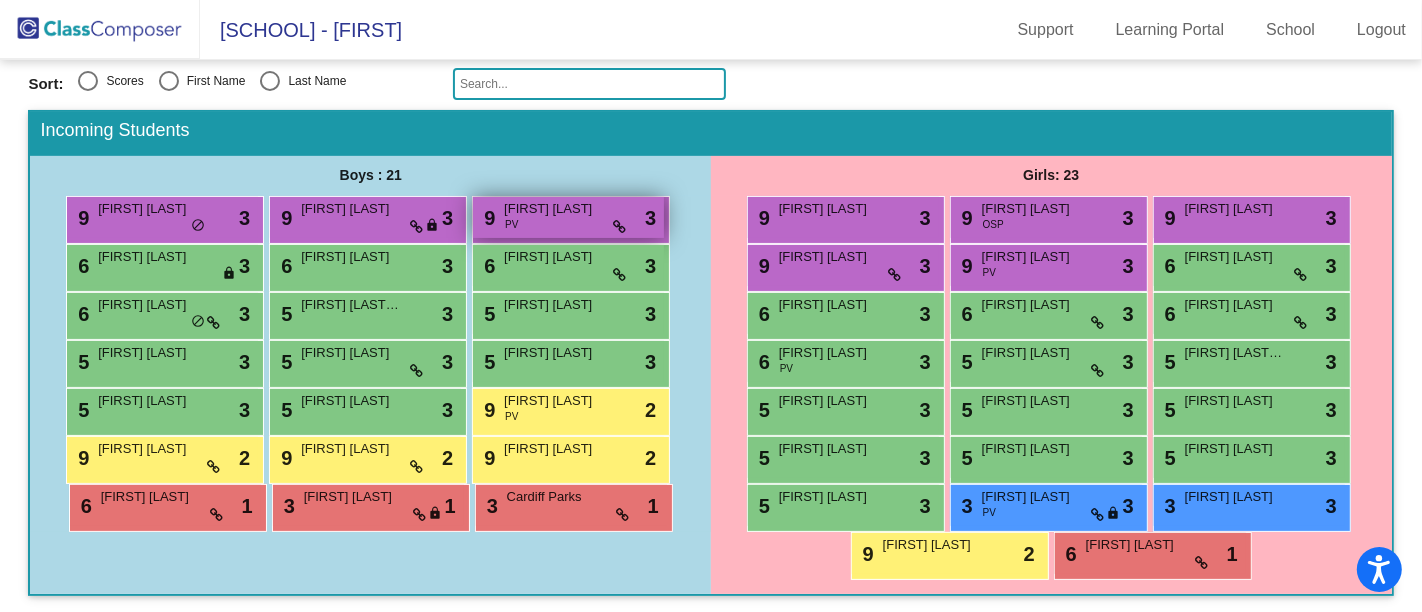 click on "Charles Metzler" at bounding box center [554, 209] 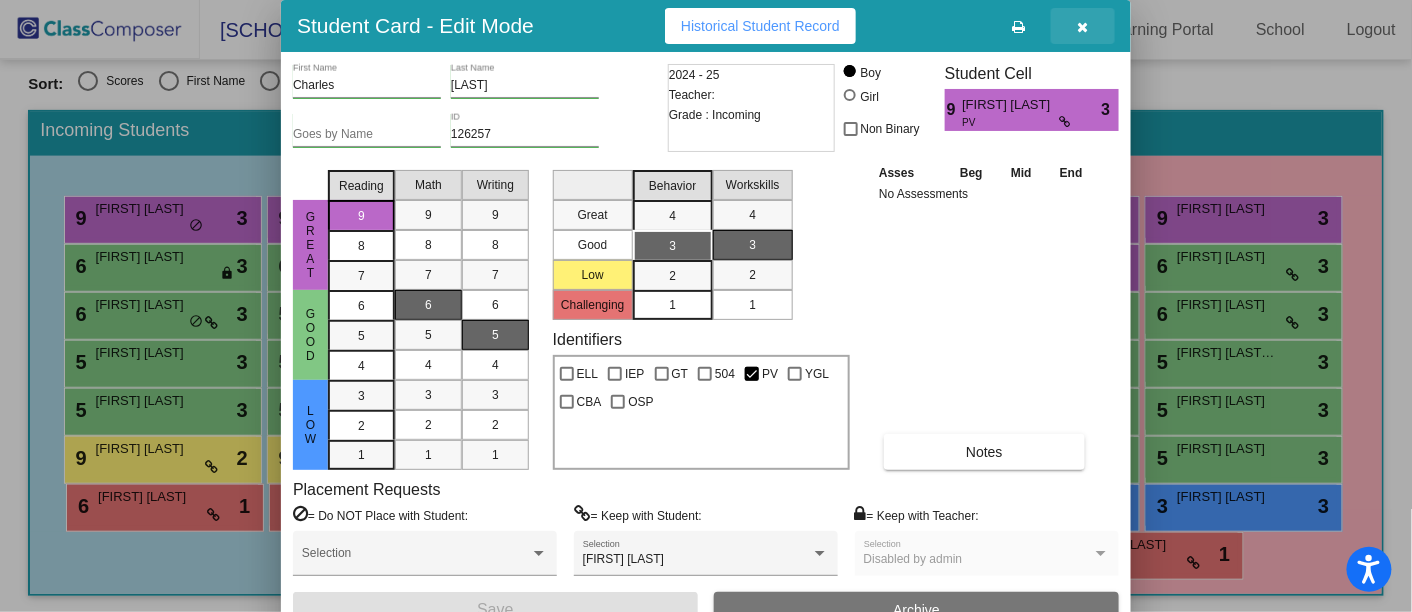 click at bounding box center [1083, 27] 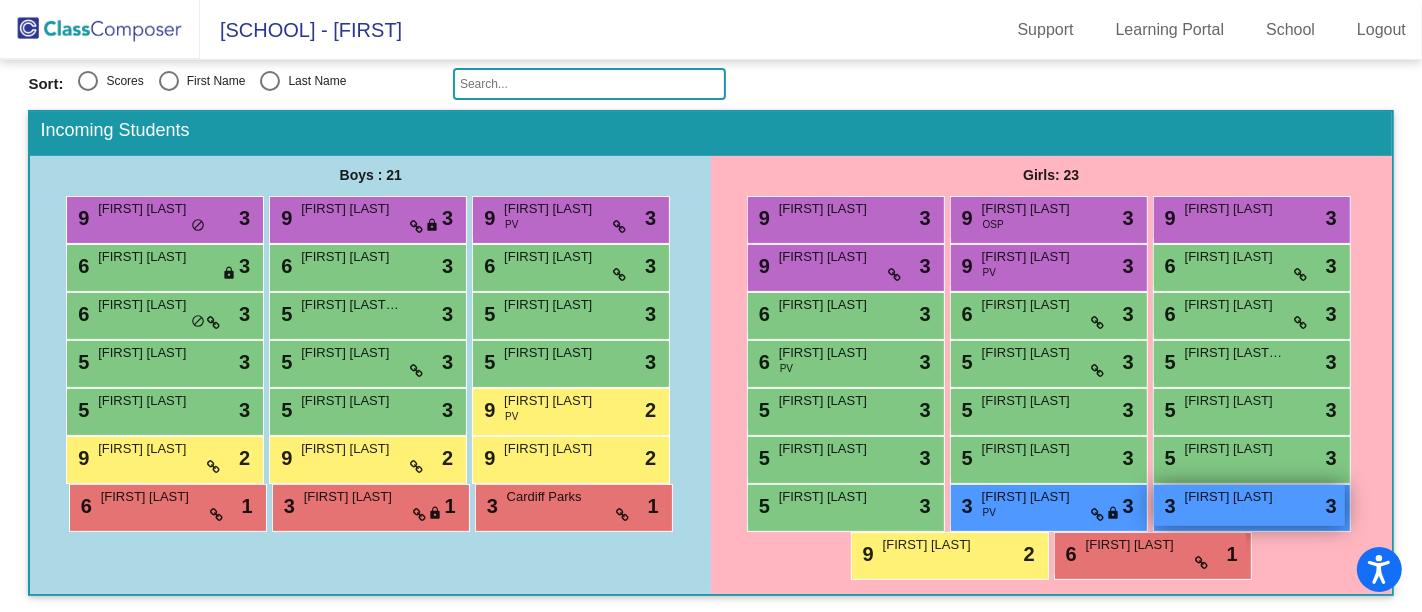 click on "3 Ishanne Sharma lock do_not_disturb_alt 3" at bounding box center [1249, 505] 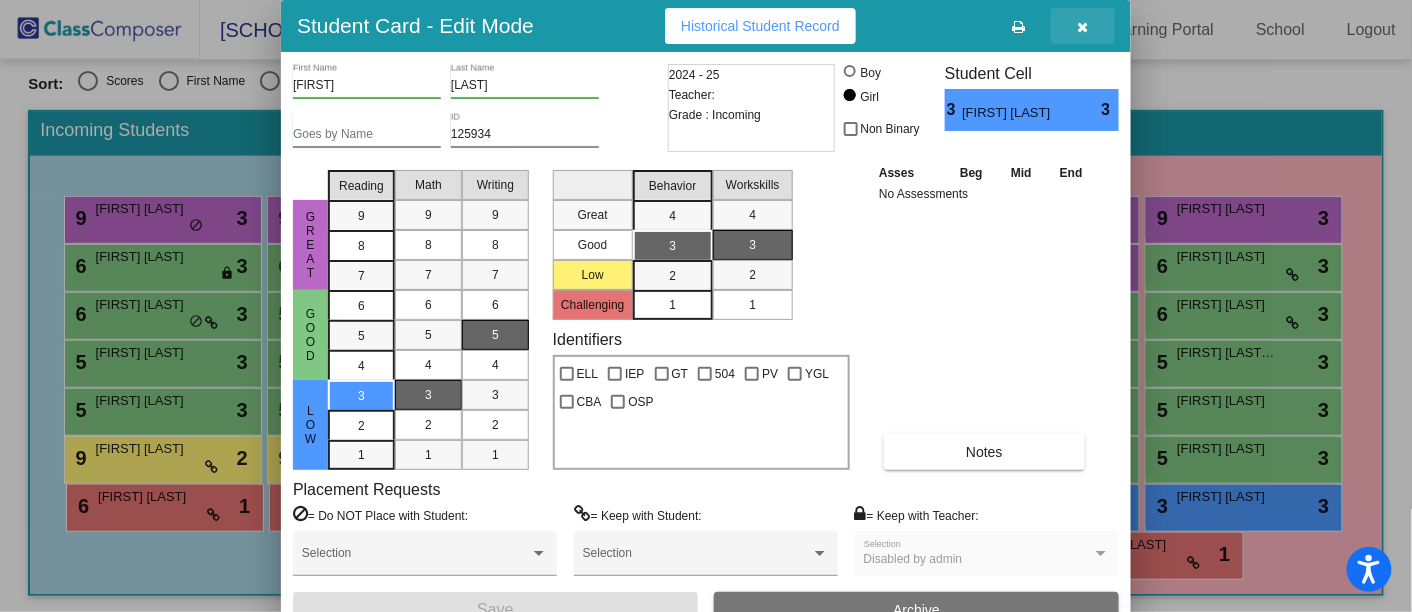 click at bounding box center (1083, 26) 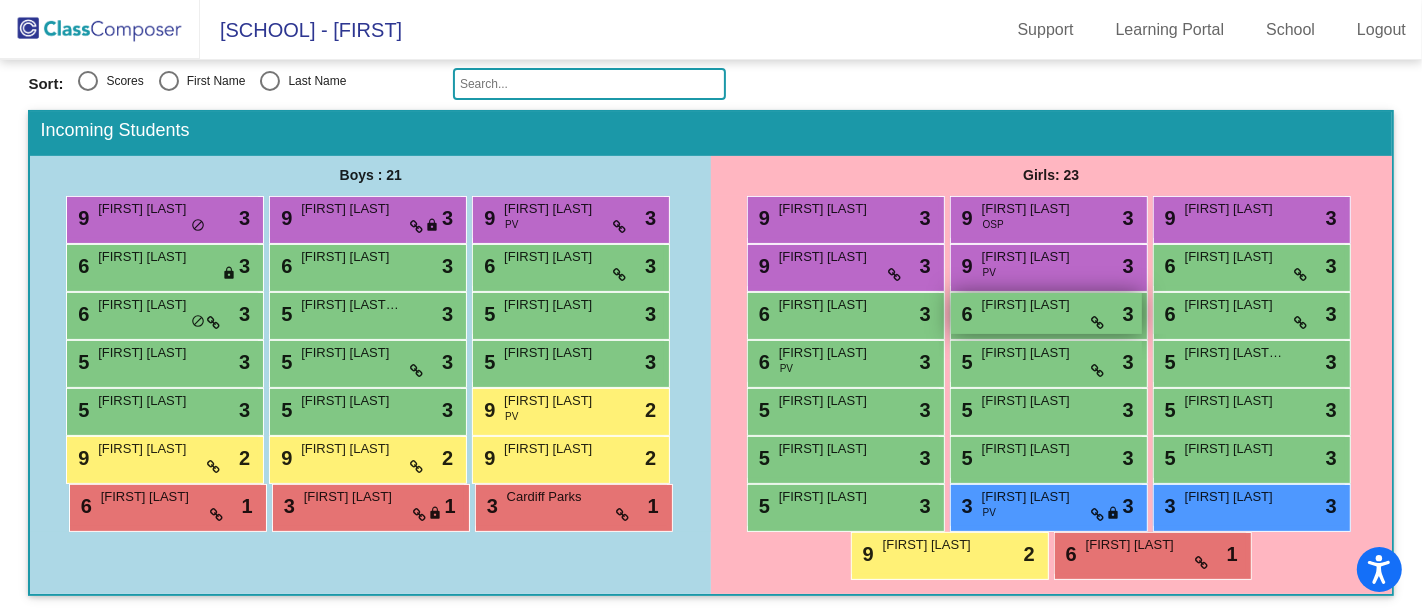 click on "Isabelle Hill" at bounding box center [1032, 305] 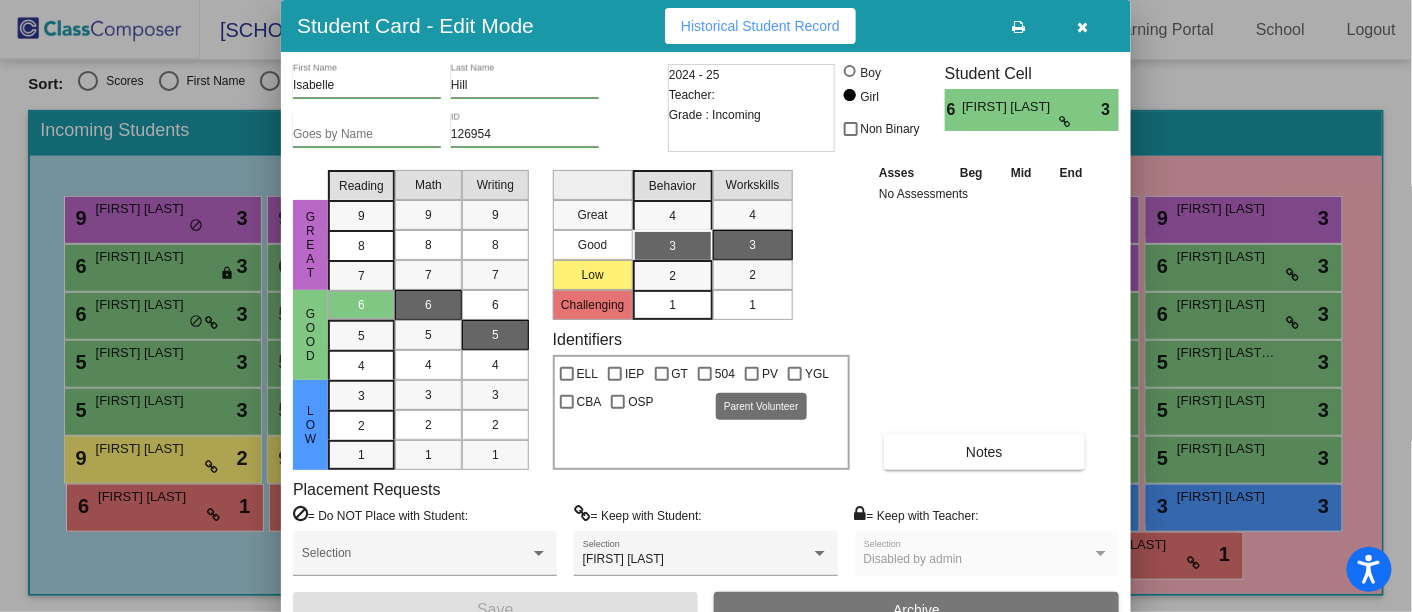 click on "PV" at bounding box center [761, 374] 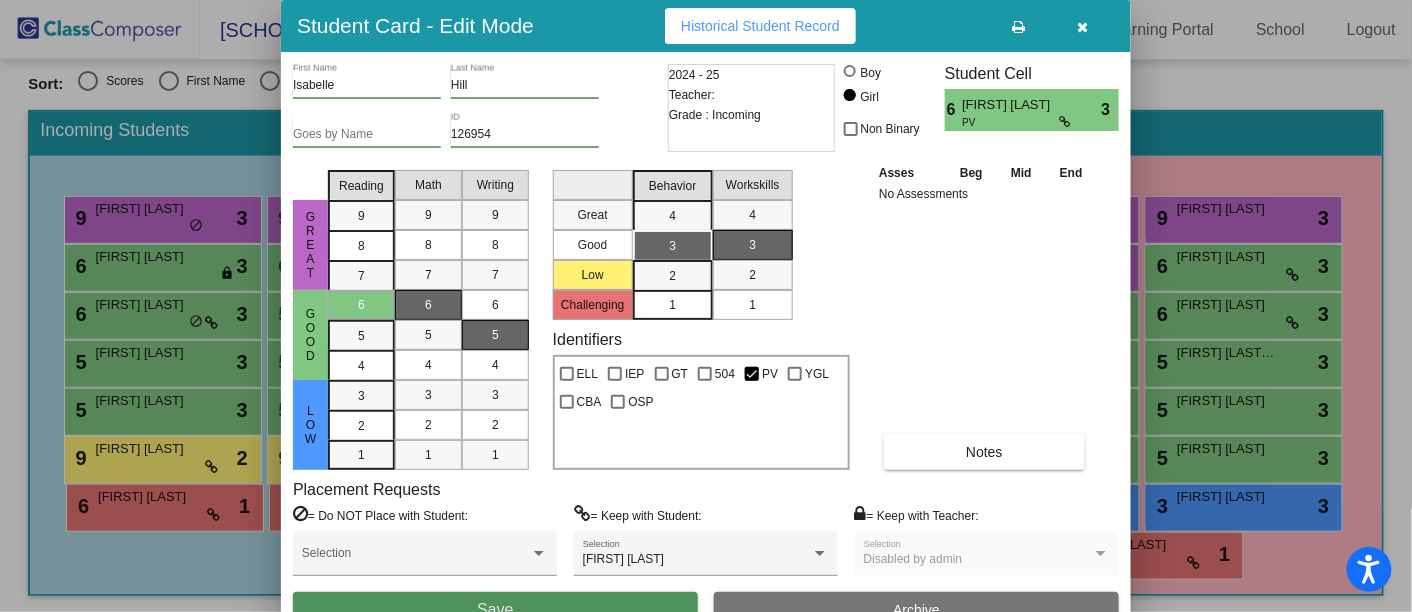 click on "Save" at bounding box center (495, 609) 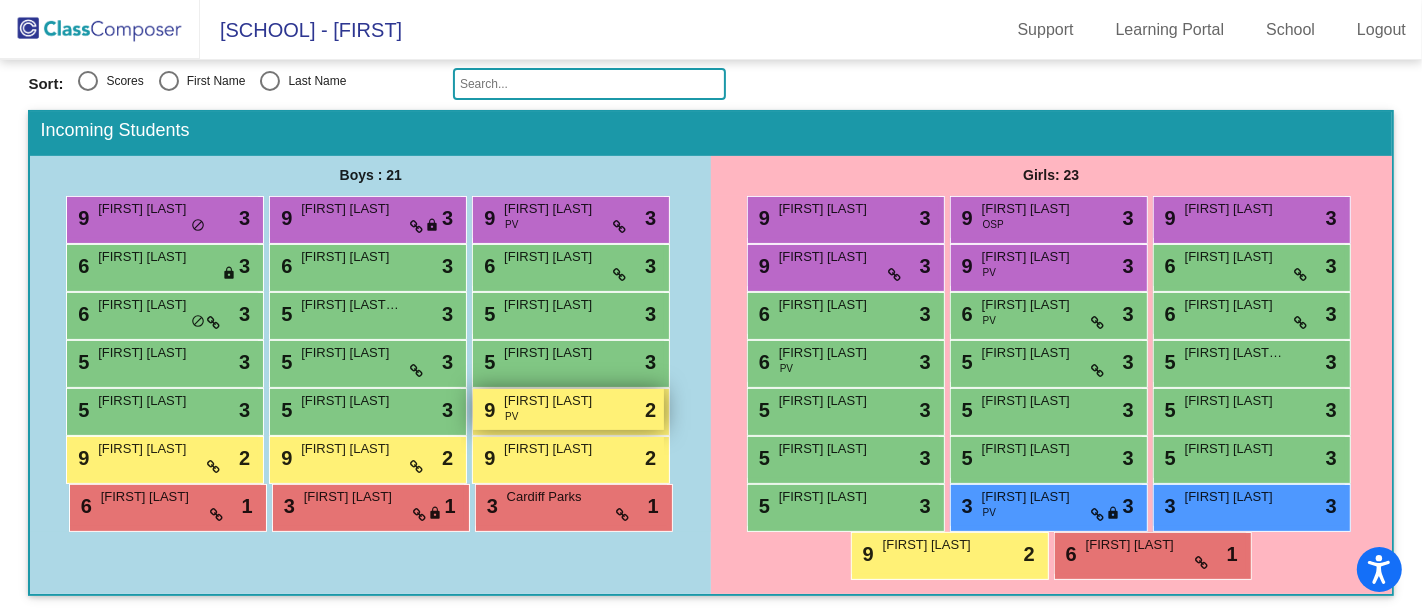 click on "9 Cedar Finch PV lock do_not_disturb_alt 2" at bounding box center (568, 409) 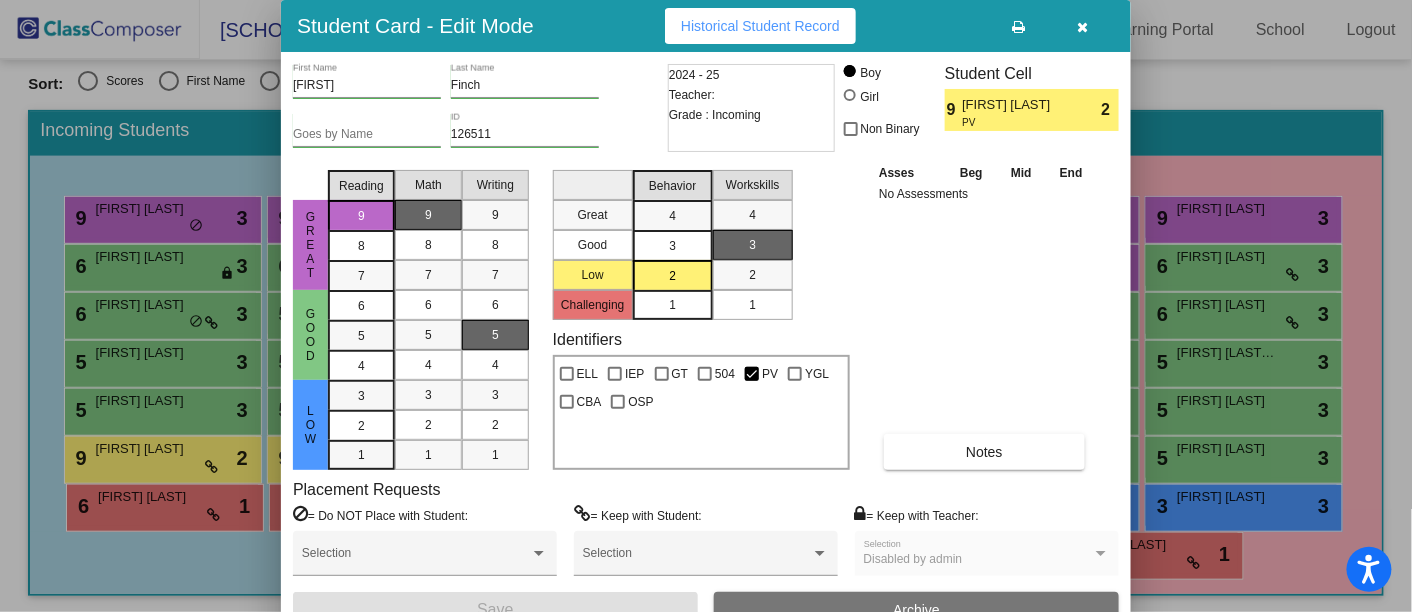 click at bounding box center [1083, 26] 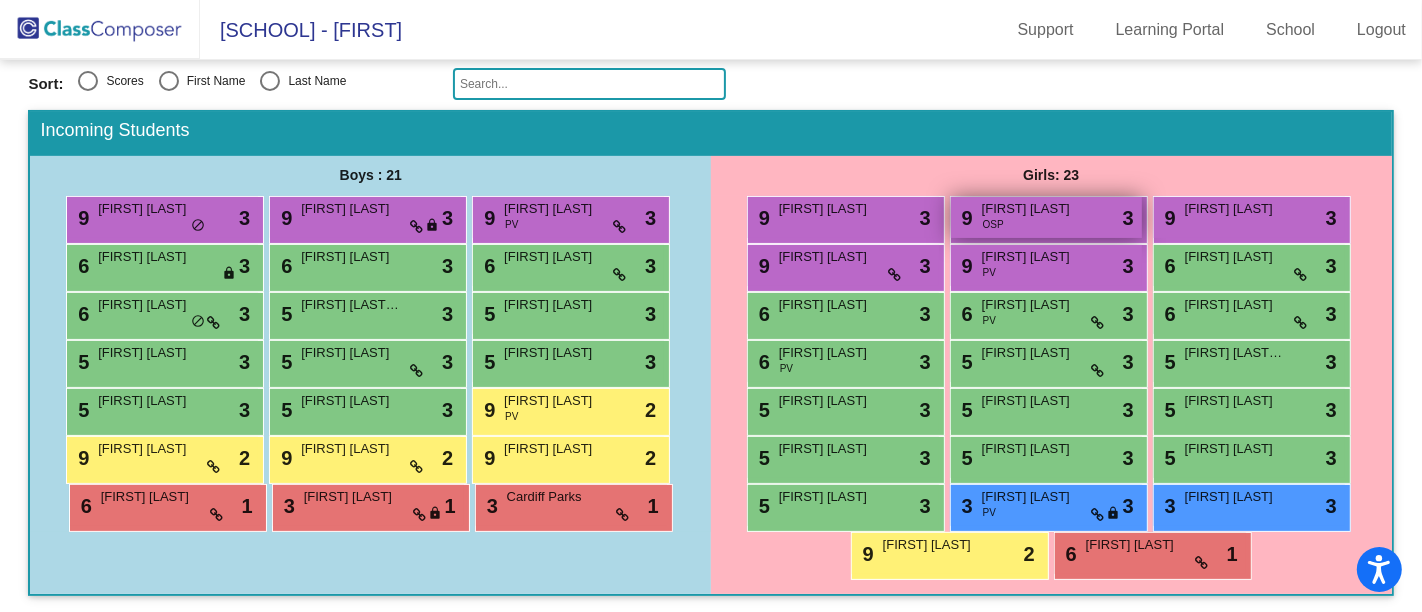 click on "9 Autumn Coffman OSP lock do_not_disturb_alt 3" at bounding box center [1046, 217] 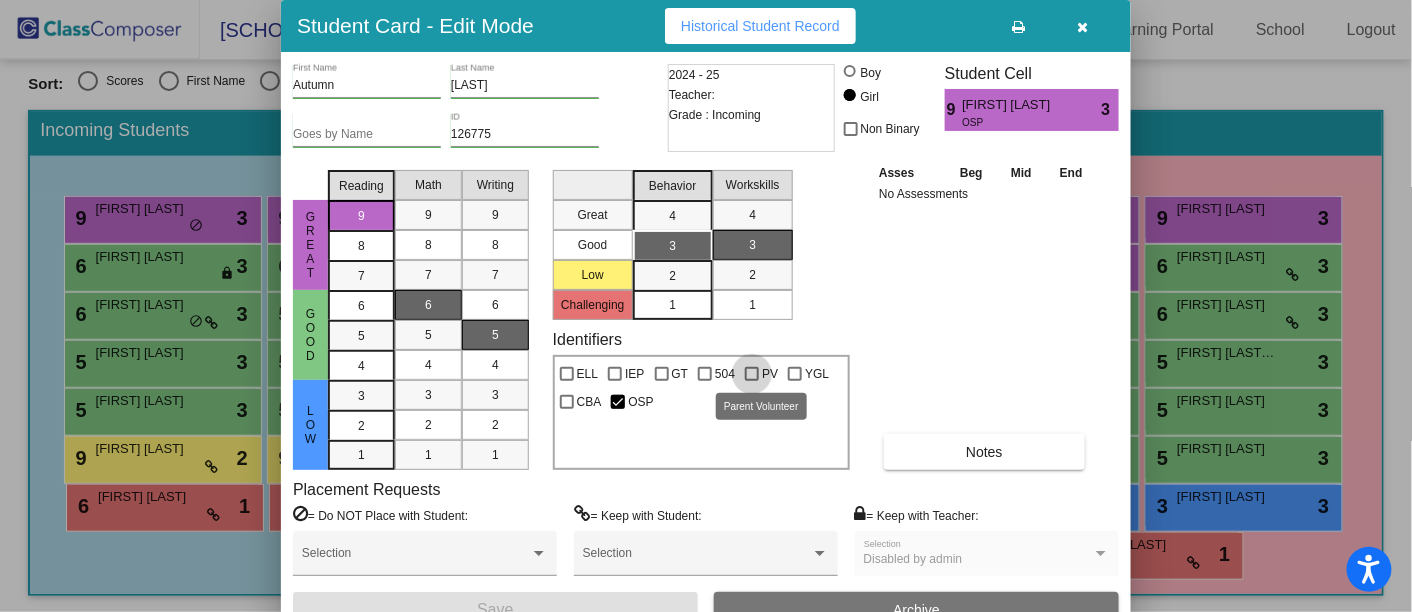 click at bounding box center [752, 374] 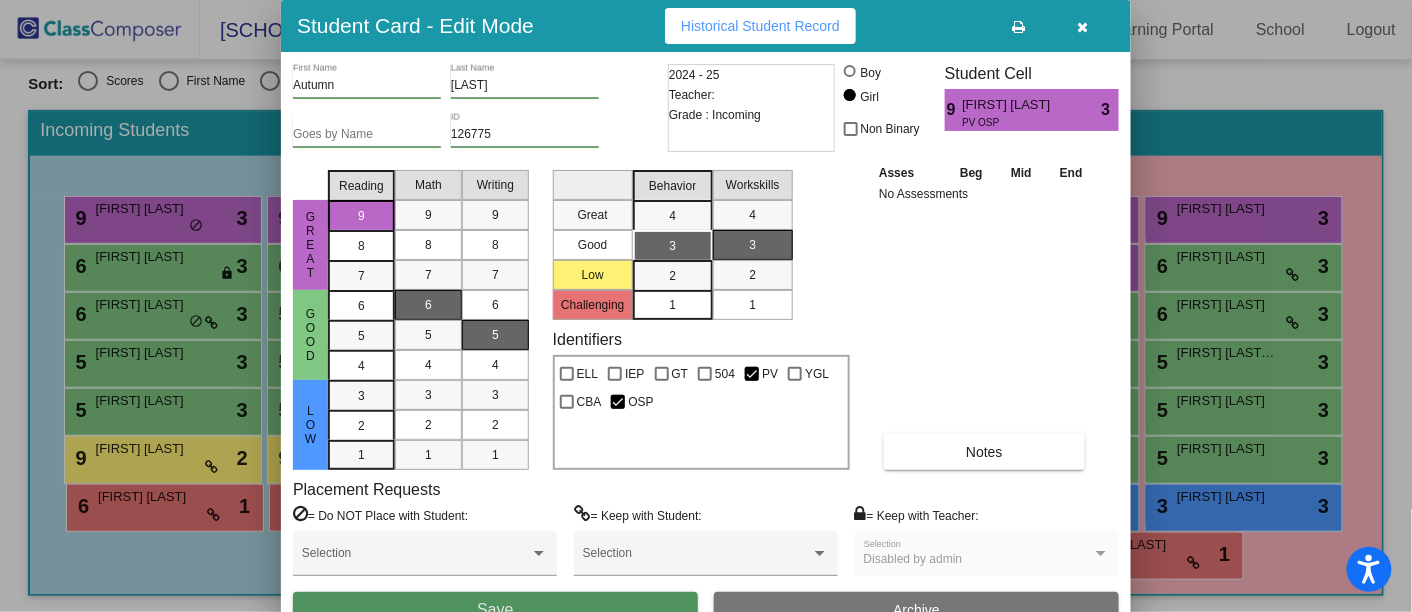 click on "Save" at bounding box center (495, 610) 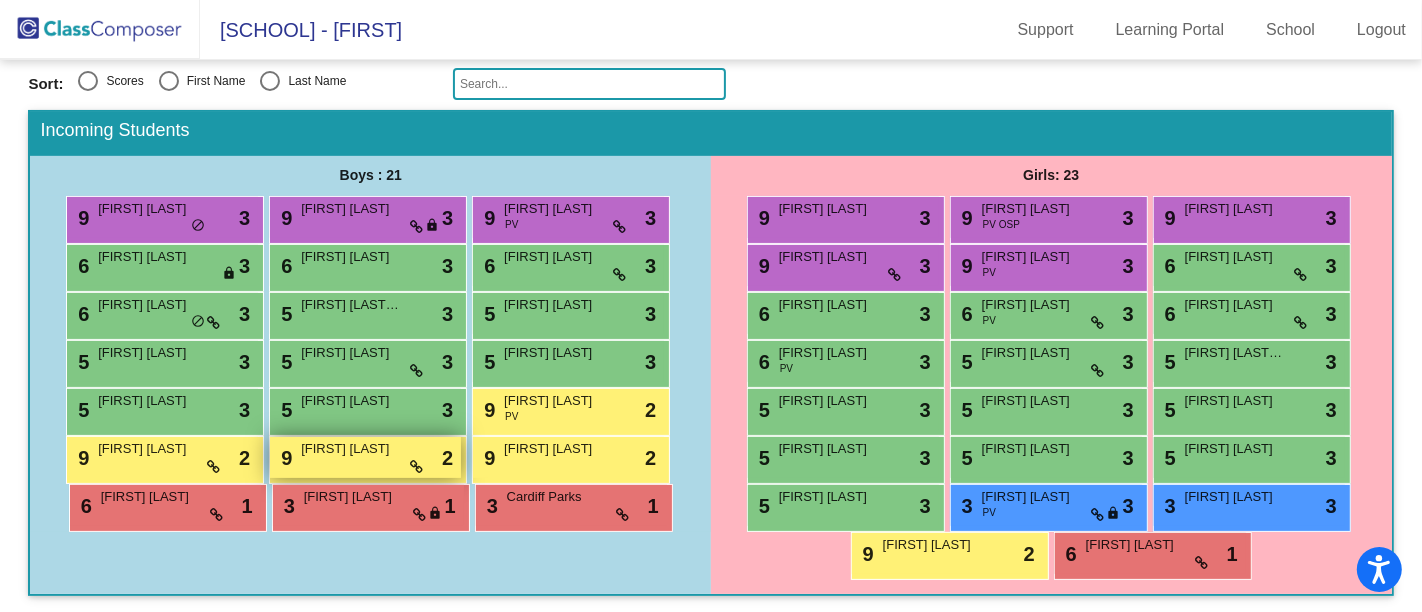 click on "Bo Smith" at bounding box center [351, 449] 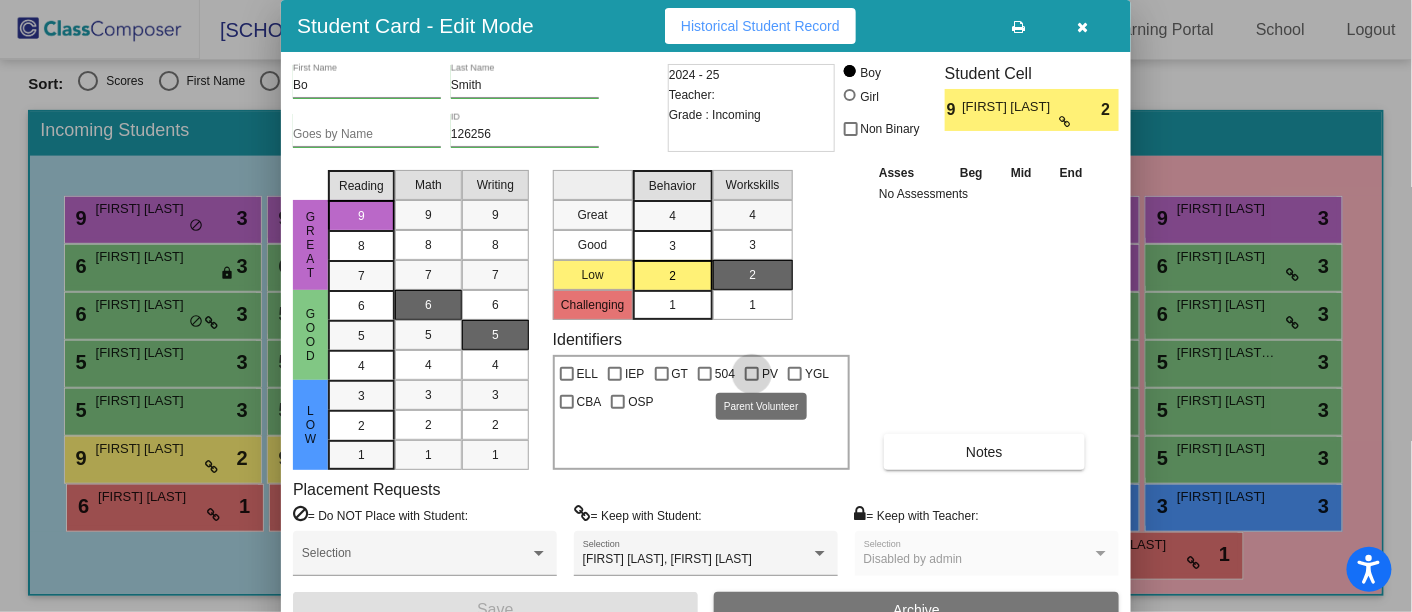 click at bounding box center [752, 374] 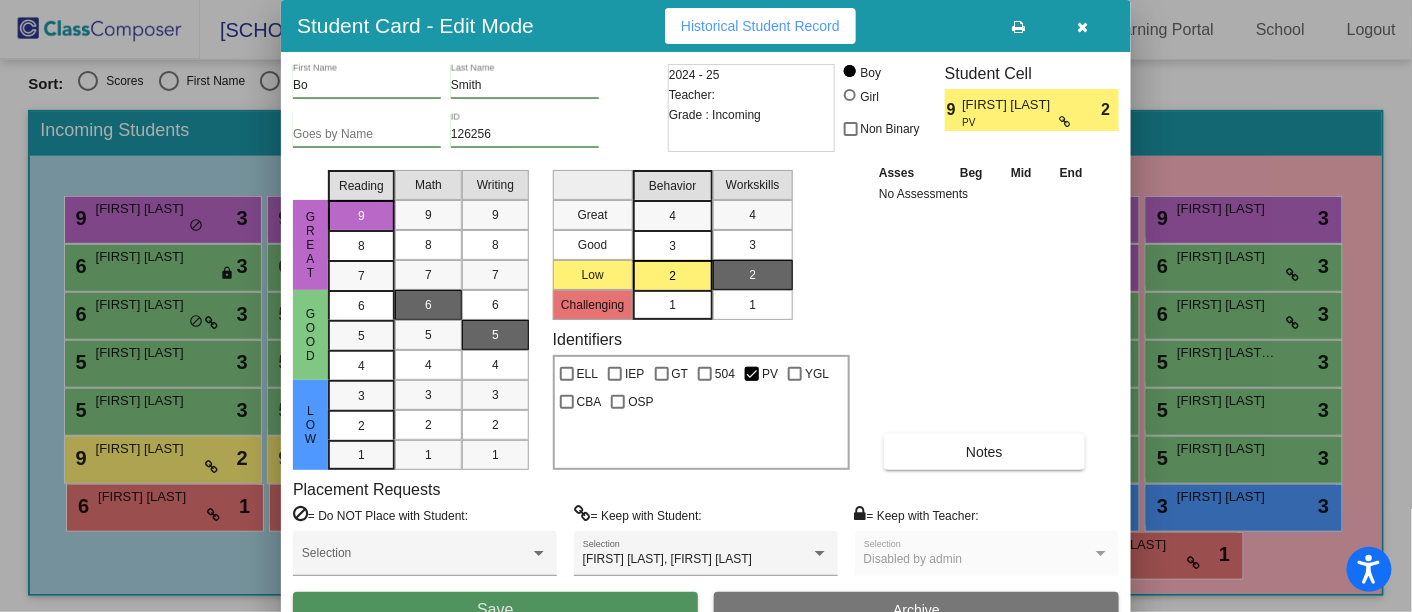 click on "Save" at bounding box center (495, 610) 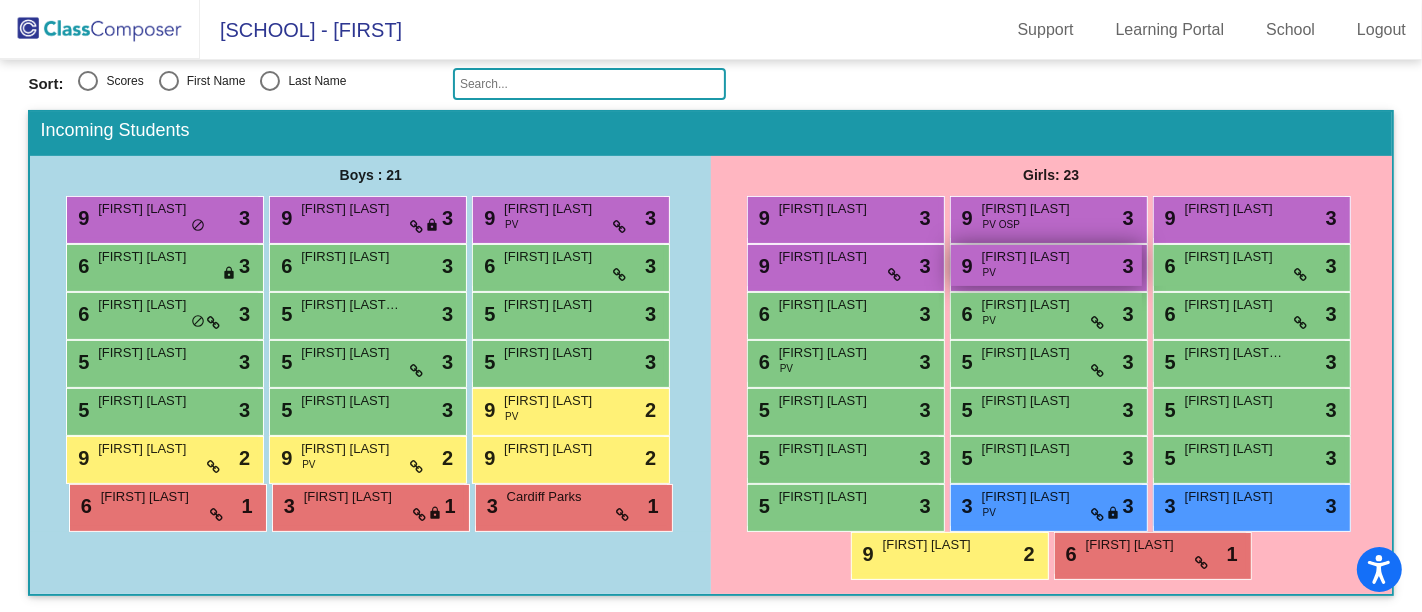 click on "9 Hazel Spears PV lock do_not_disturb_alt 3" at bounding box center (1046, 265) 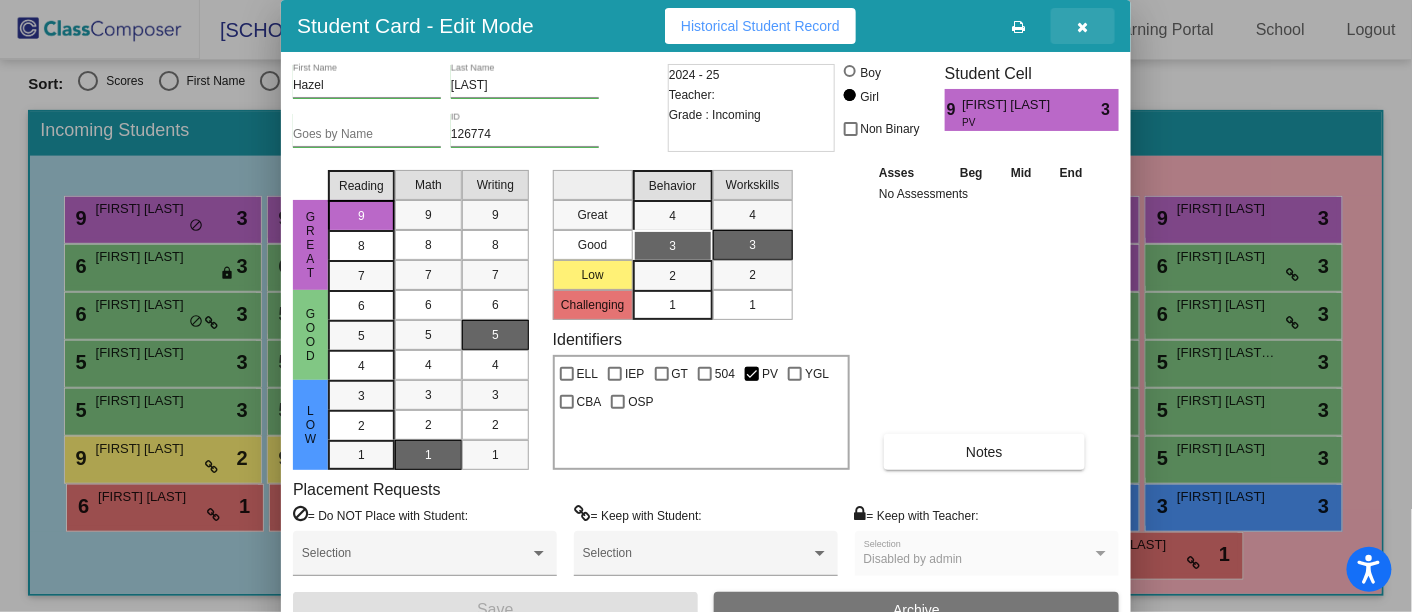 click at bounding box center [1083, 26] 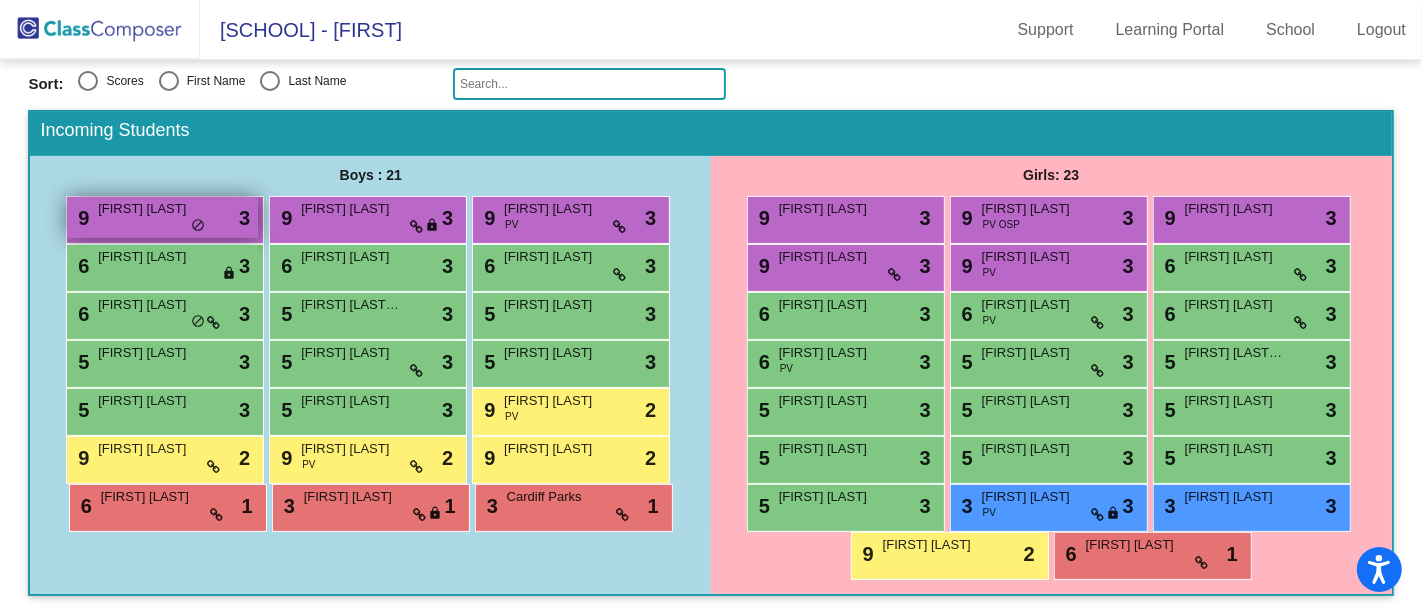 scroll, scrollTop: 185, scrollLeft: 0, axis: vertical 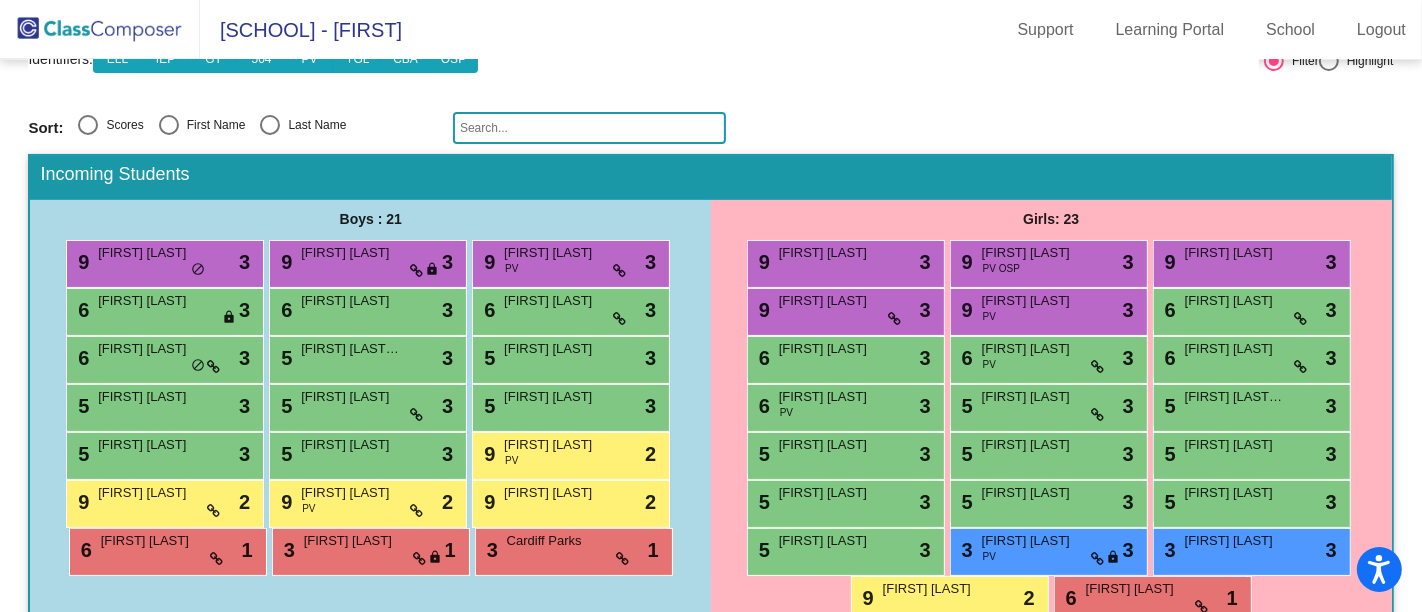 click at bounding box center (270, 125) 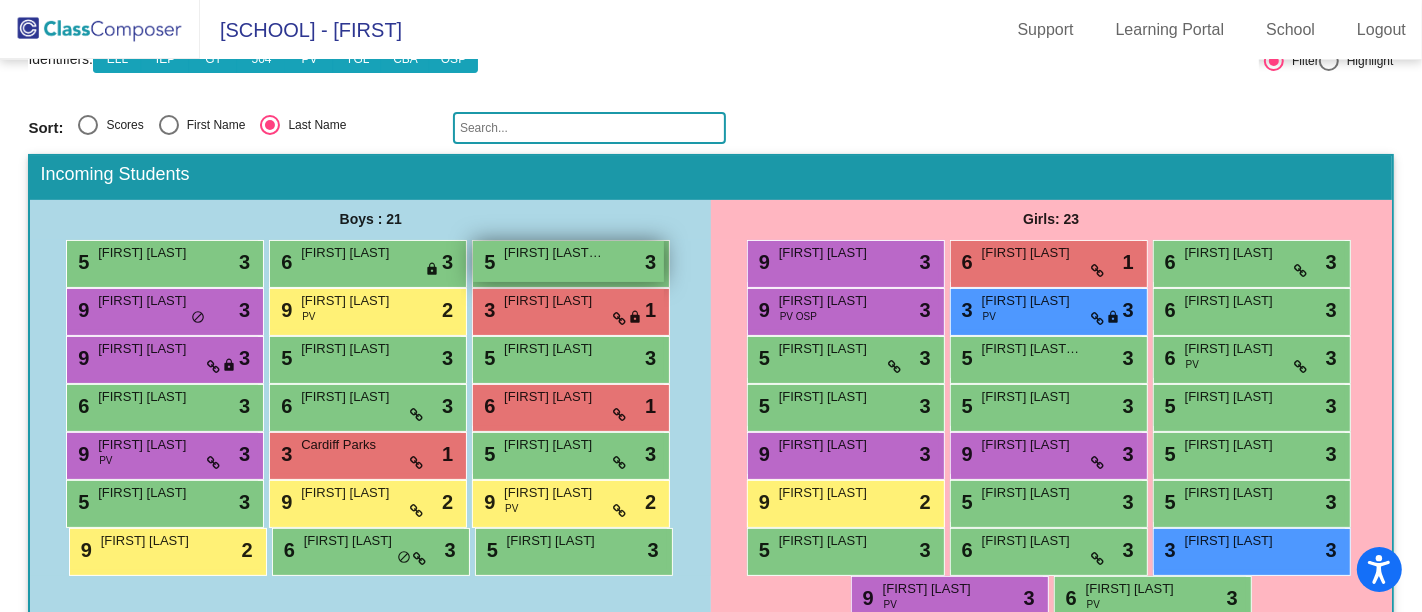 click on "[FIRST] [LAST]" at bounding box center (554, 253) 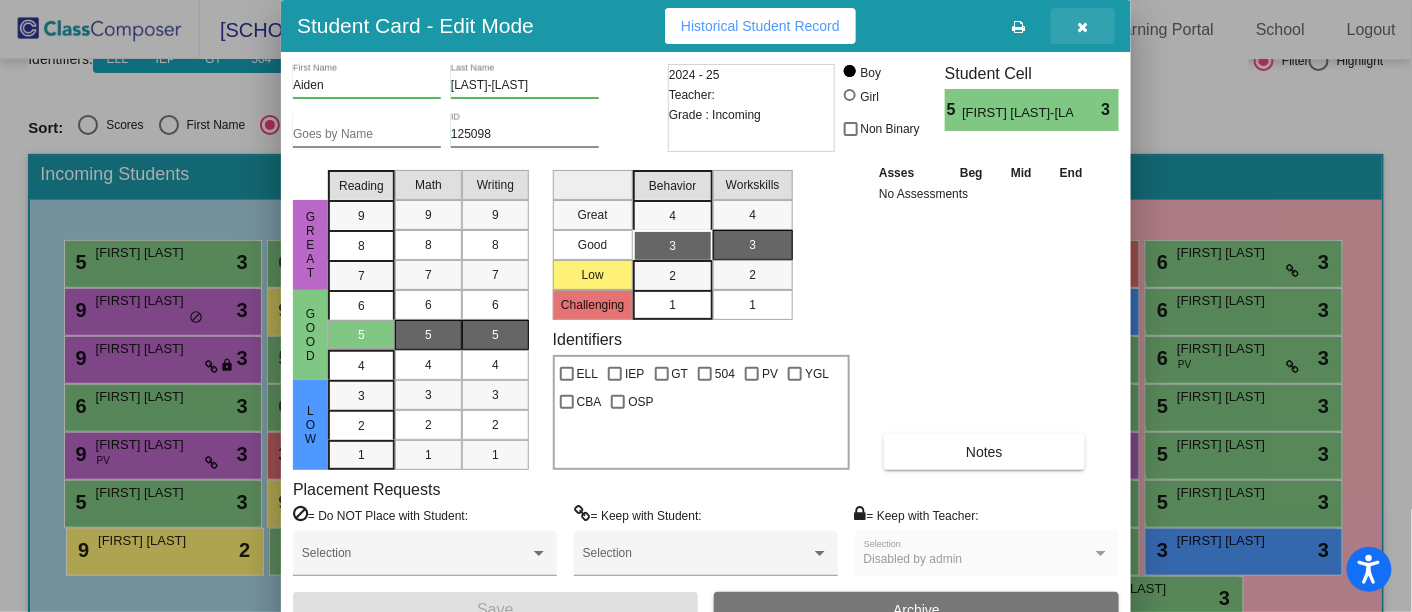 click at bounding box center (1083, 26) 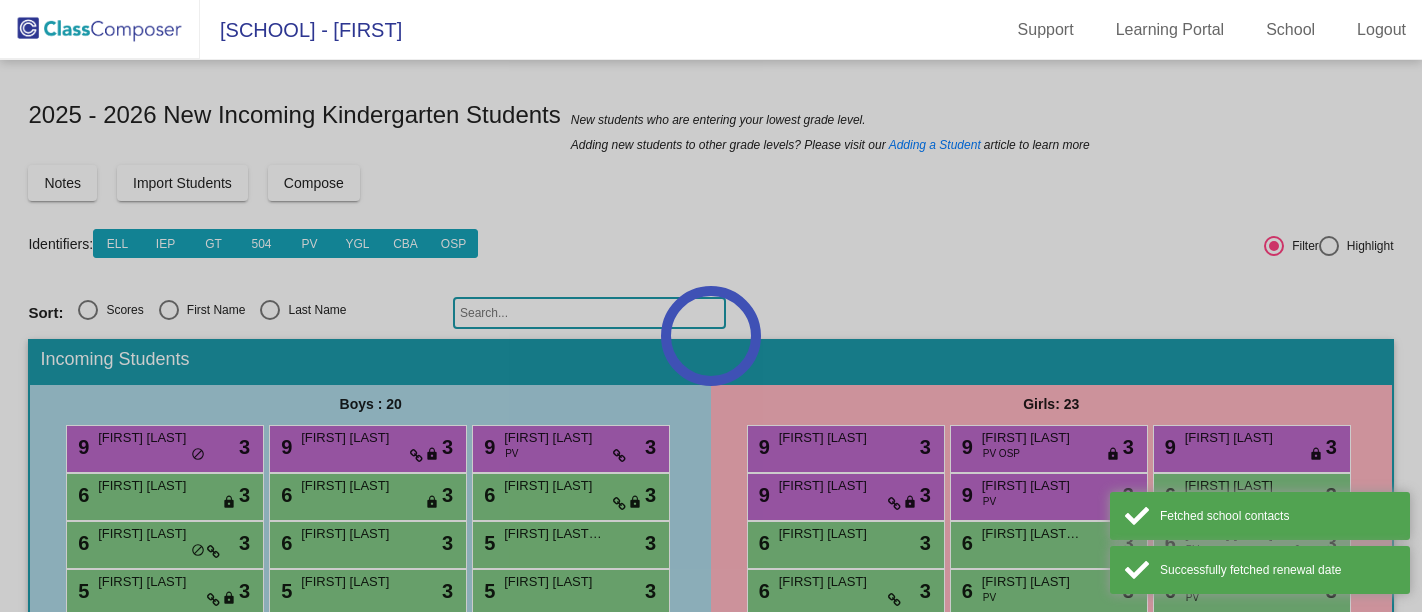 scroll, scrollTop: 0, scrollLeft: 0, axis: both 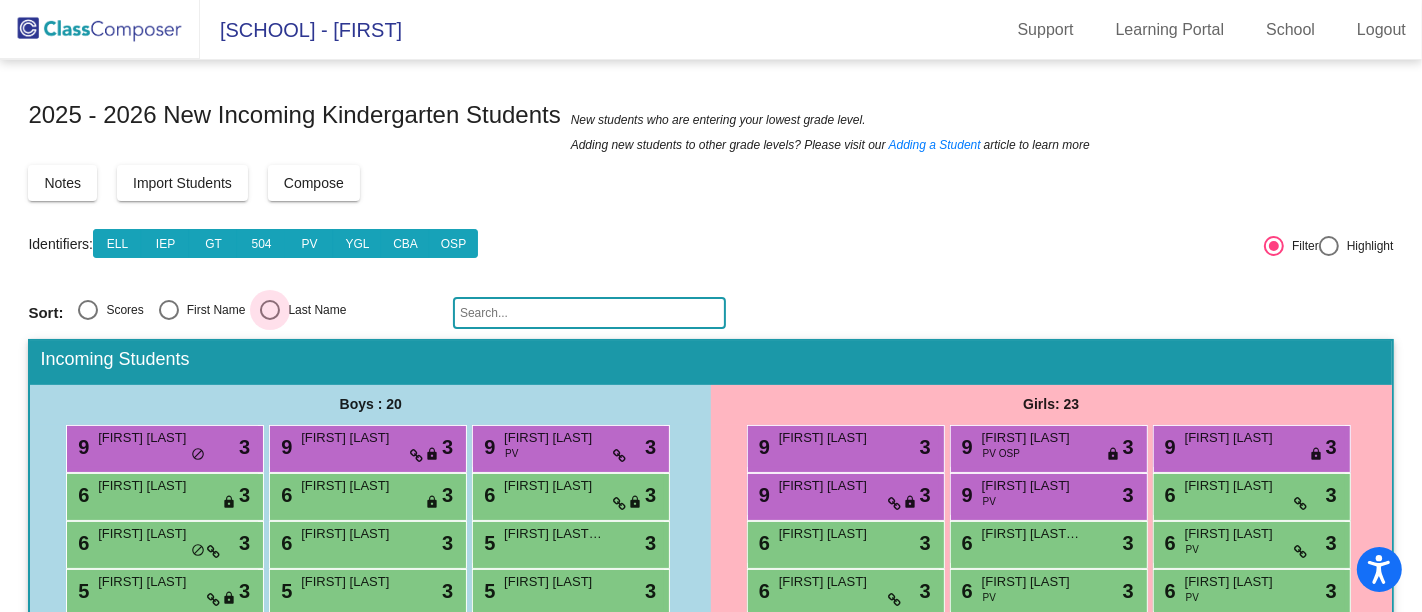 click at bounding box center [270, 310] 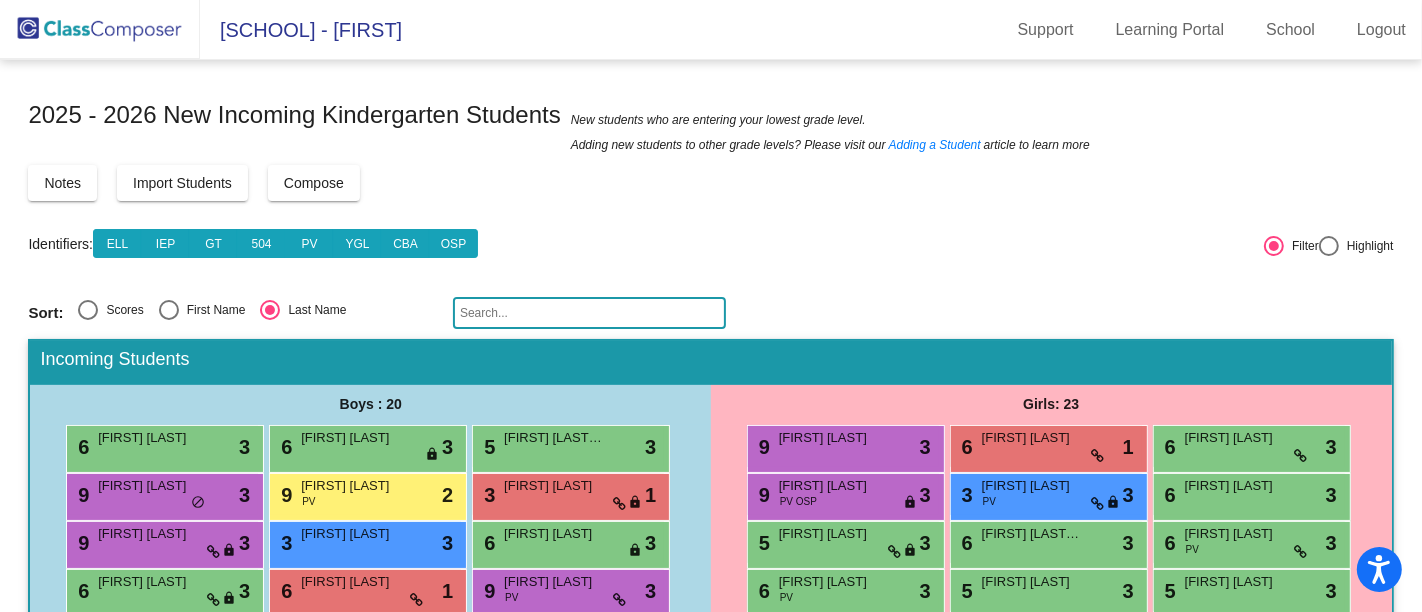scroll, scrollTop: 229, scrollLeft: 0, axis: vertical 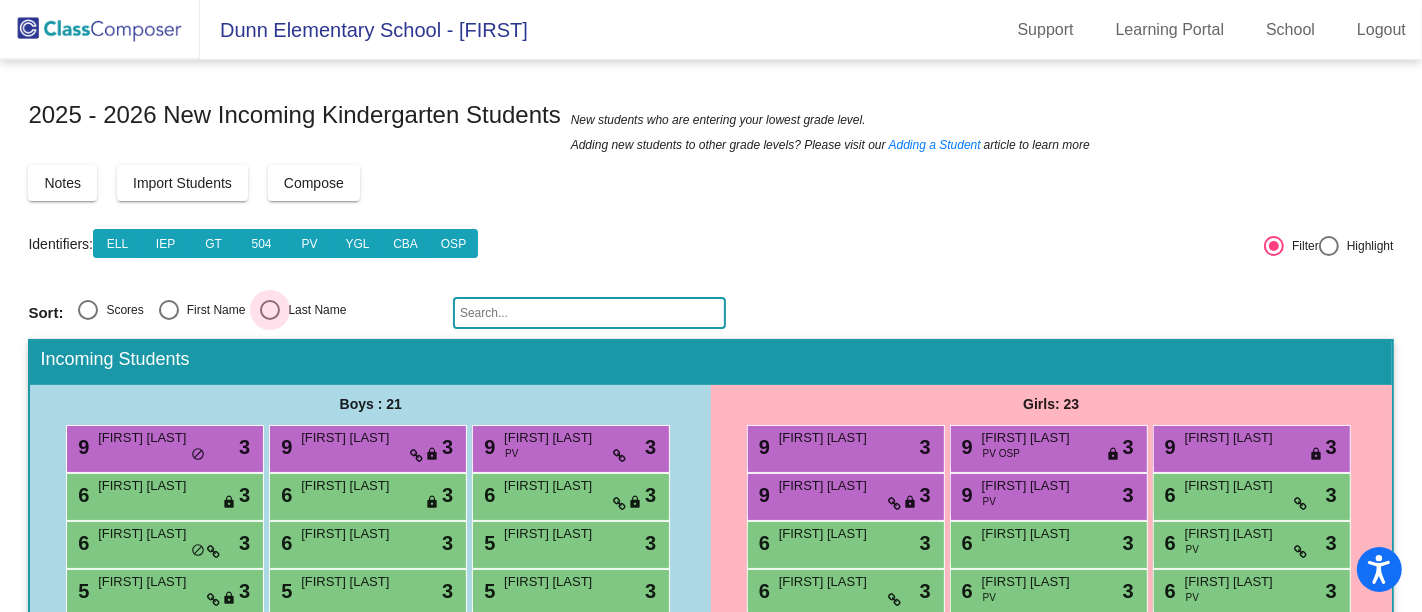 click at bounding box center (270, 310) 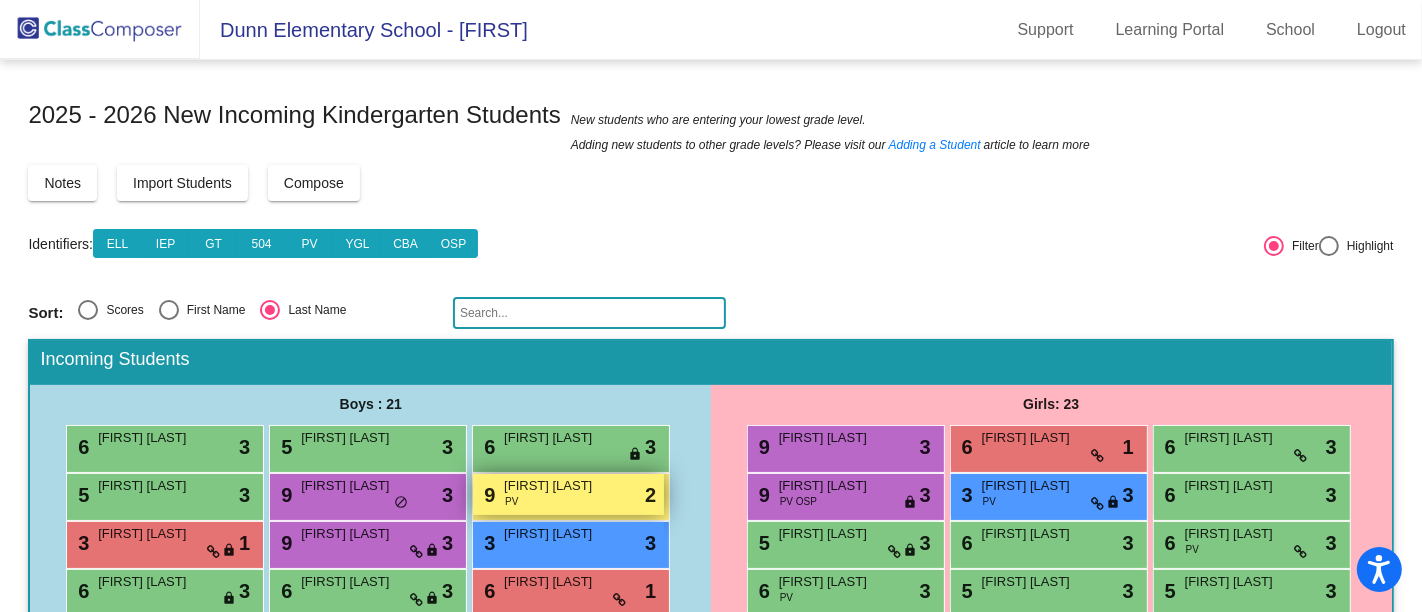 scroll, scrollTop: 229, scrollLeft: 0, axis: vertical 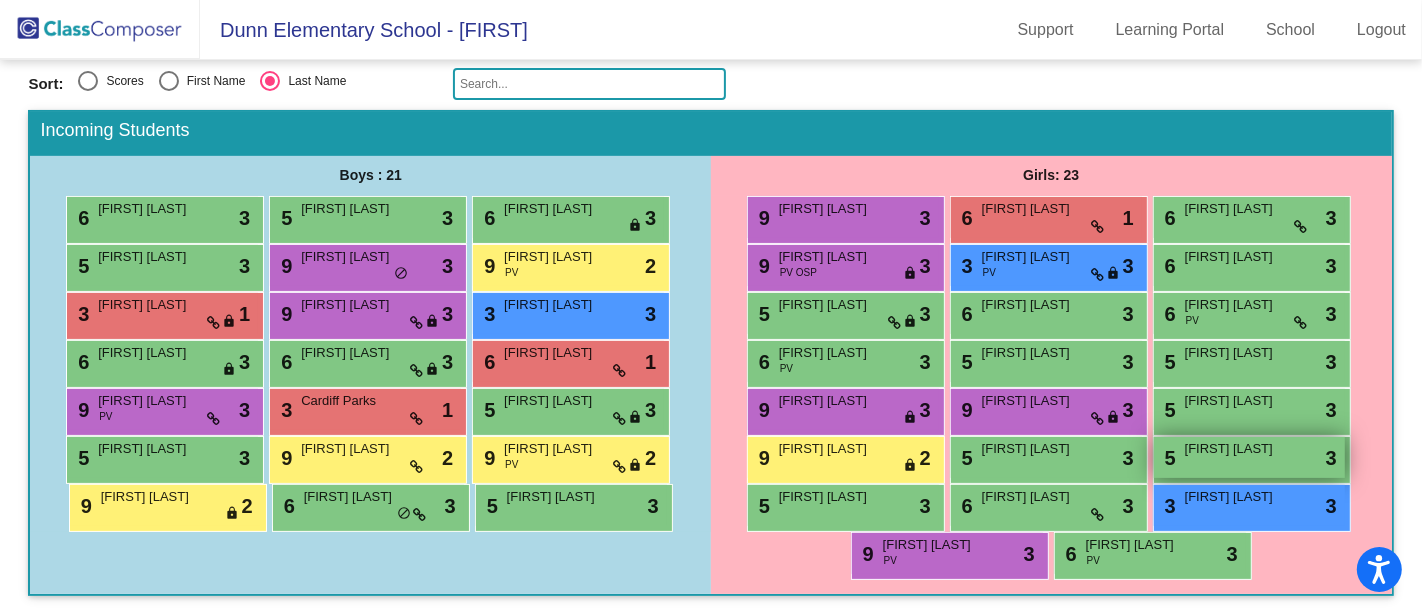 click on "[FIRST] [LAST]" at bounding box center (1235, 449) 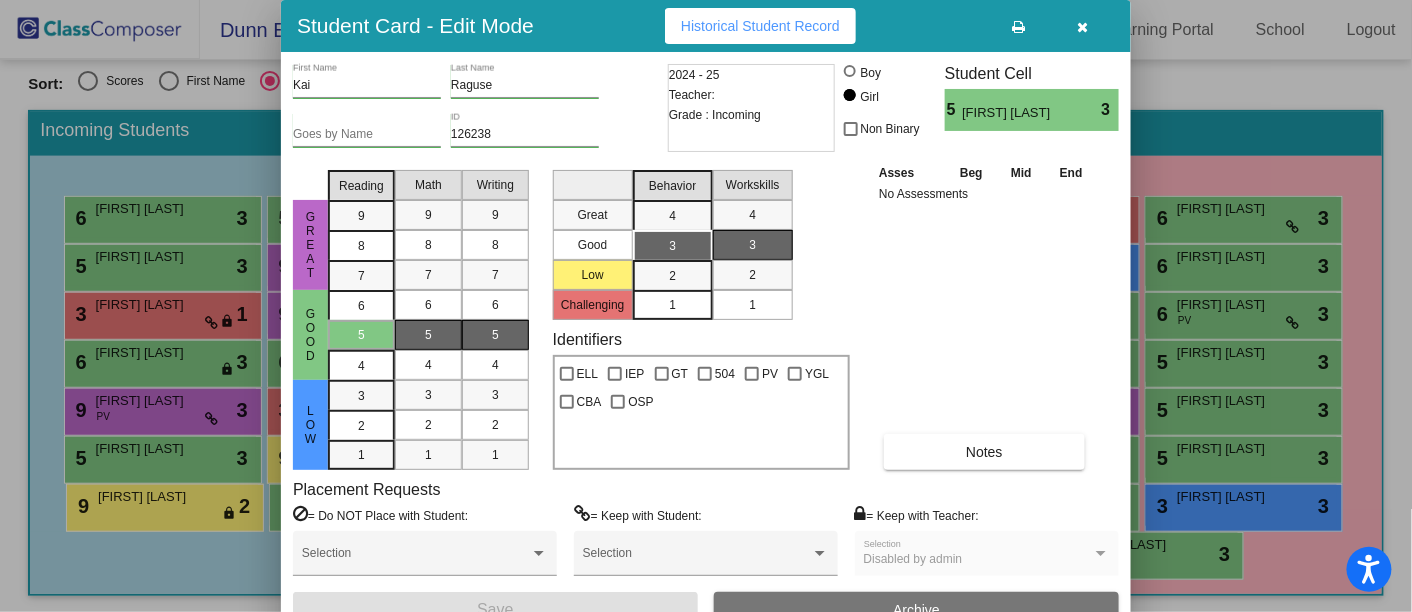 click at bounding box center [1083, 27] 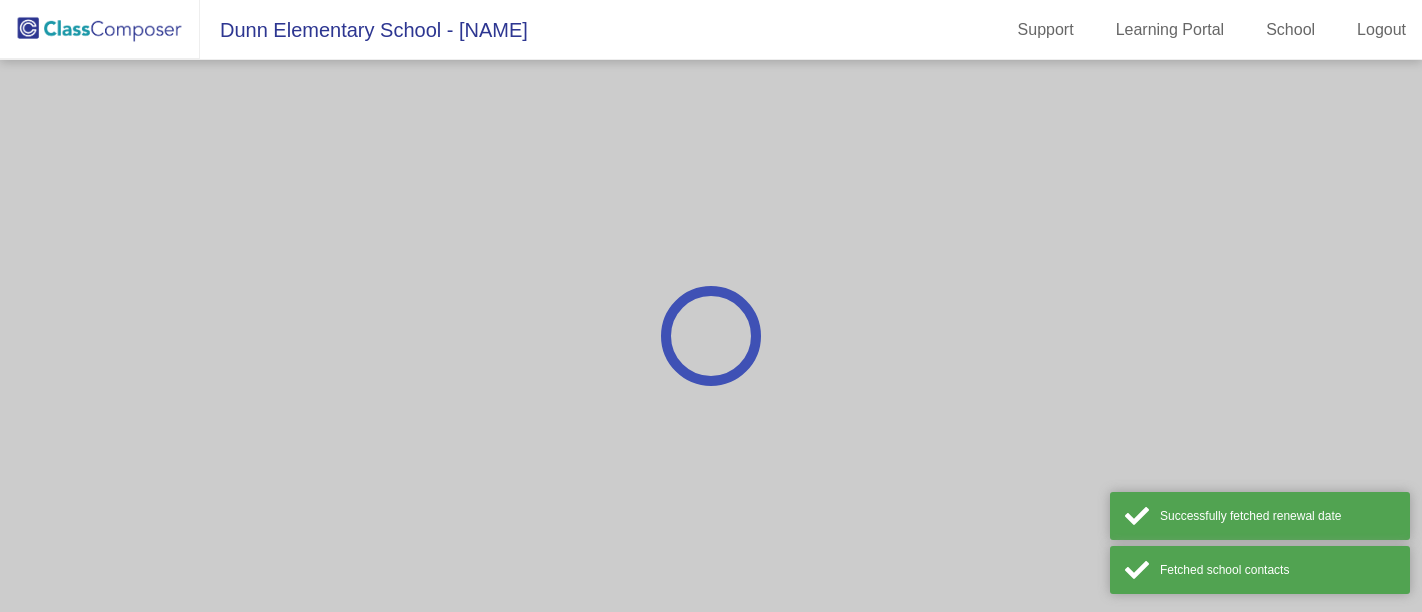 scroll, scrollTop: 0, scrollLeft: 0, axis: both 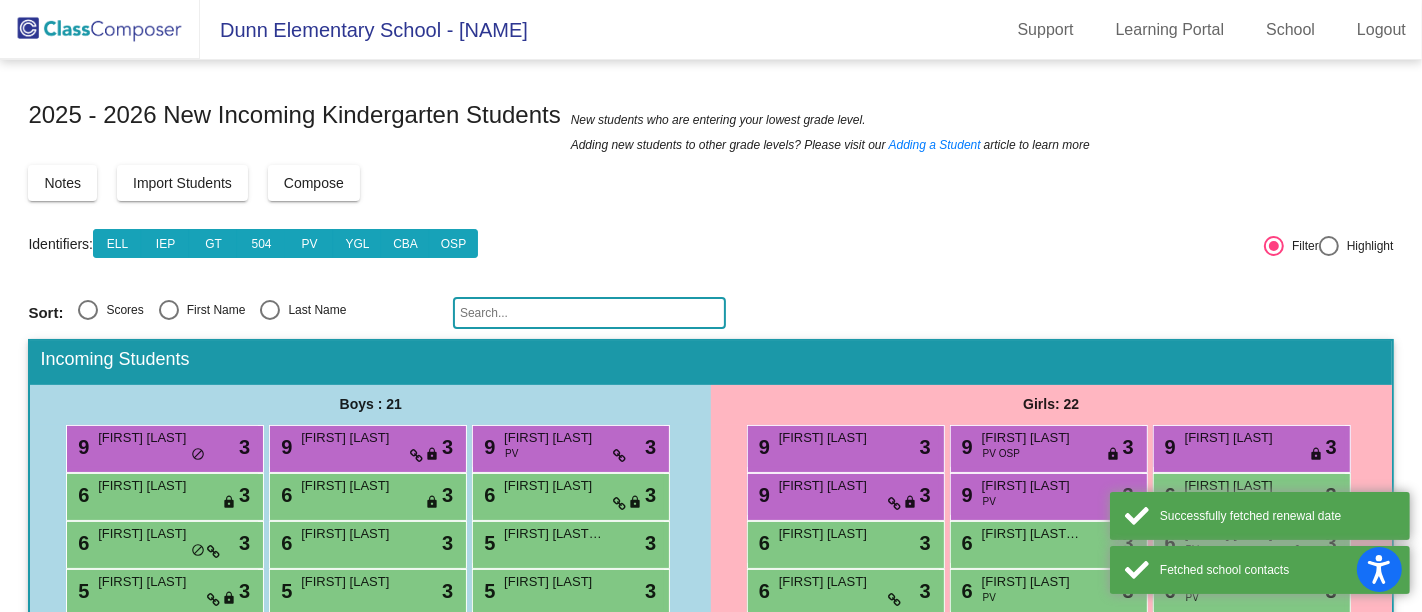 click at bounding box center [270, 310] 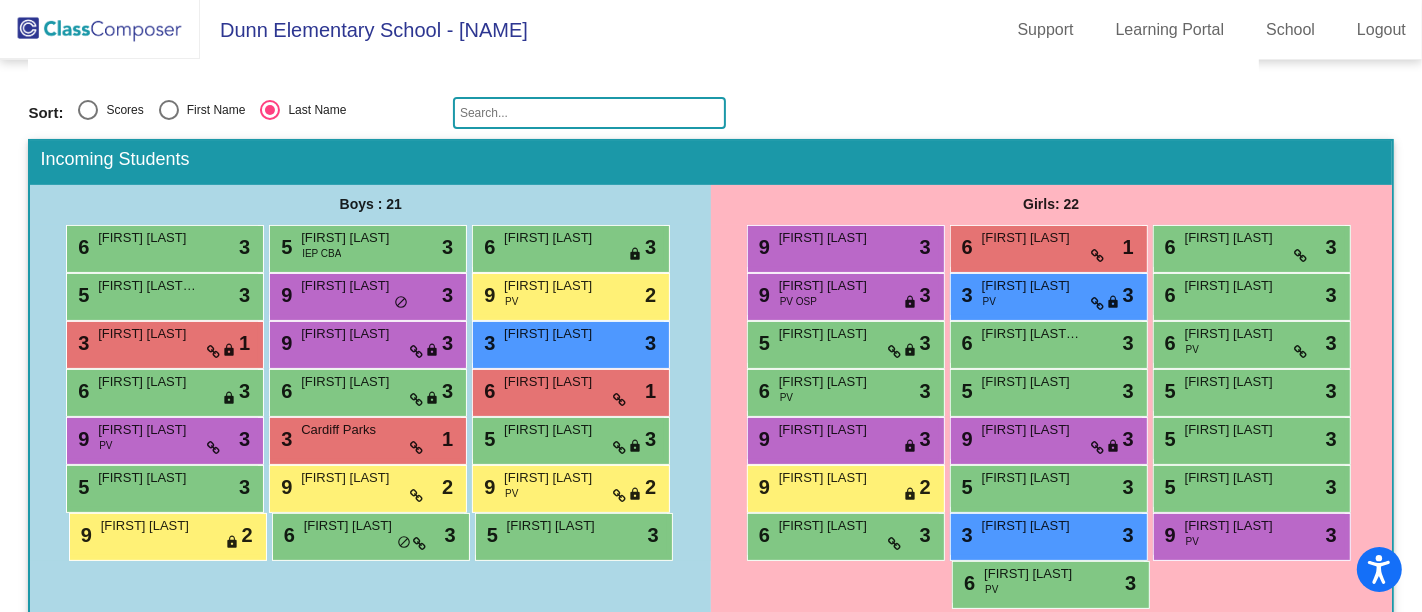 scroll, scrollTop: 201, scrollLeft: 0, axis: vertical 